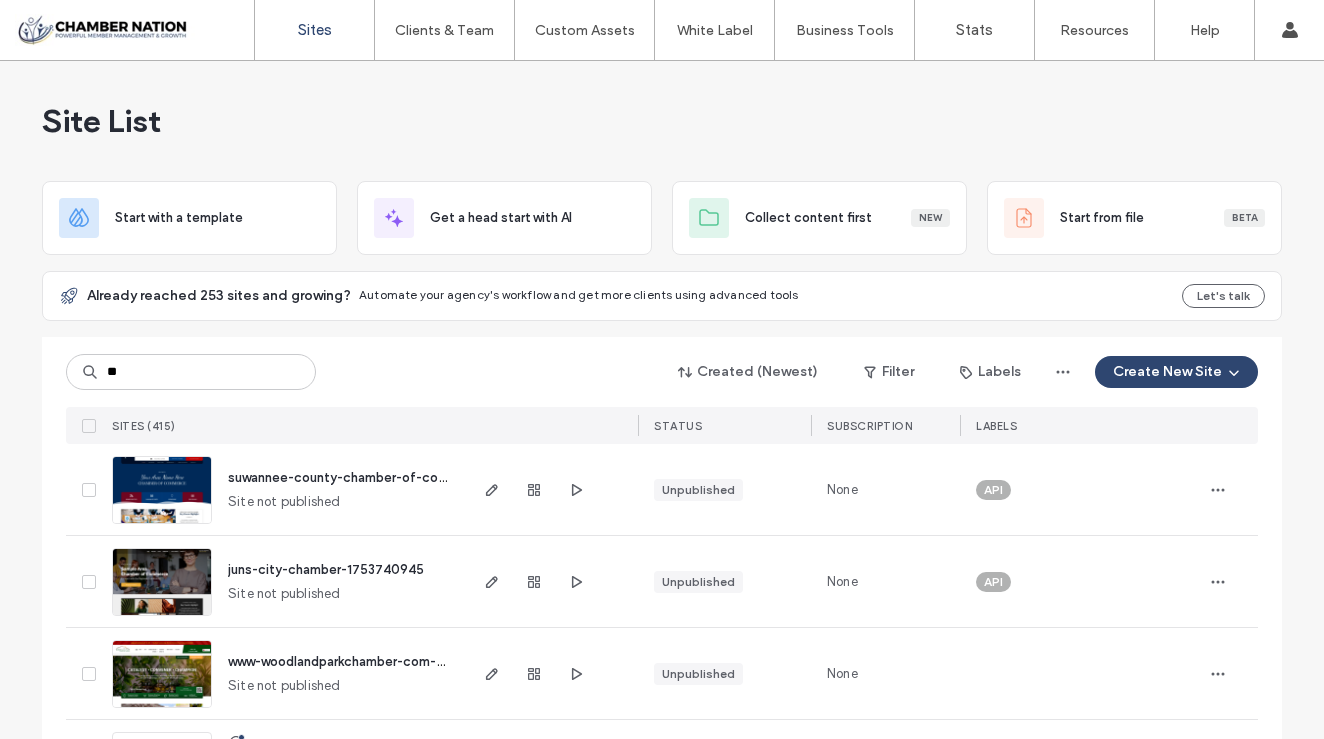 scroll, scrollTop: 0, scrollLeft: 0, axis: both 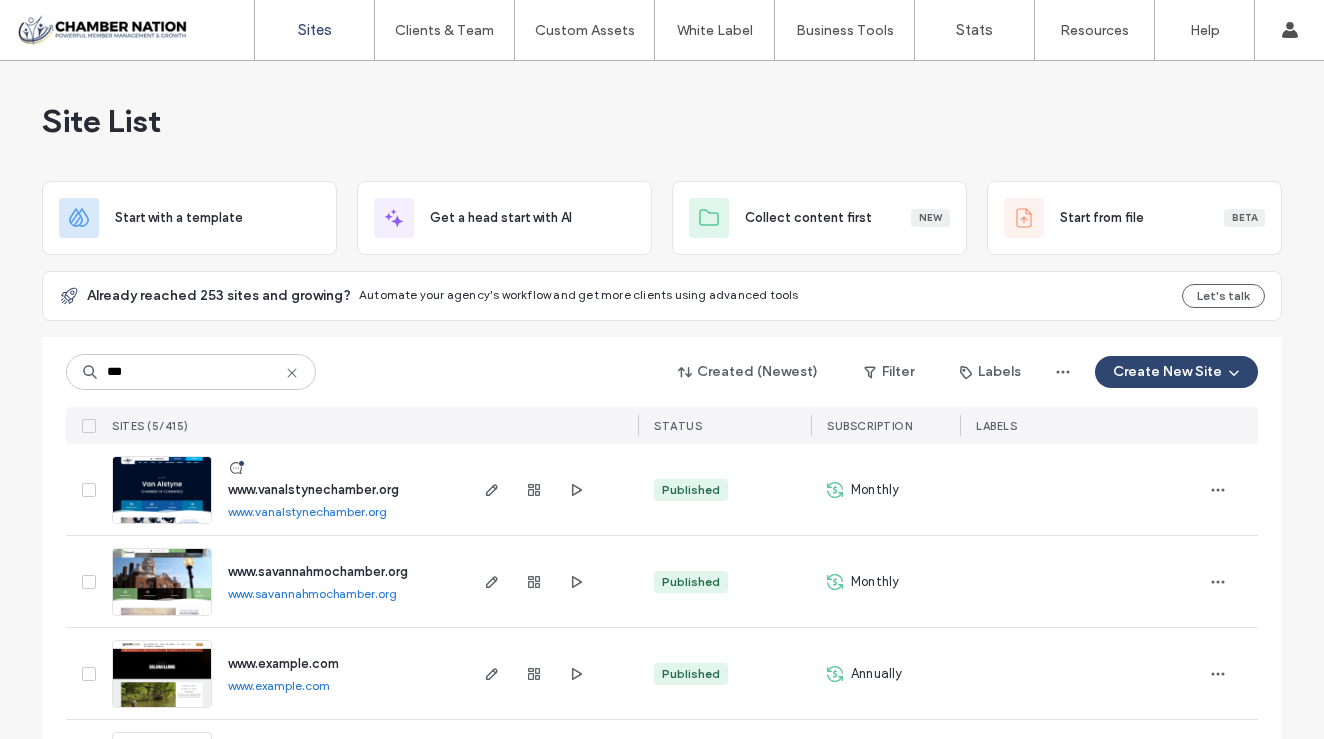 type on "***" 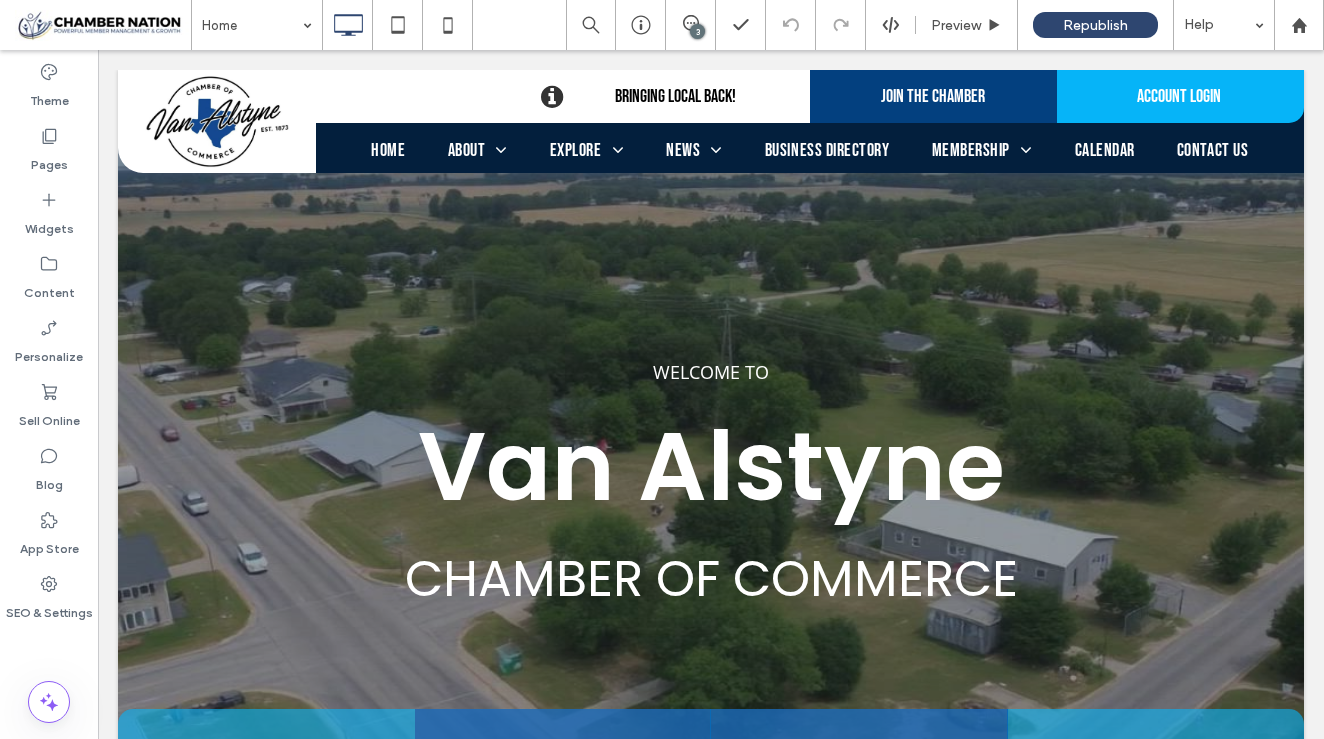 scroll, scrollTop: 0, scrollLeft: 0, axis: both 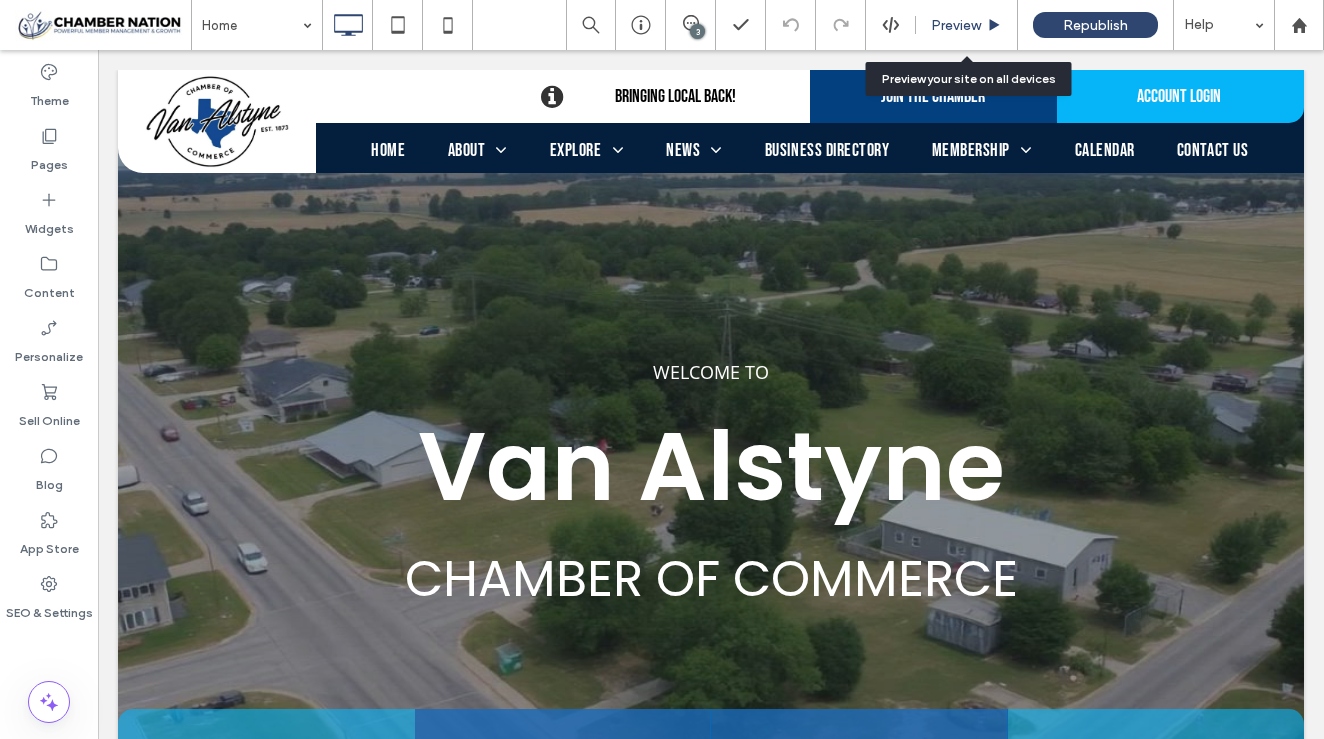 click on "Preview" at bounding box center [956, 25] 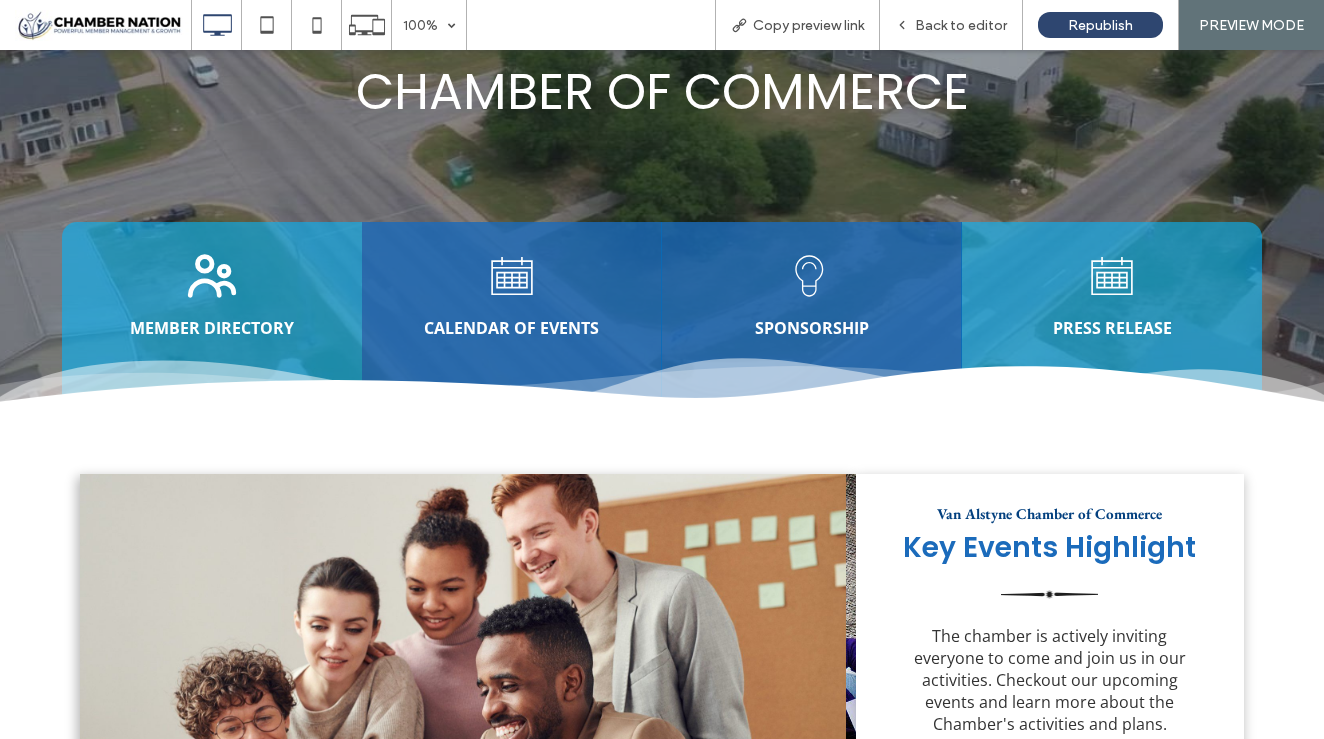 scroll, scrollTop: 468, scrollLeft: 0, axis: vertical 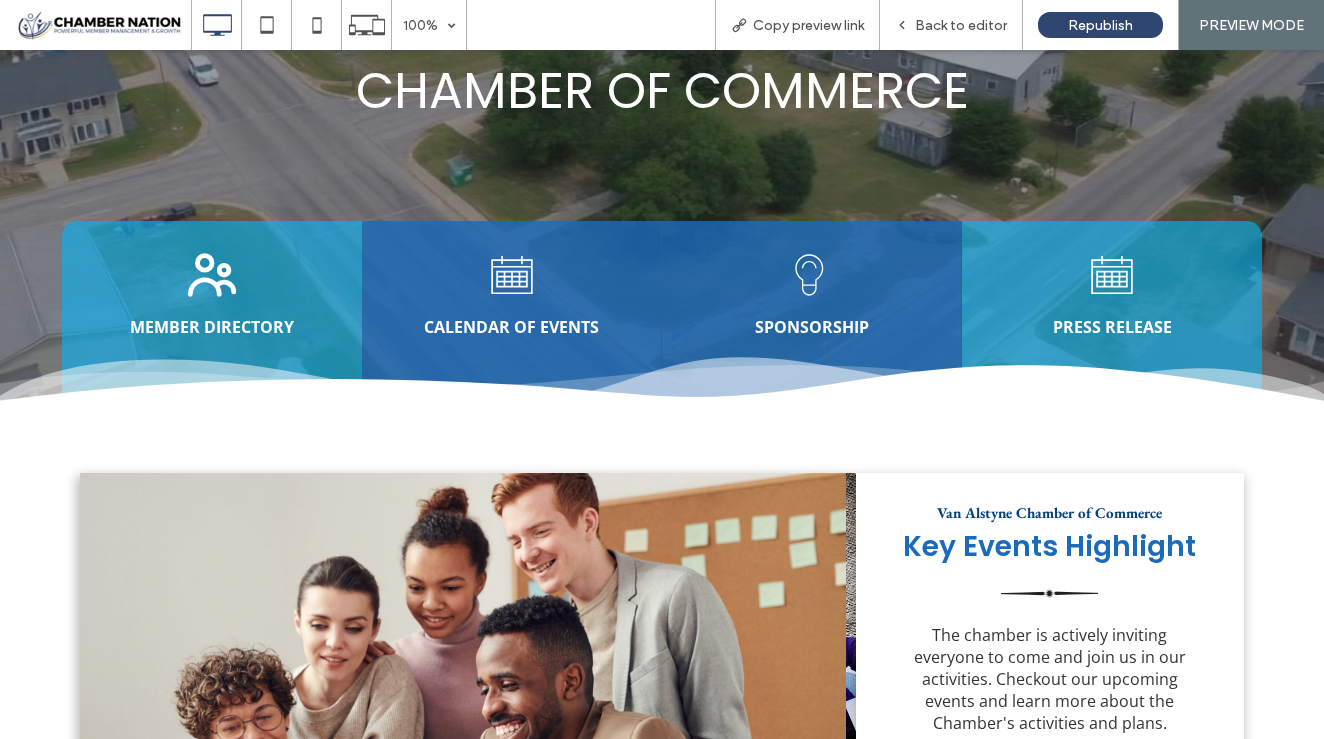 click on "CALENDAR OF EVENTS" at bounding box center [511, 327] 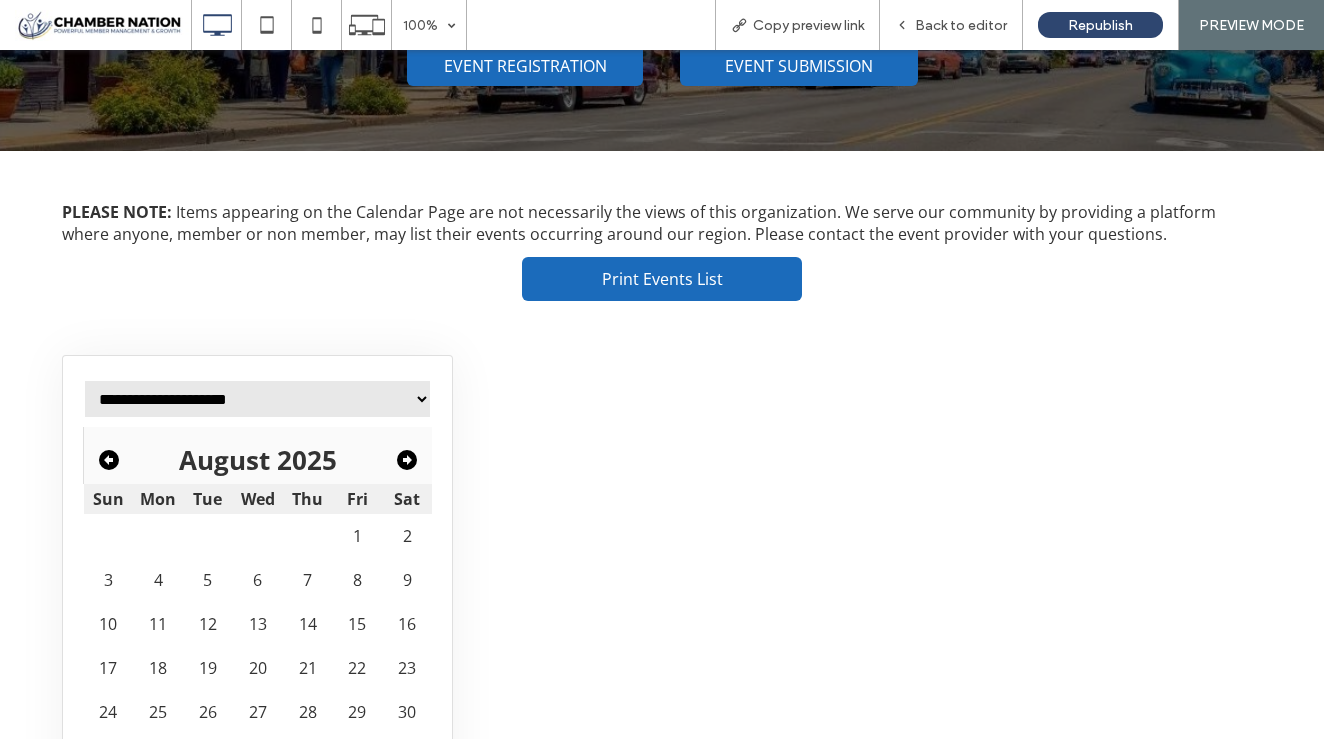 scroll, scrollTop: 292, scrollLeft: 0, axis: vertical 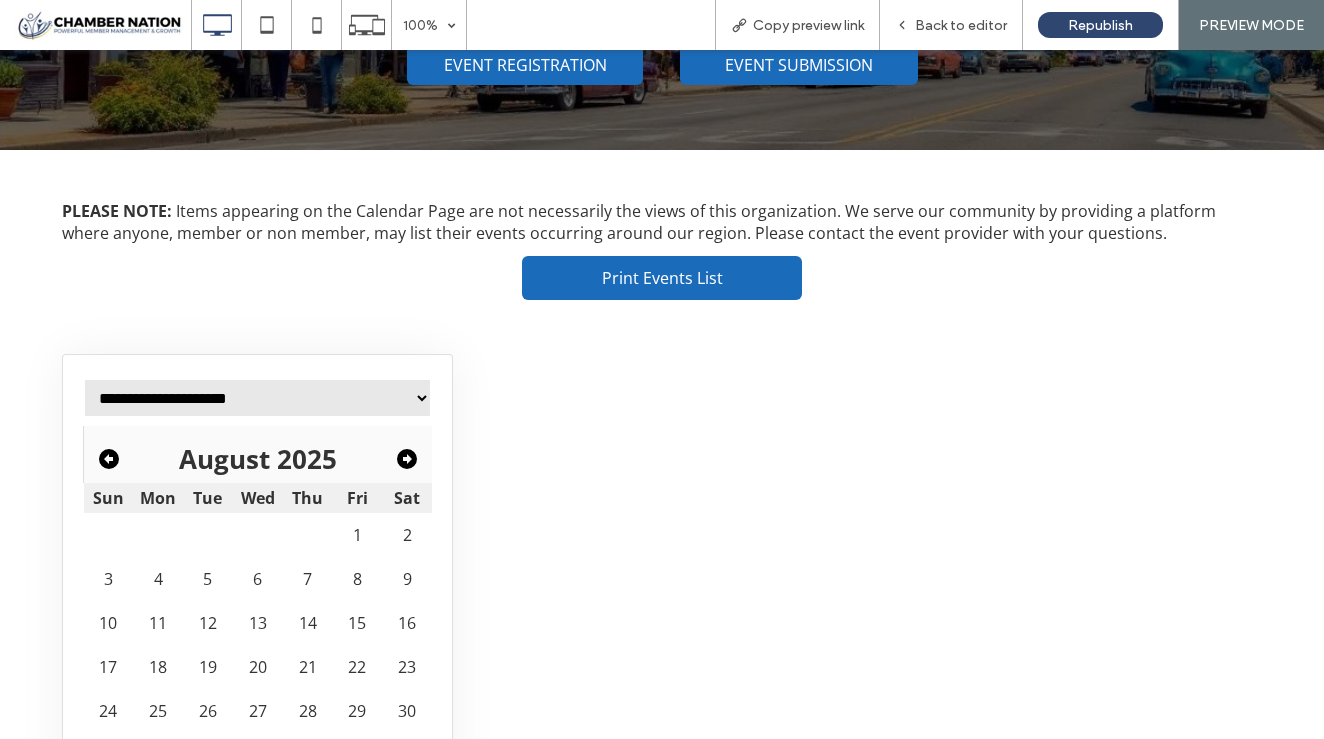 click 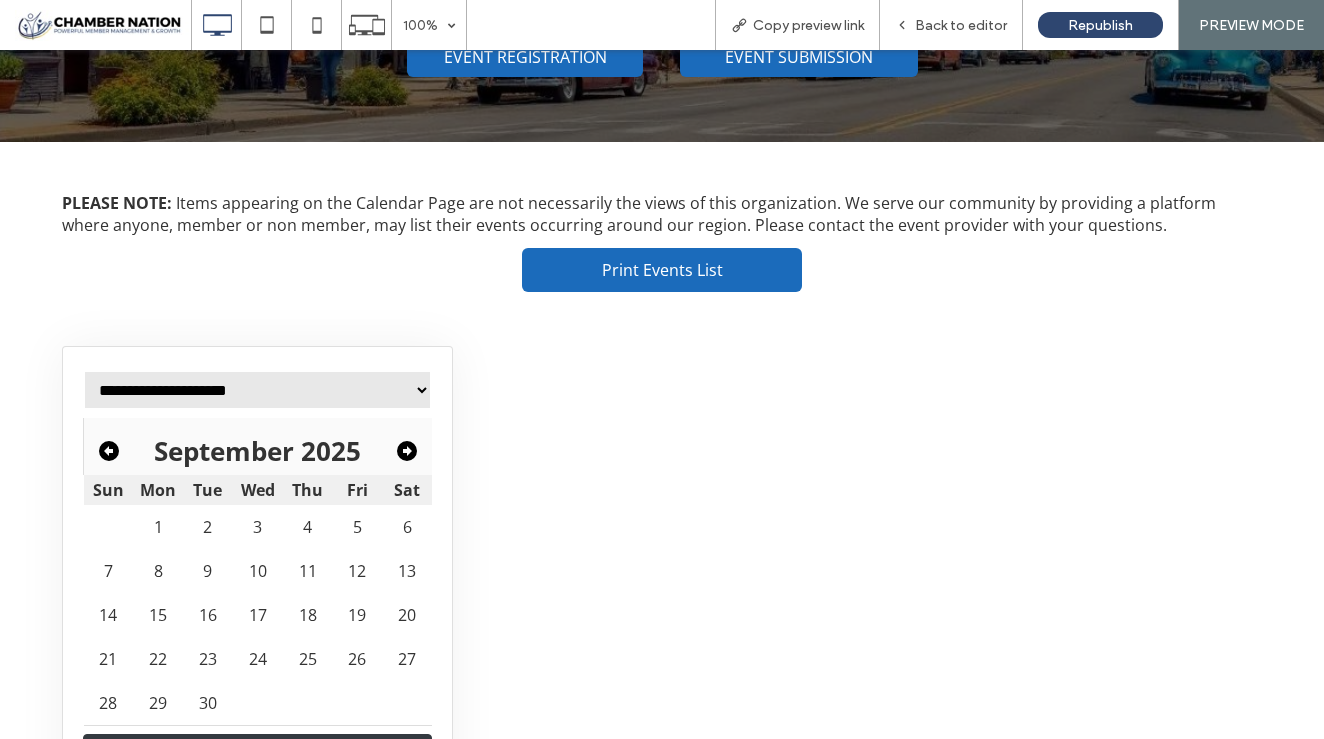 scroll, scrollTop: 303, scrollLeft: 0, axis: vertical 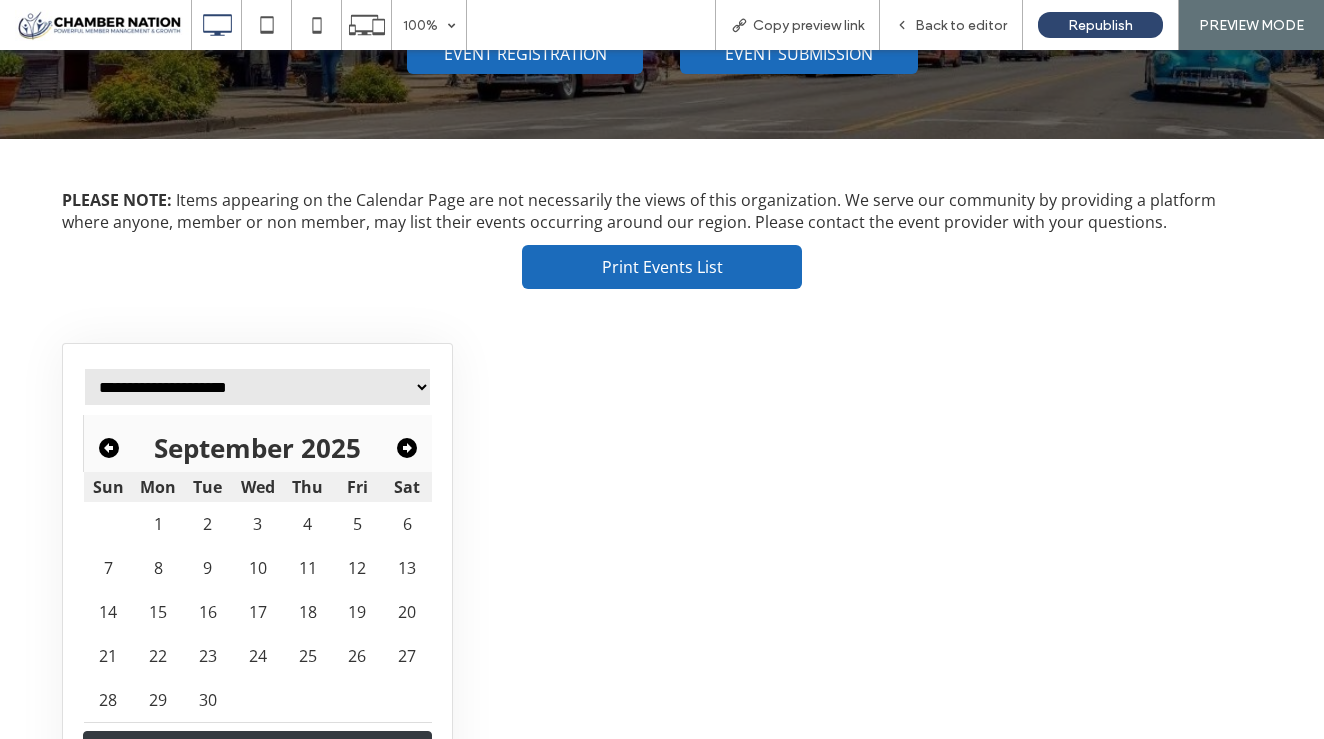 click on "Event Registration
Advanced Calendar Search
Submit Your Event
Loading Events
Testing Event 2025-07-17      3:30PM - 4:45PM VIEW MAP REGISTER VIEW FULL DETAIL Van Alstyne Open Golf Tournament 2025-10-20 to 2025-10-20      9:30AM null VIEW MAP REGISTER VIEW FULL DETAIL" at bounding box center (867, 616) 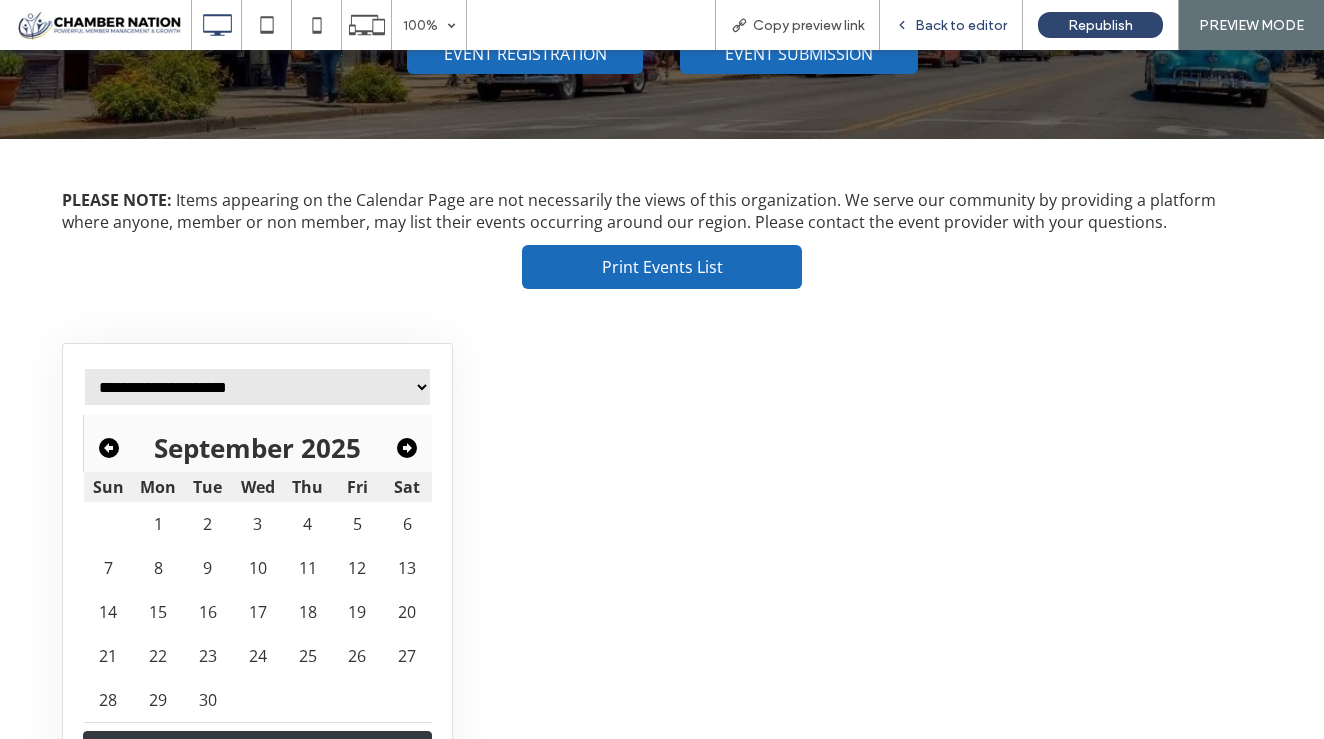 click on "Back to editor" at bounding box center (961, 25) 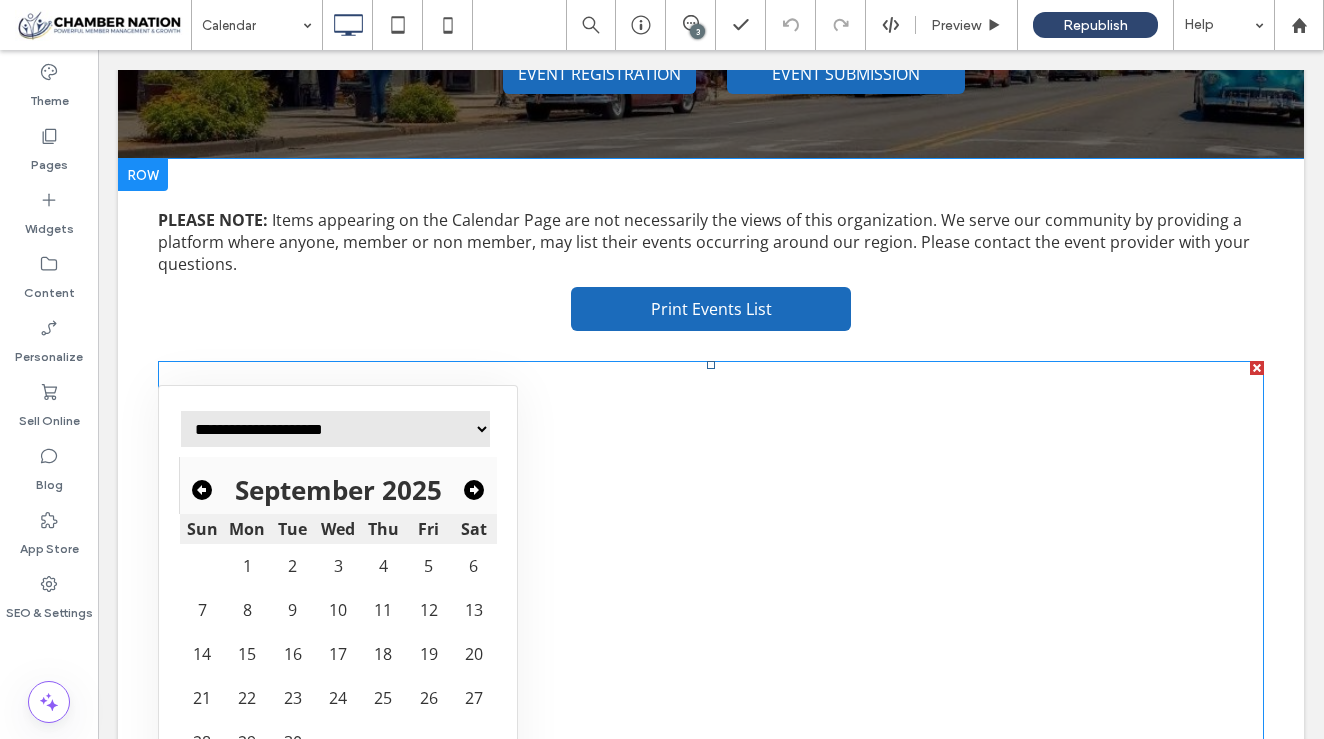 click at bounding box center (711, 1610) 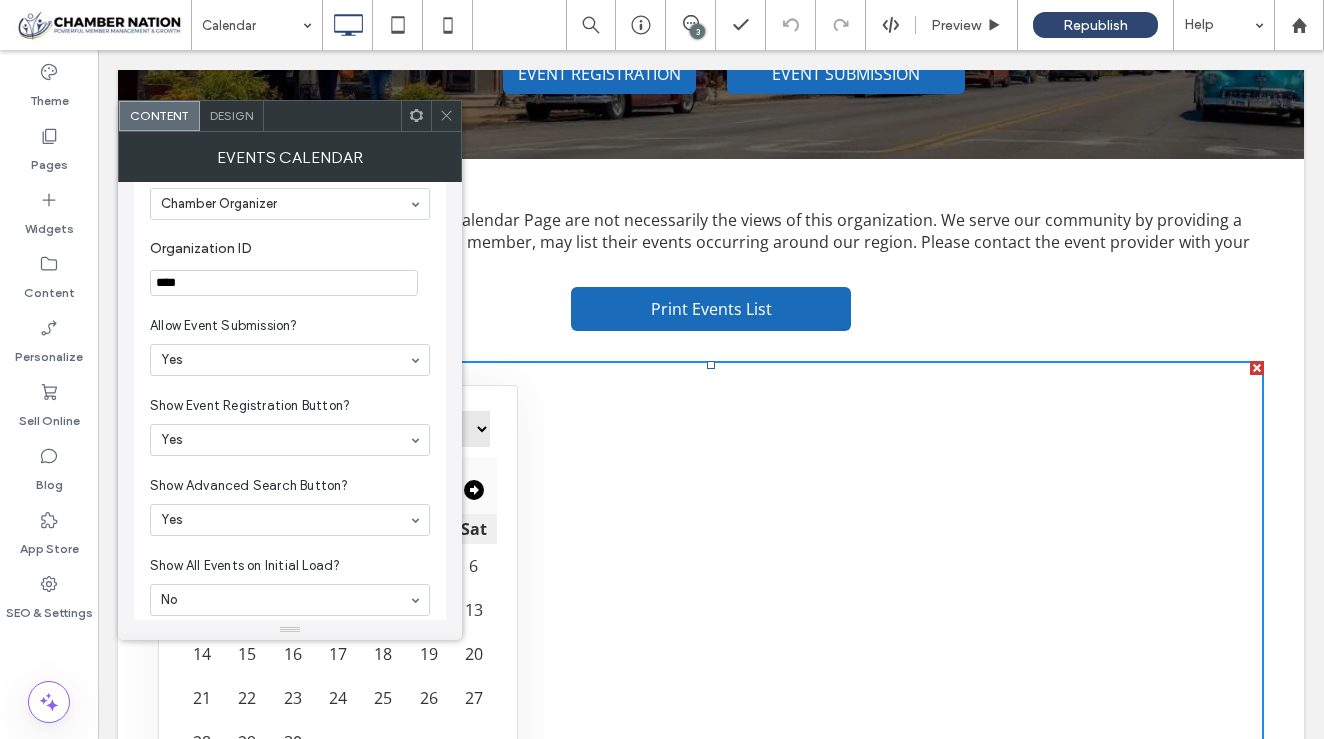 scroll, scrollTop: 176, scrollLeft: 0, axis: vertical 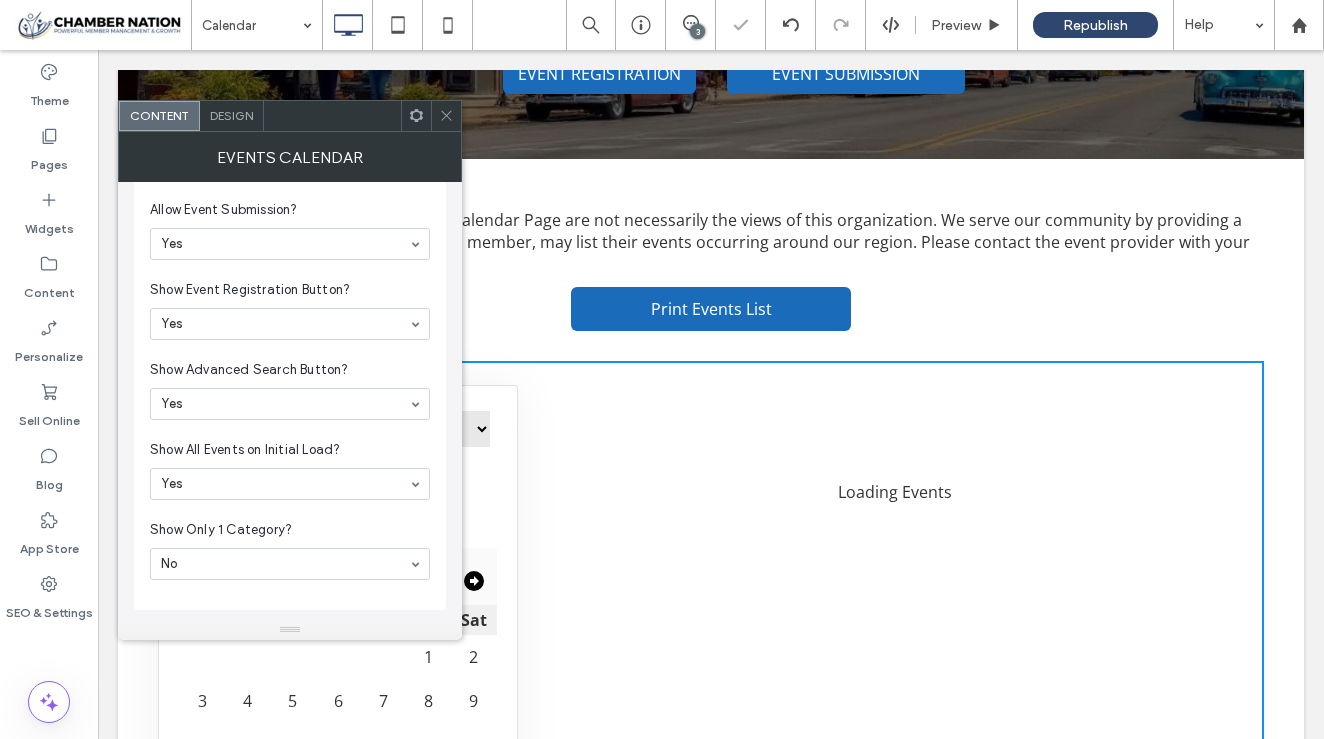 click 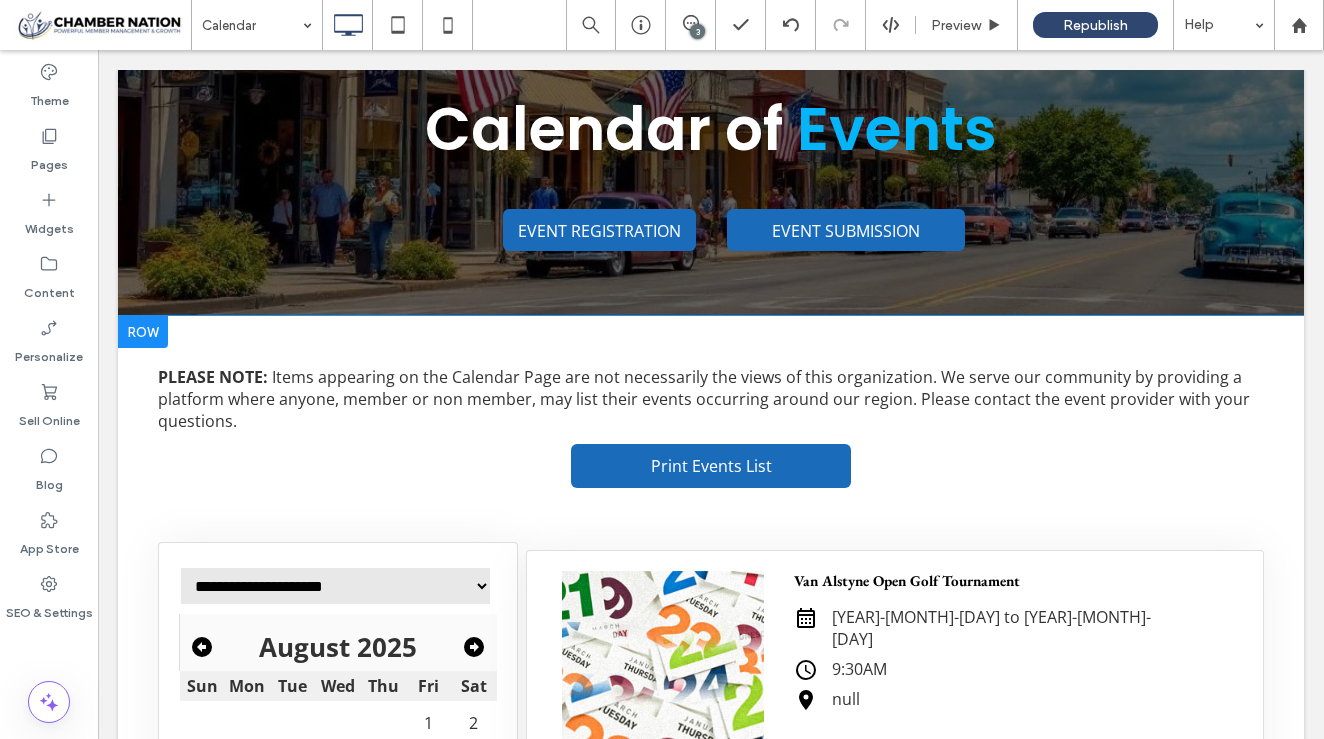 scroll, scrollTop: 175, scrollLeft: 0, axis: vertical 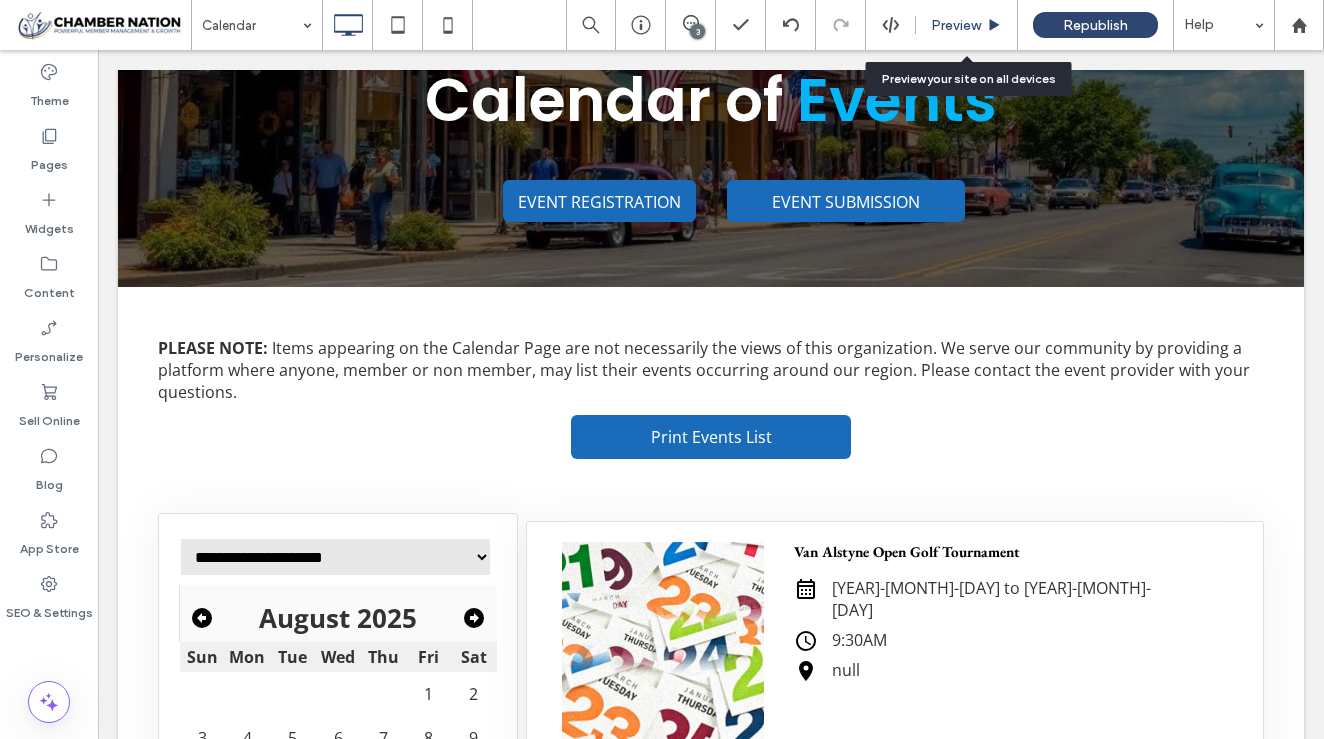 click on "Preview" at bounding box center (967, 25) 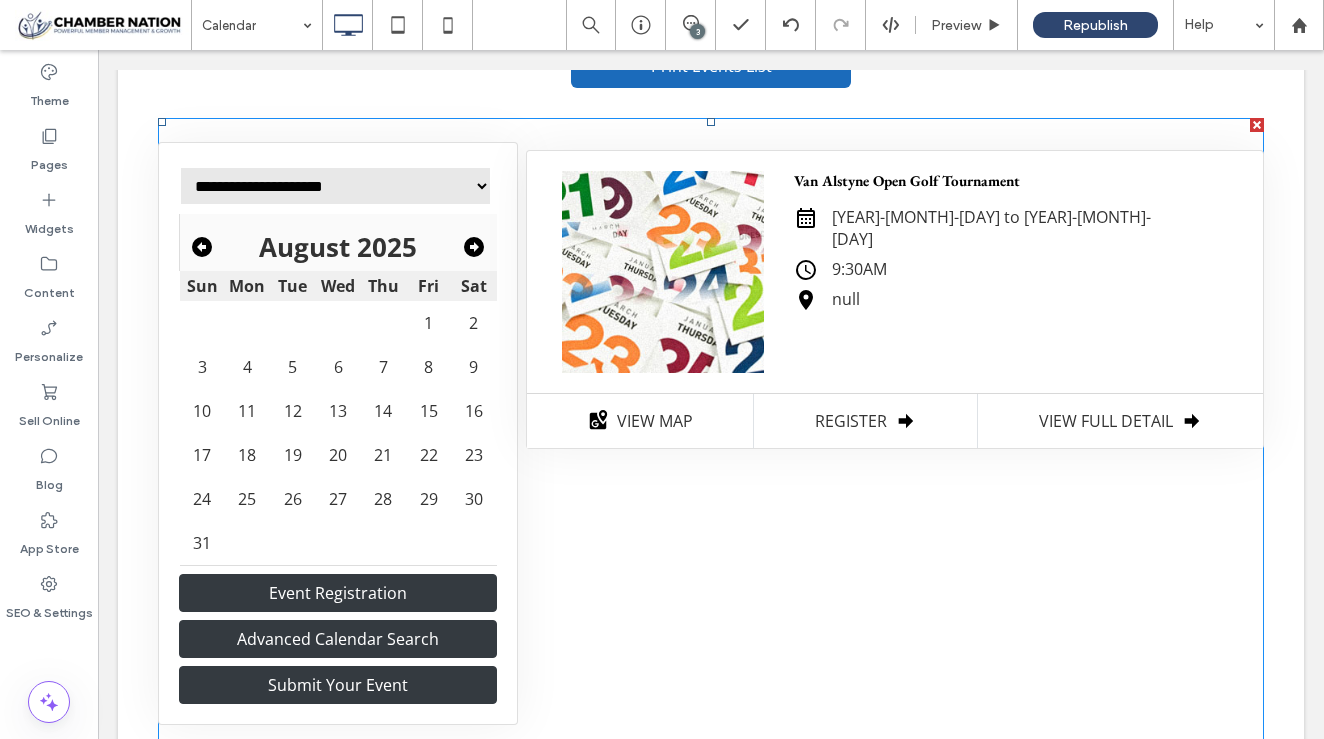 scroll, scrollTop: 547, scrollLeft: 0, axis: vertical 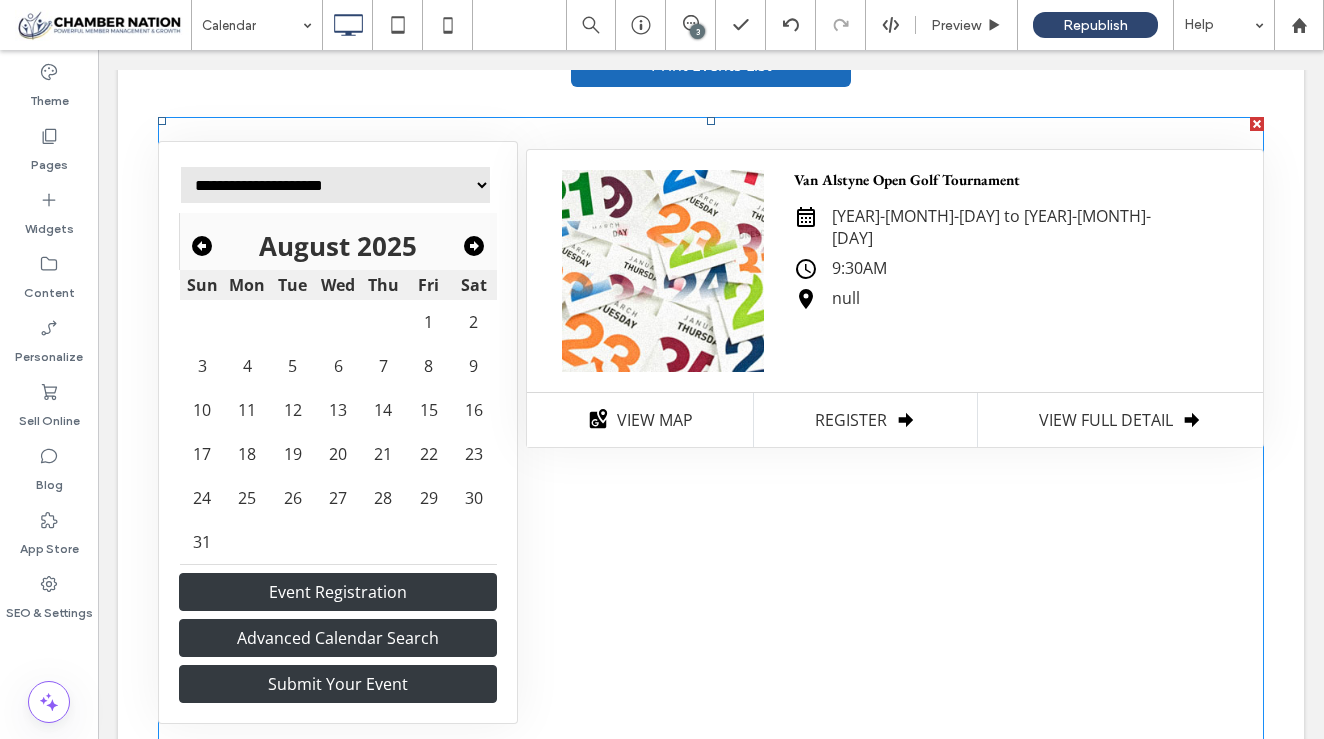 click at bounding box center [711, 1366] 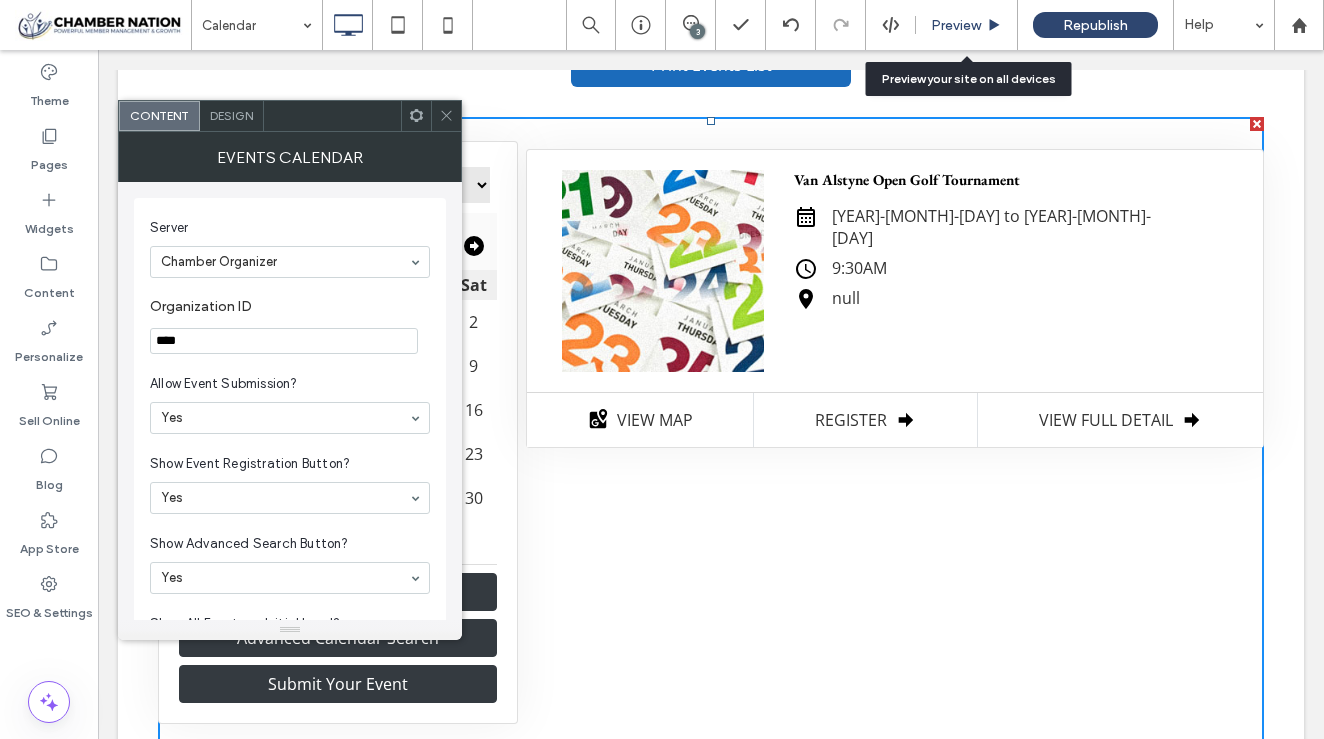 click on "Preview" at bounding box center [967, 25] 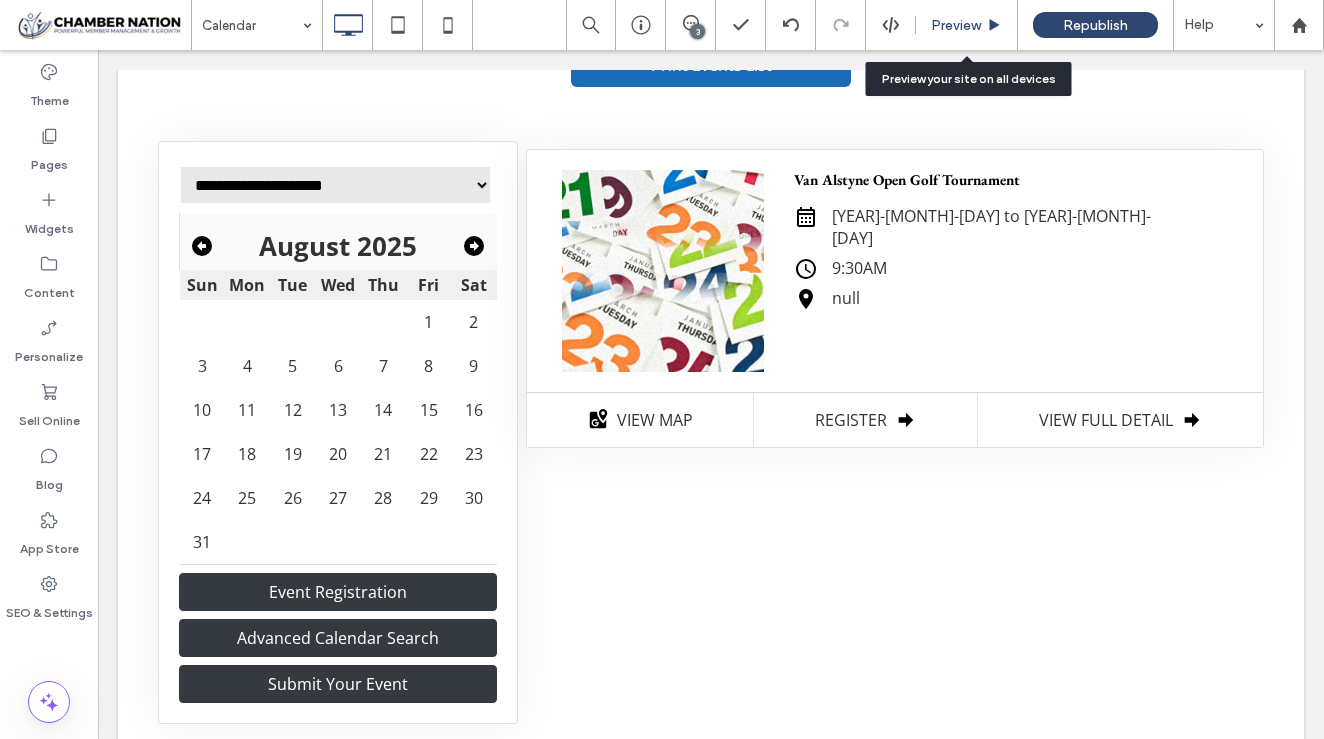 click on "Preview" at bounding box center [956, 25] 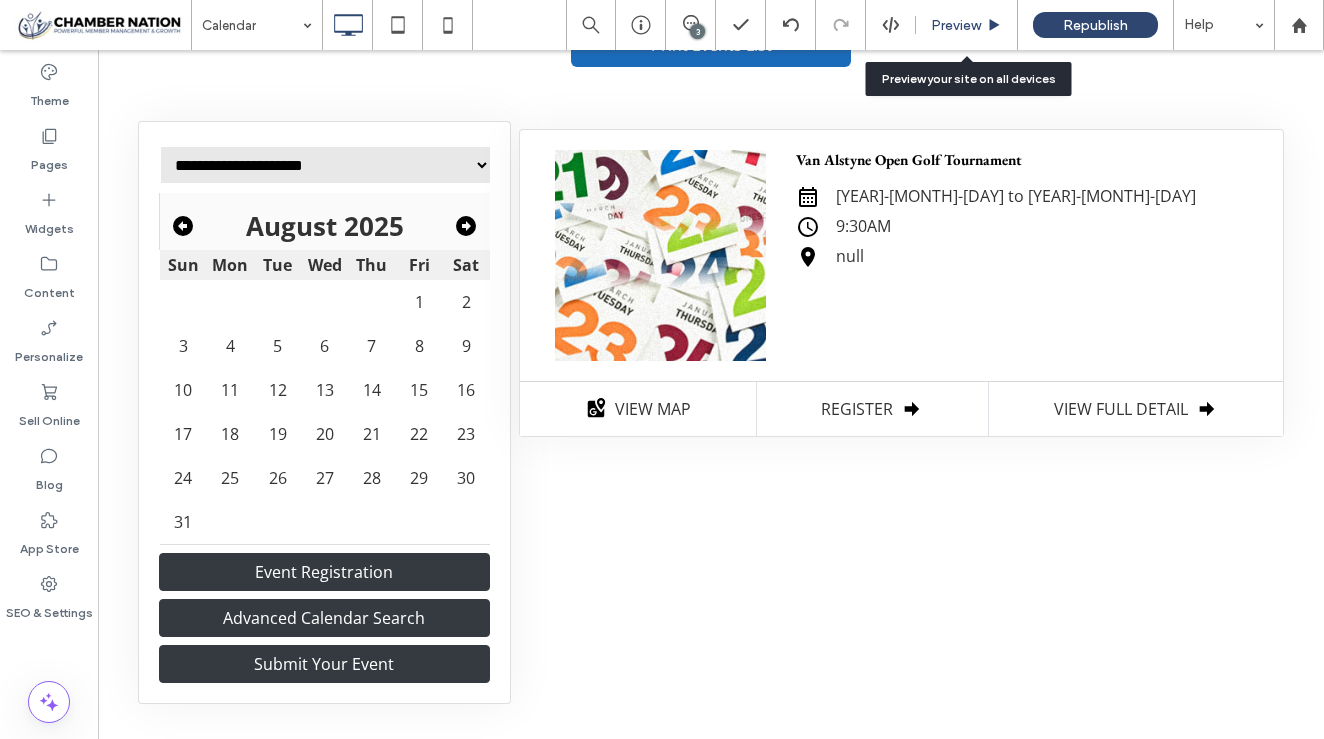 scroll, scrollTop: 525, scrollLeft: 0, axis: vertical 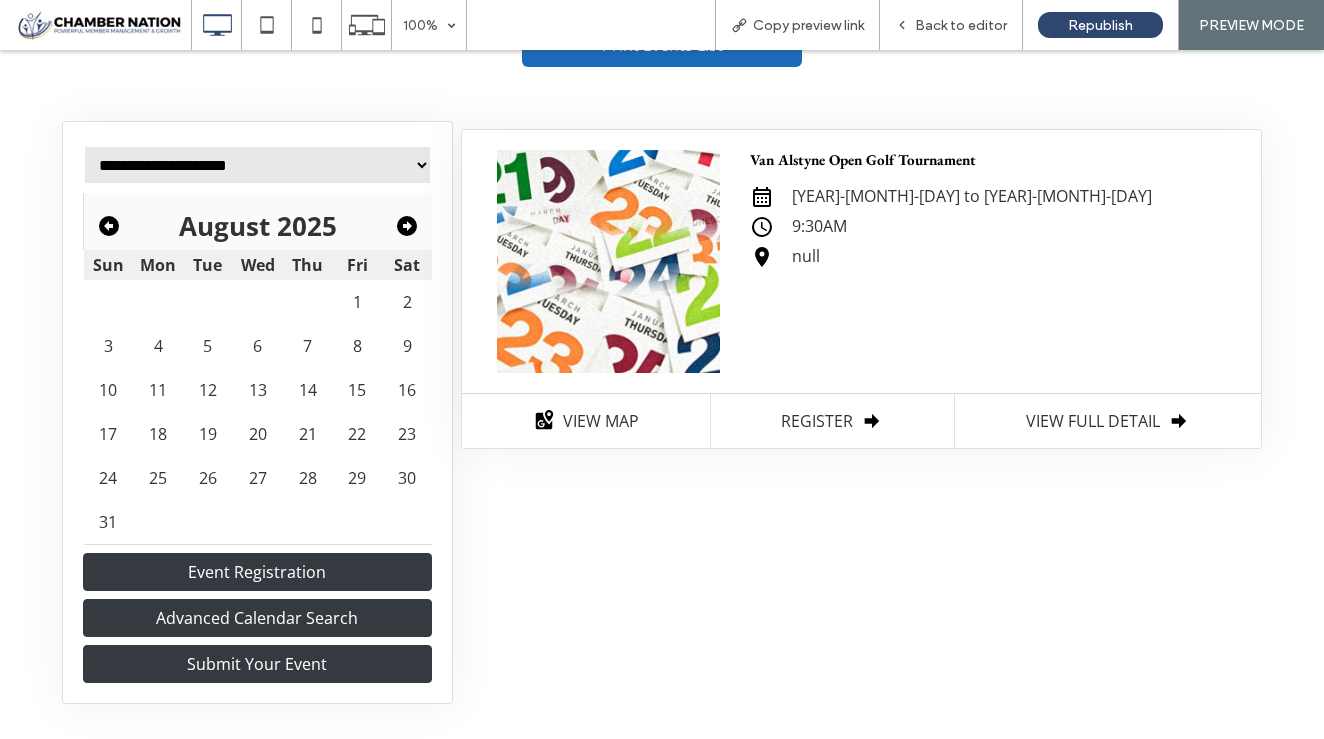click on "REGISTER" at bounding box center (832, 421) 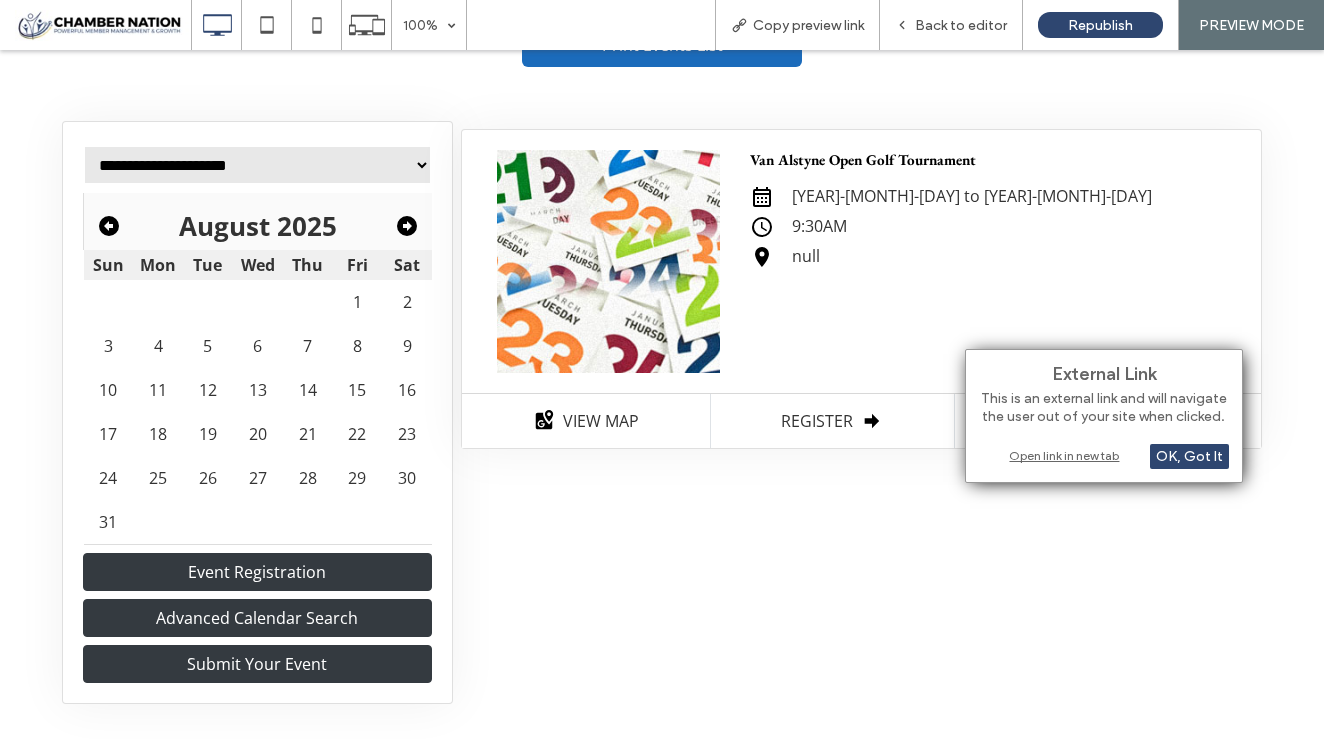 click on "Open link in new tab" at bounding box center (1104, 455) 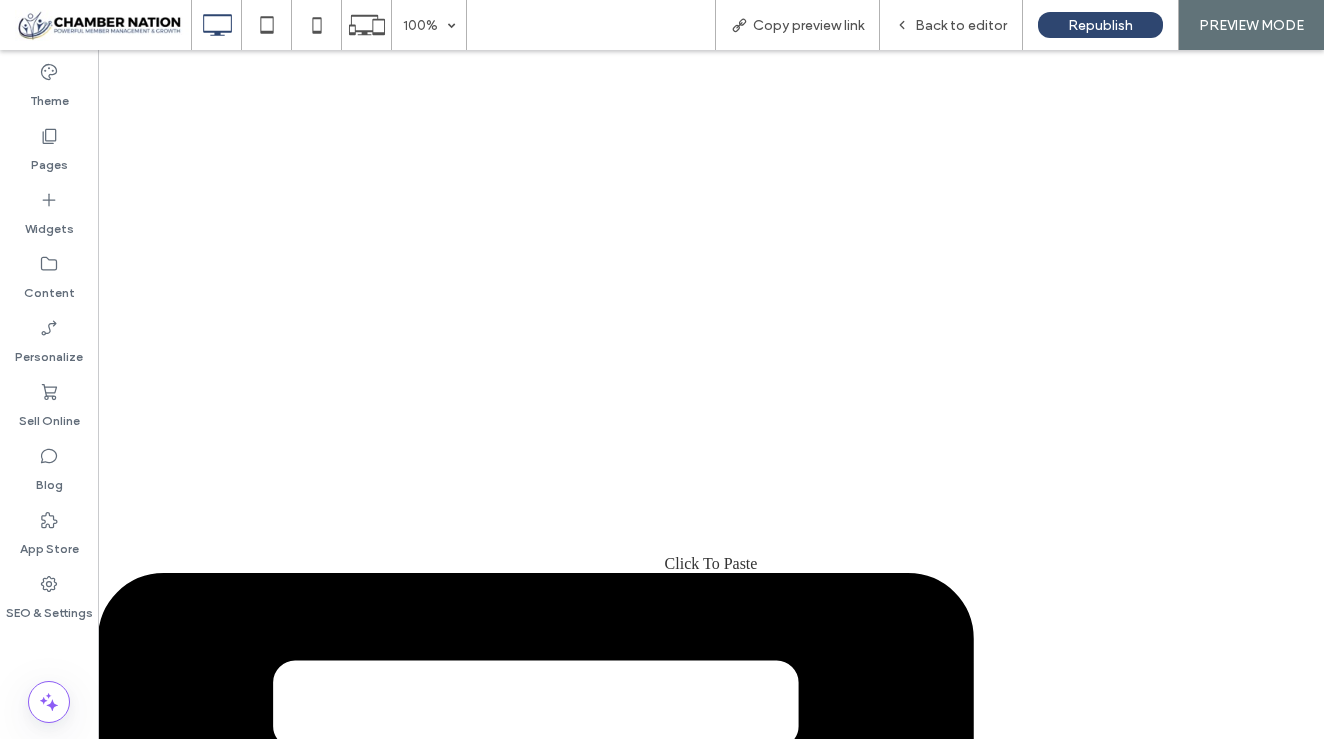 scroll, scrollTop: 446, scrollLeft: 0, axis: vertical 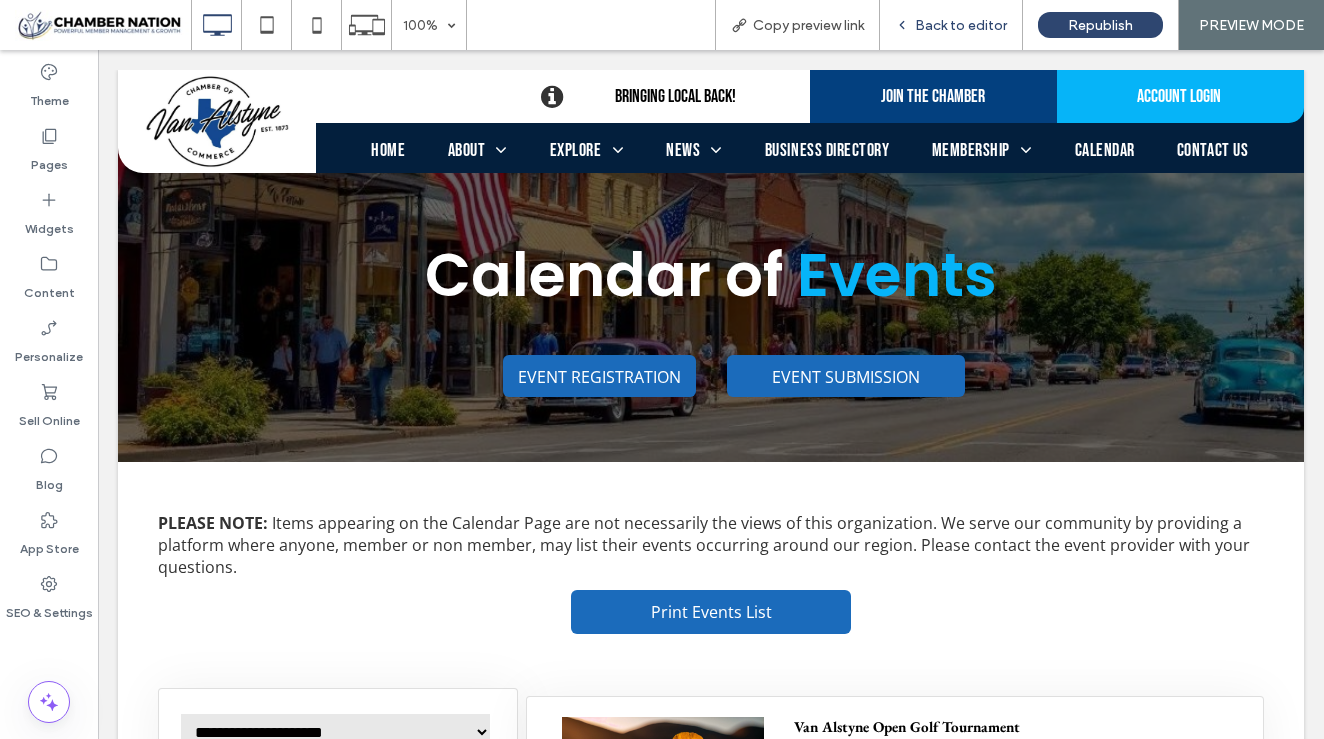 click on "Back to editor" at bounding box center [961, 25] 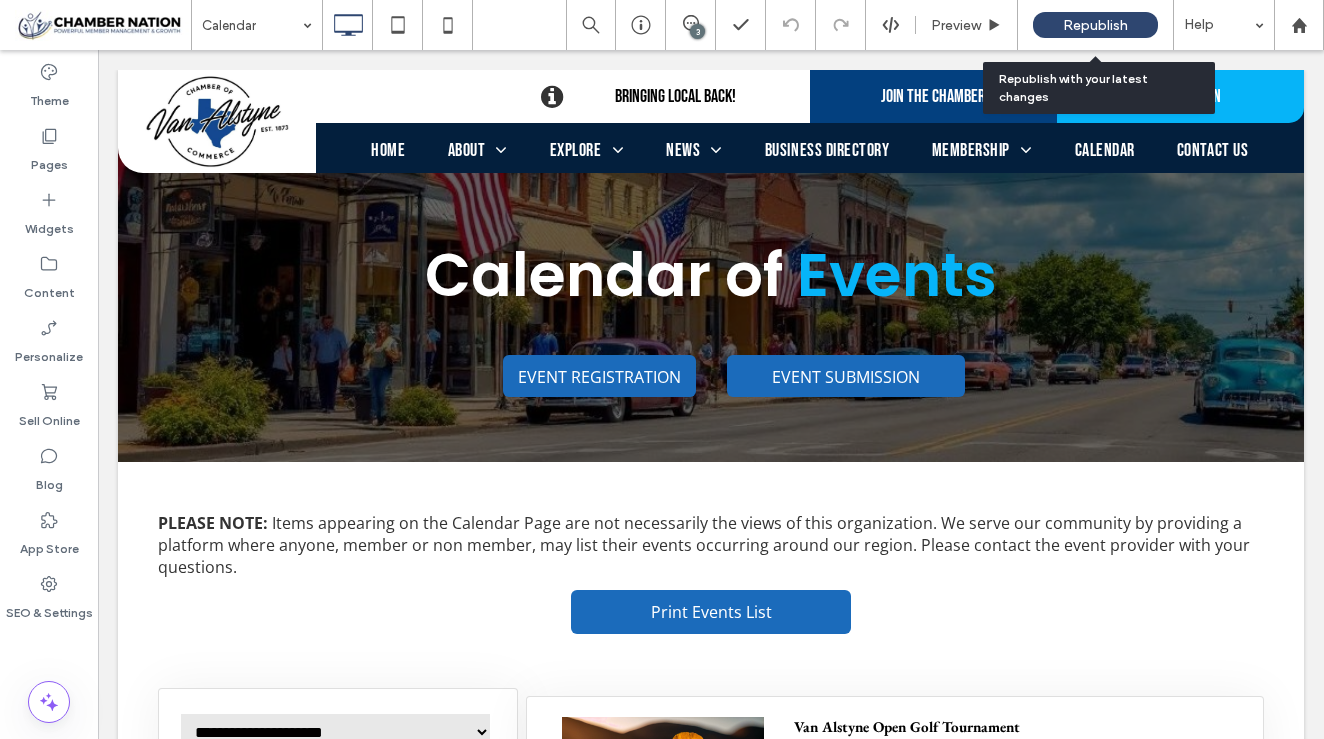 click on "Republish" at bounding box center [1095, 25] 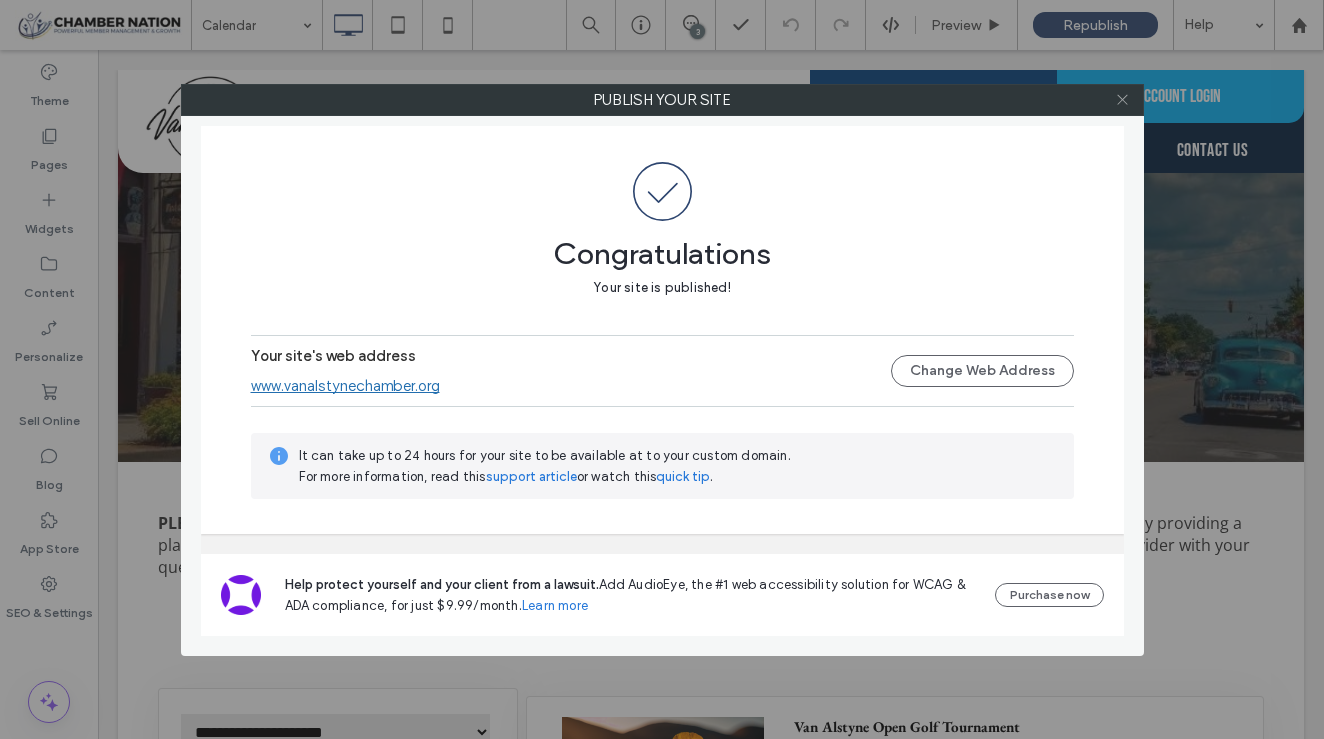 click 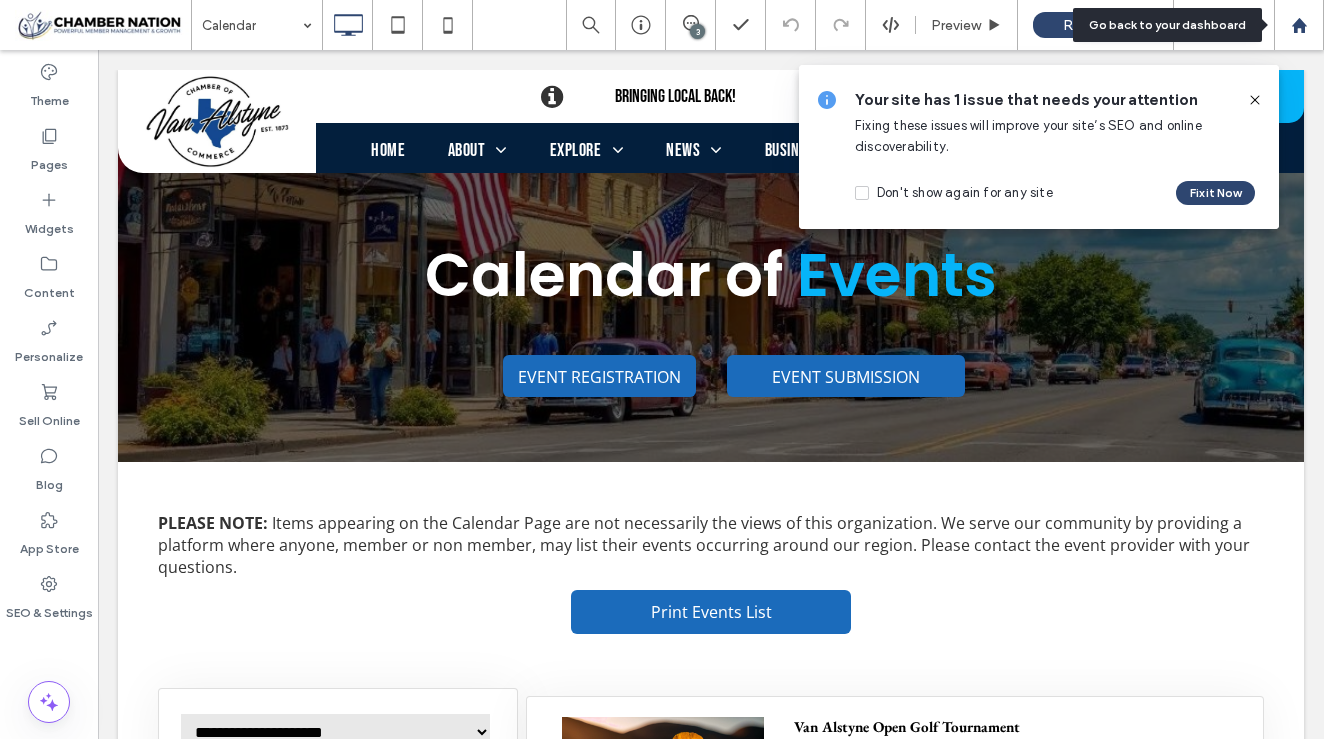 click 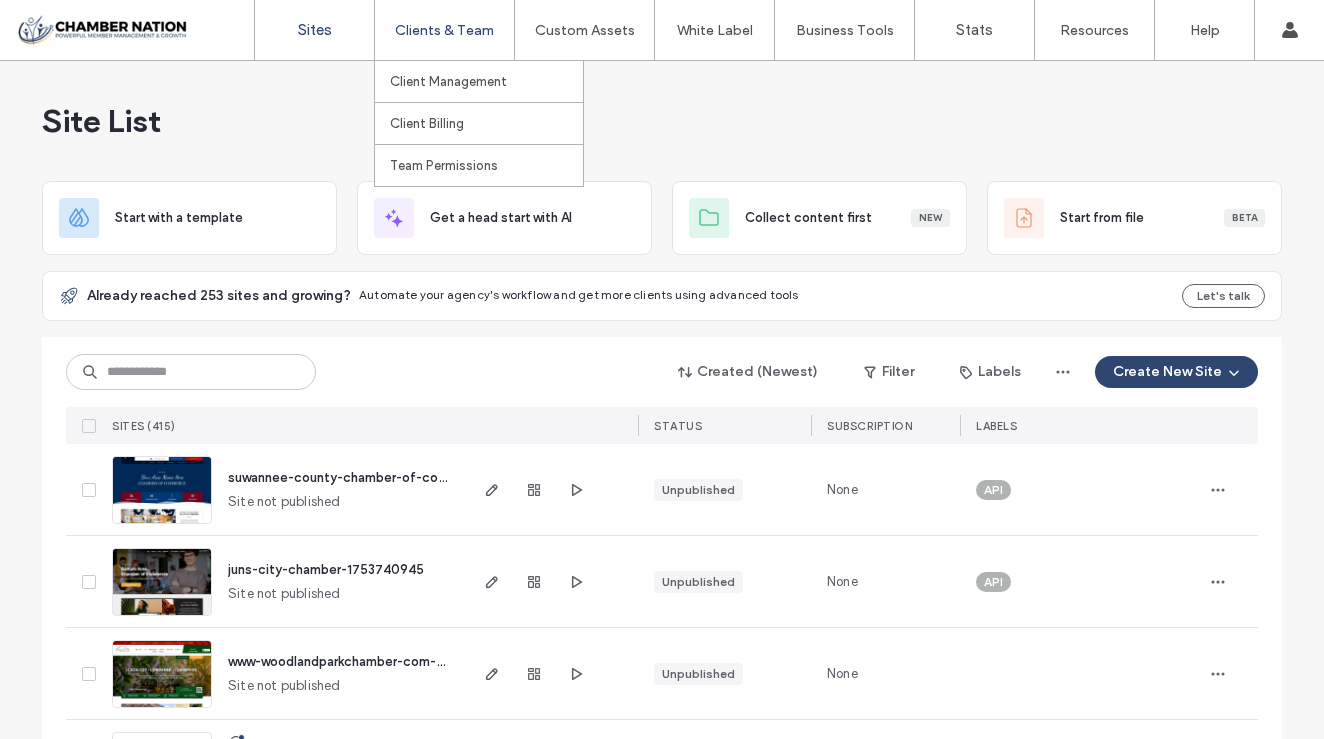 scroll, scrollTop: 0, scrollLeft: 0, axis: both 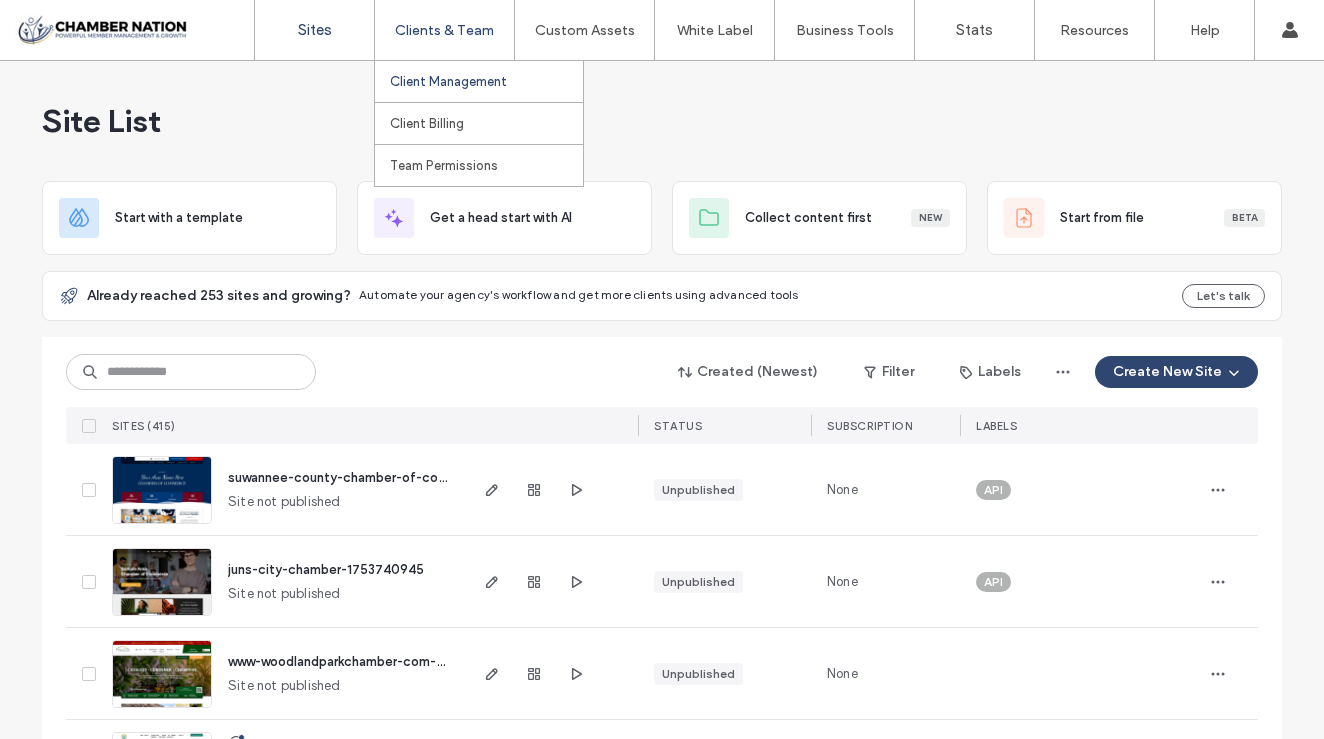 click on "Client Management" at bounding box center (448, 81) 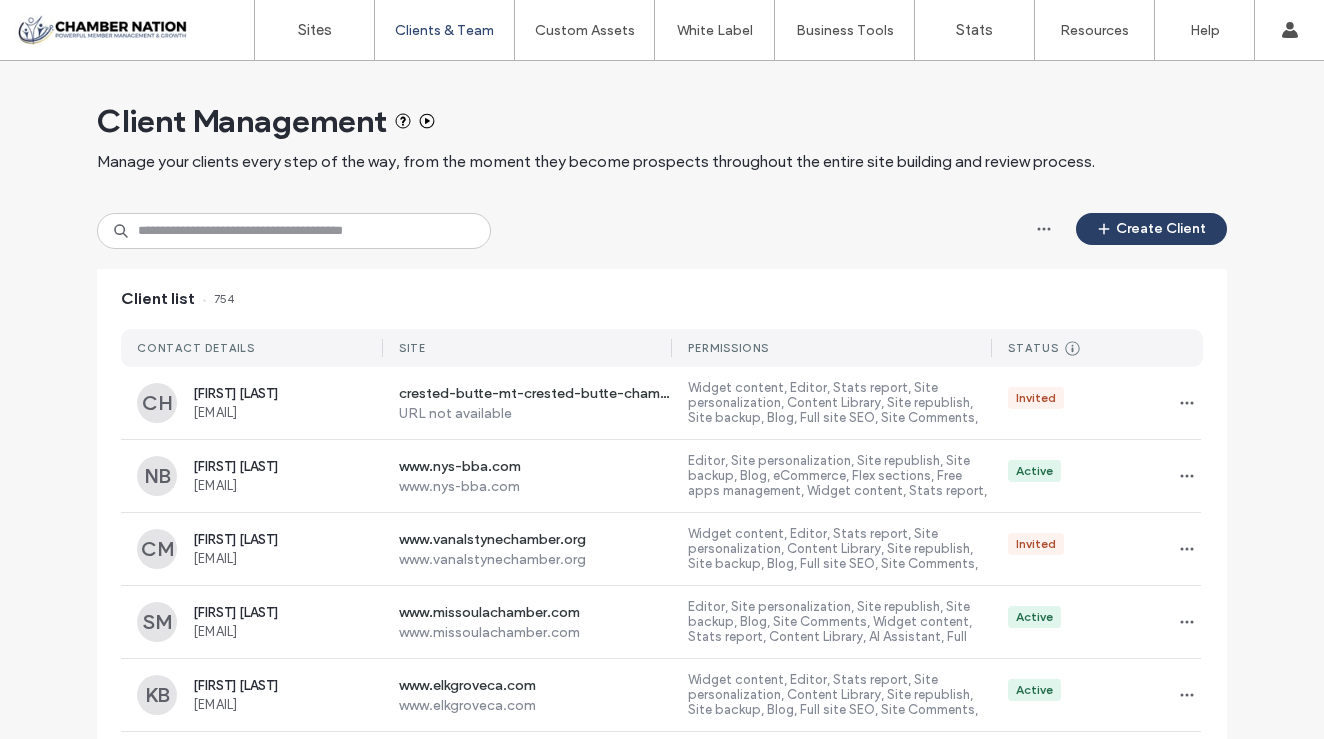 click on "Create Client" at bounding box center [1151, 229] 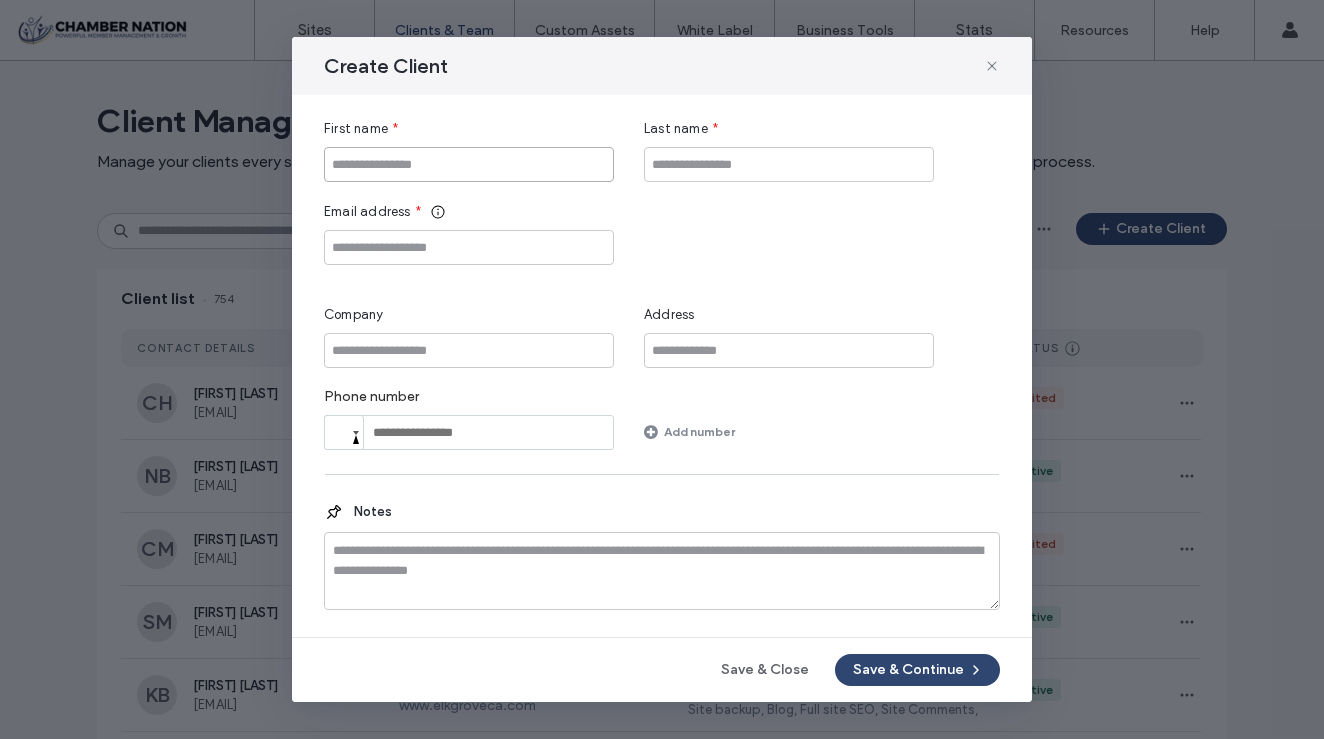 click at bounding box center [469, 164] 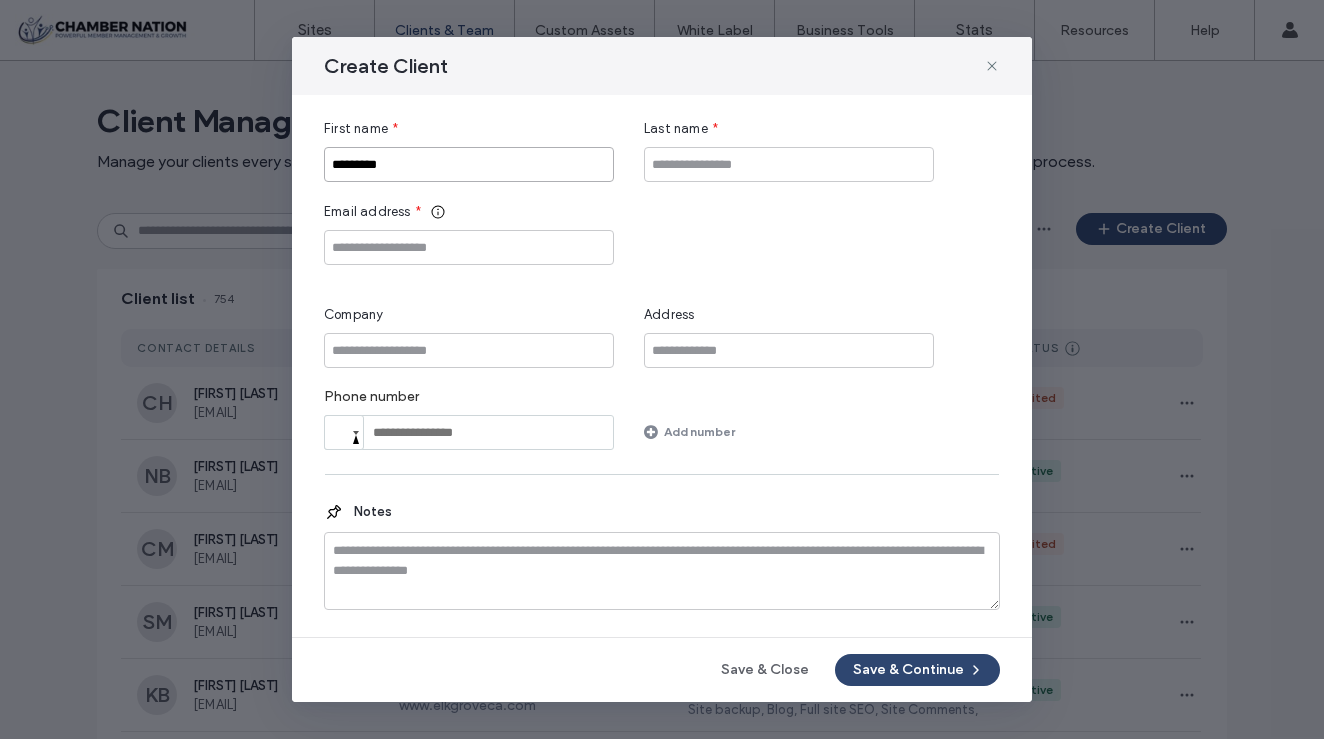 type on "*********" 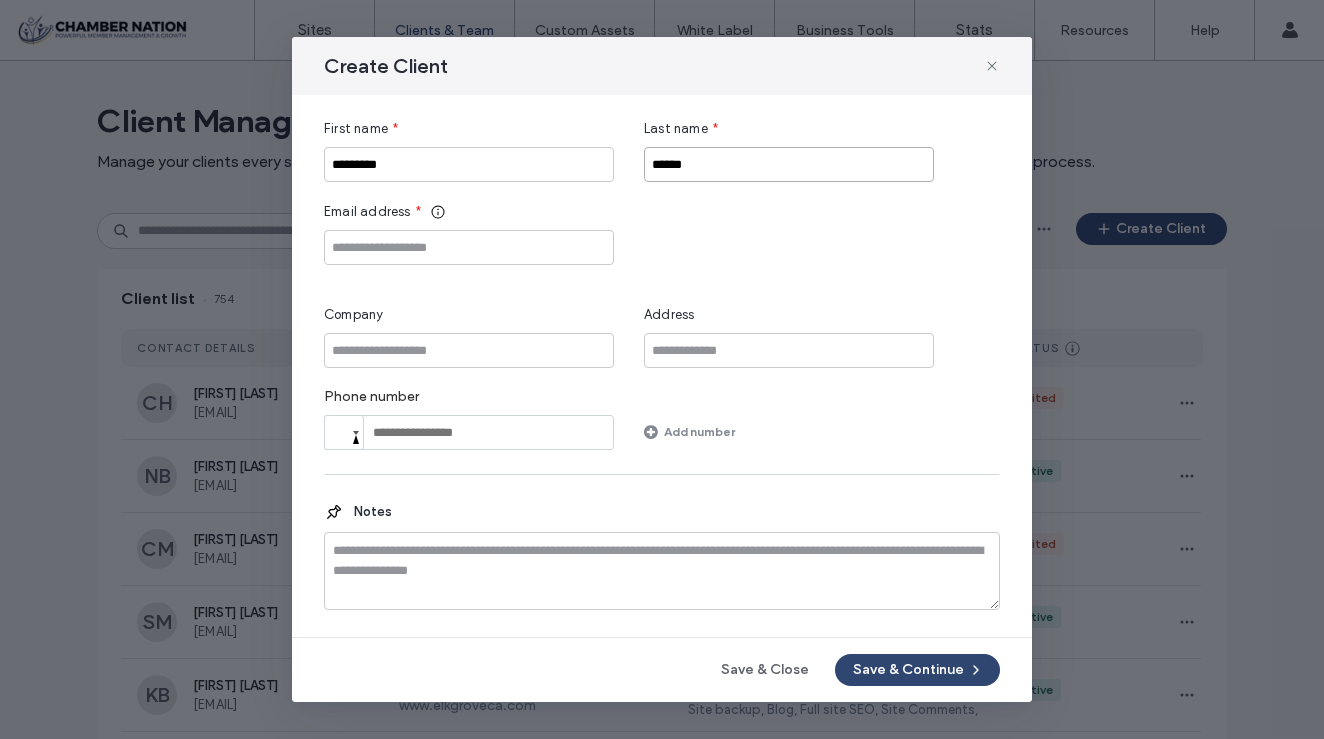 type on "******" 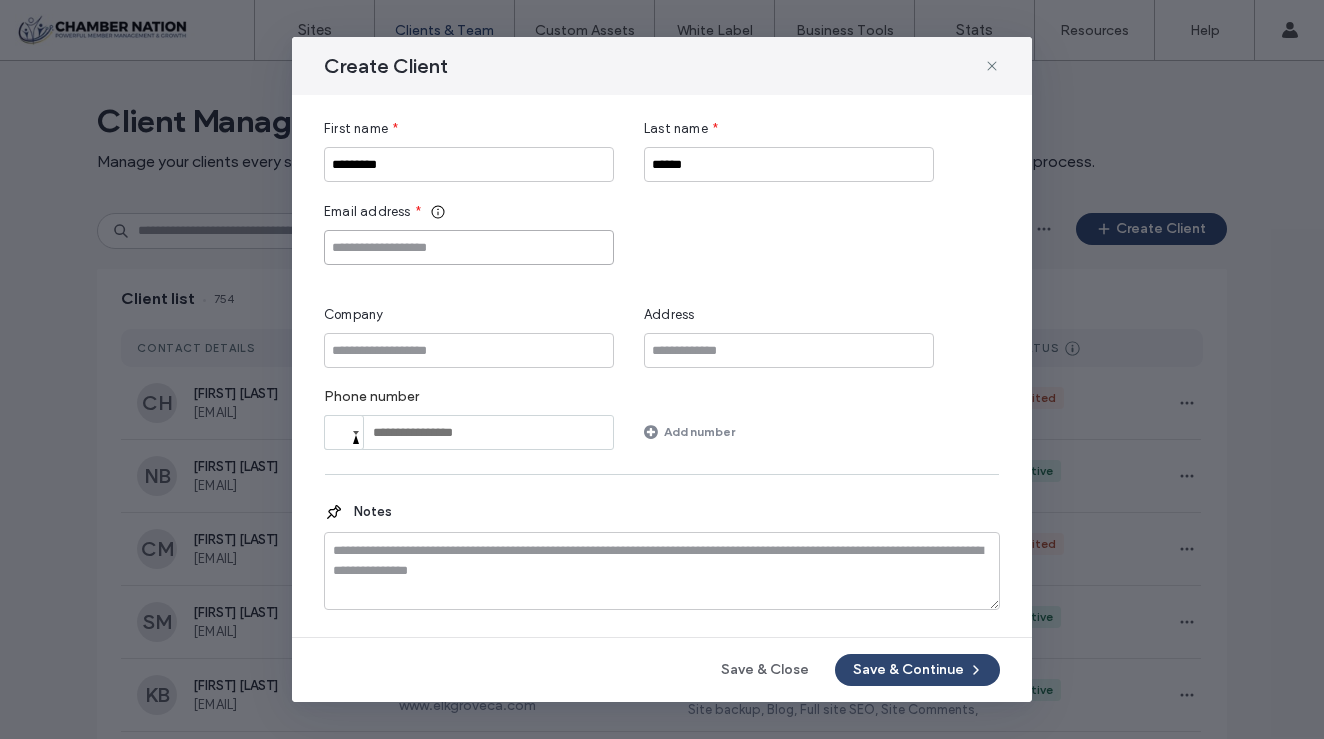 click at bounding box center [469, 247] 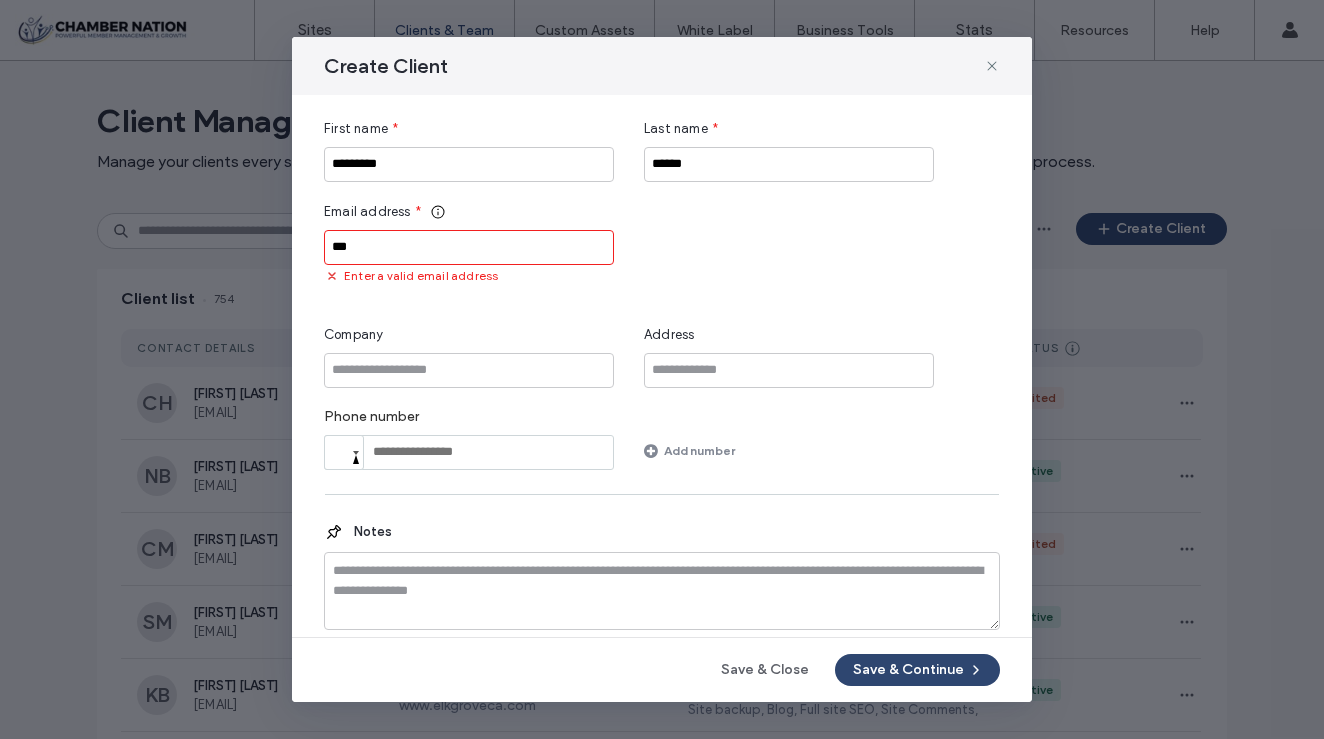 click on "***" at bounding box center (469, 247) 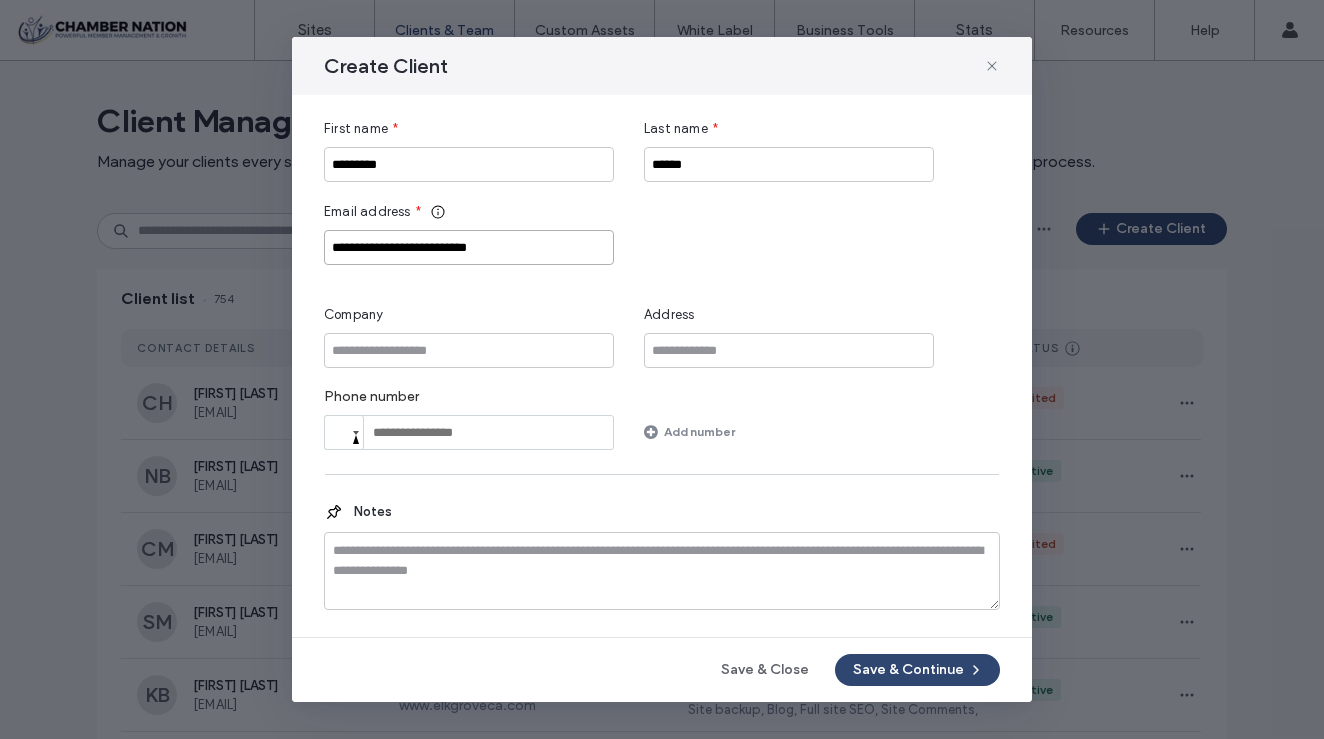 drag, startPoint x: 450, startPoint y: 251, endPoint x: 303, endPoint y: 247, distance: 147.05441 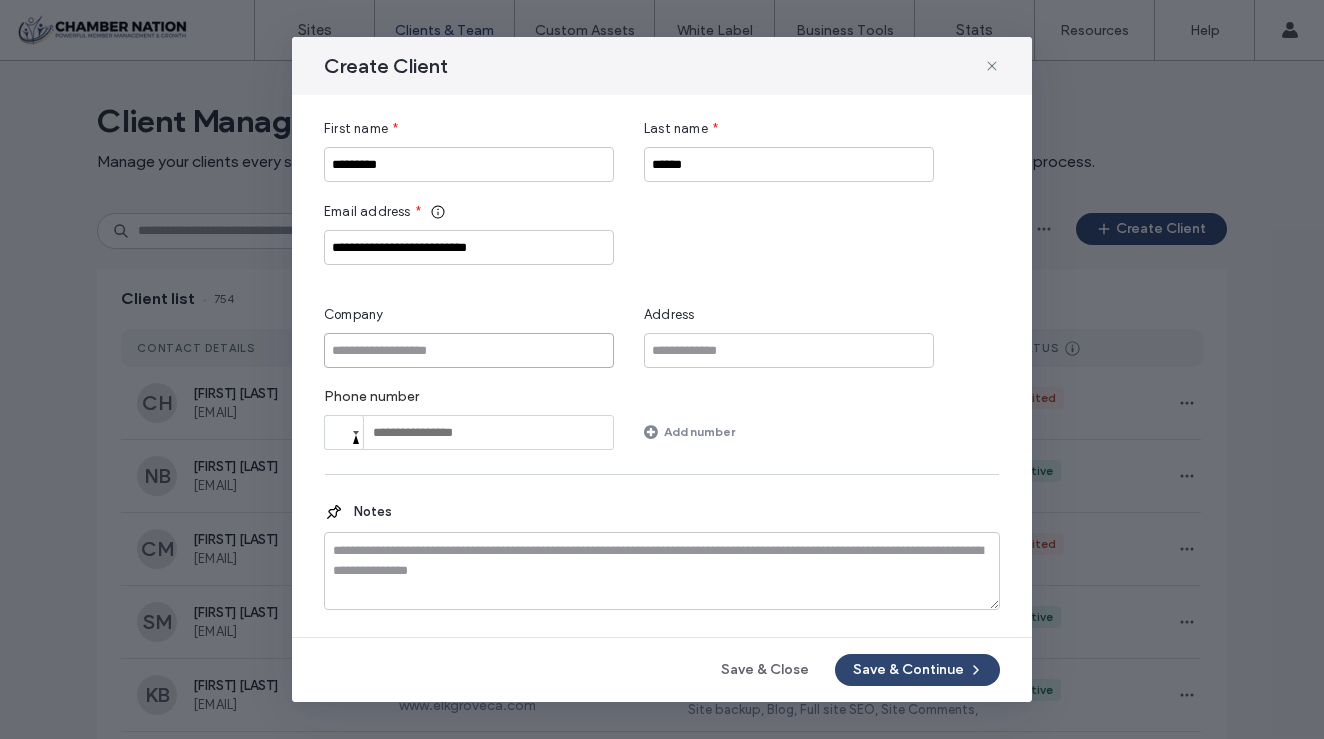 click at bounding box center [469, 350] 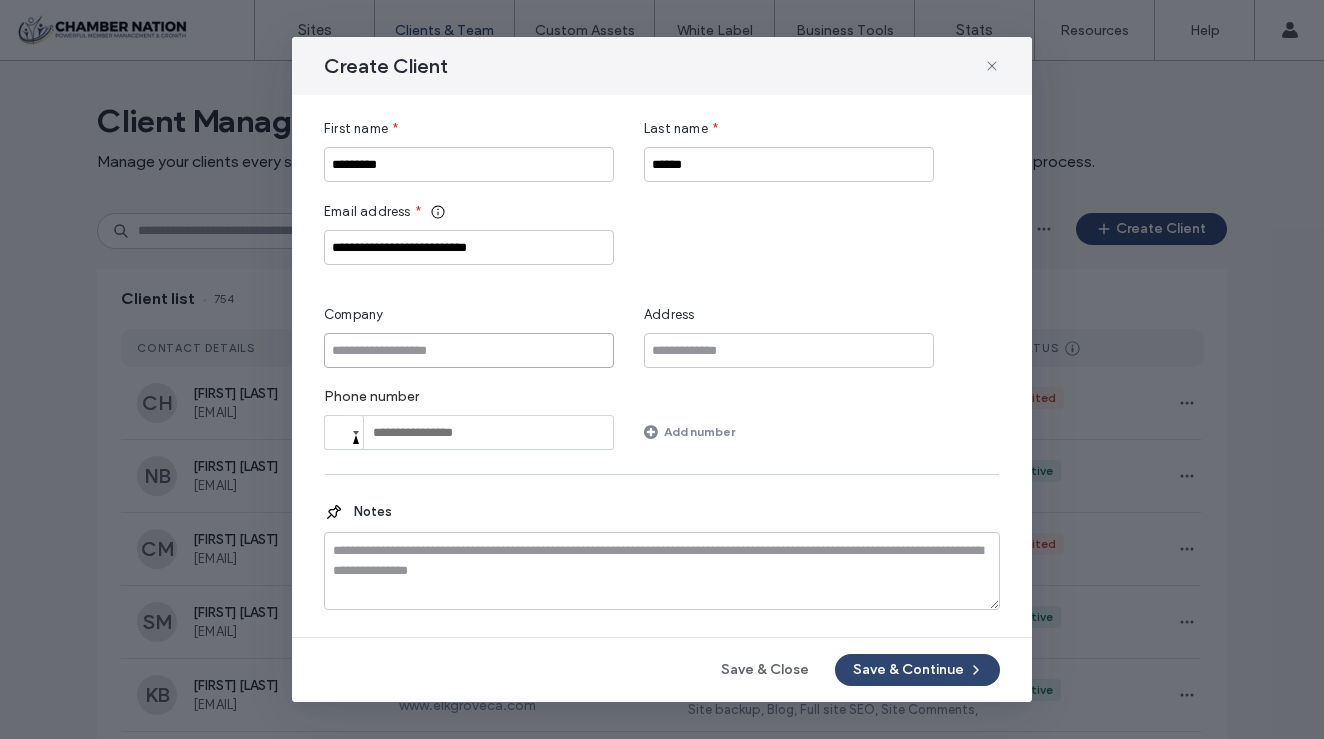 paste on "**********" 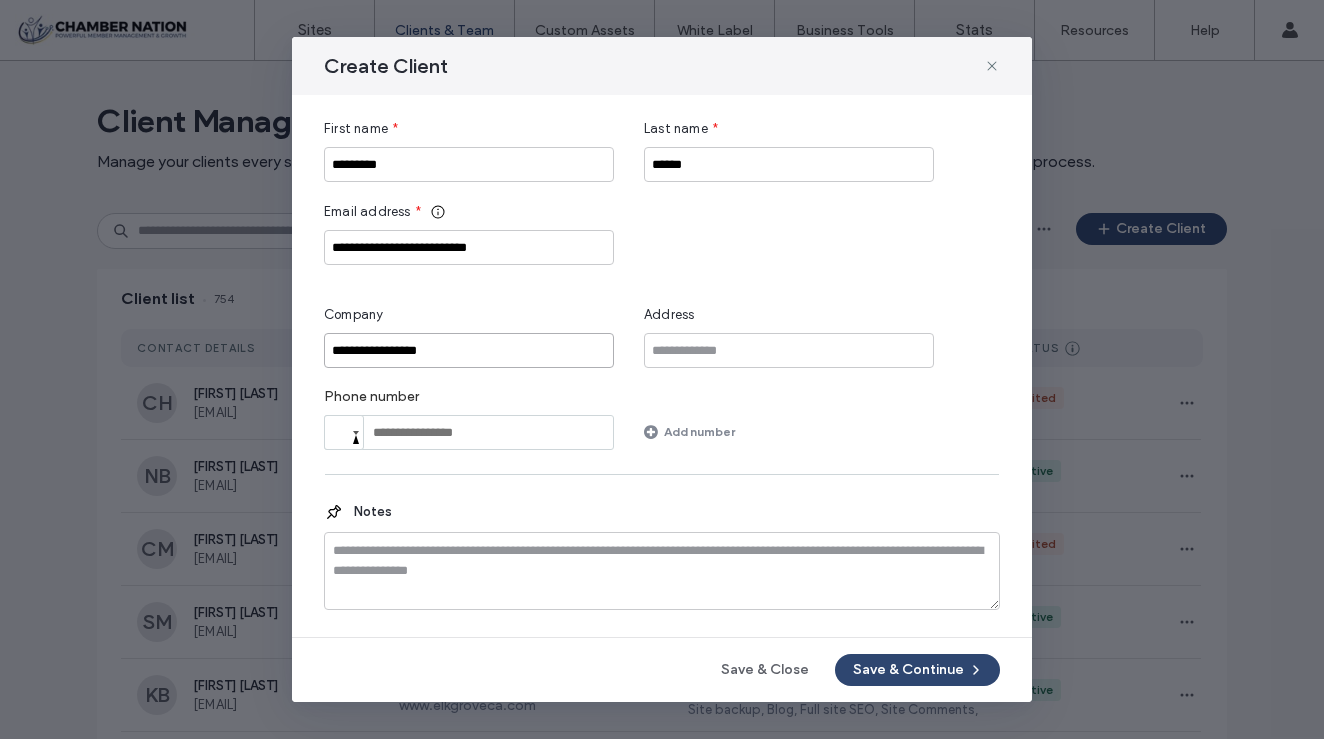 click on "**********" at bounding box center (469, 350) 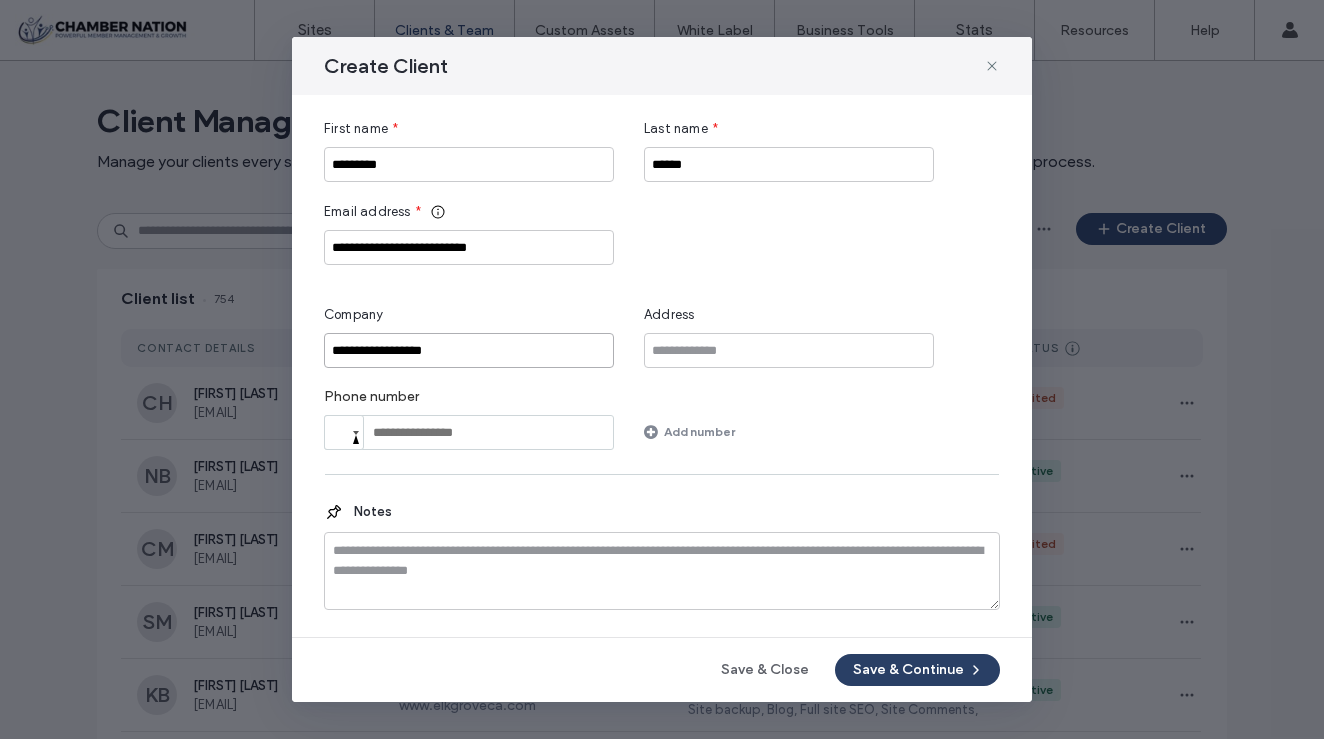 type on "**********" 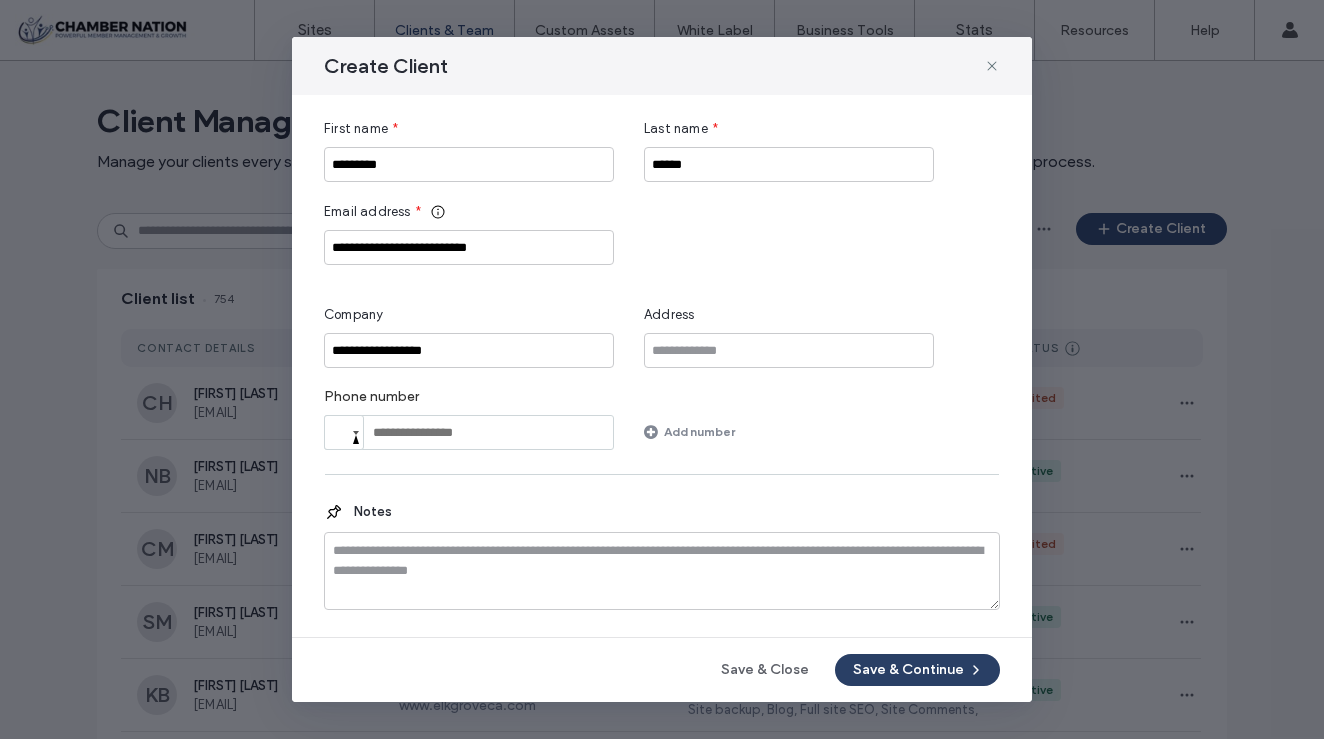 click on "Save & Continue" at bounding box center (917, 670) 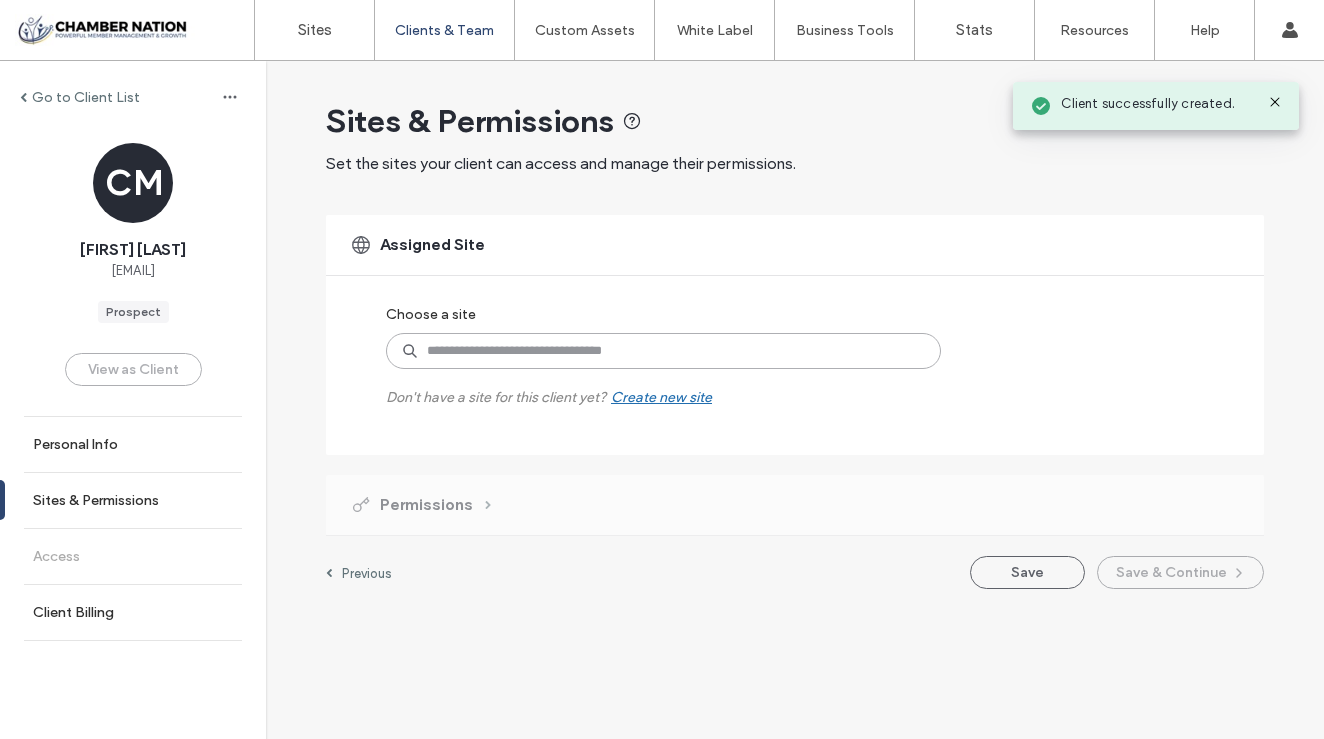 click at bounding box center (663, 351) 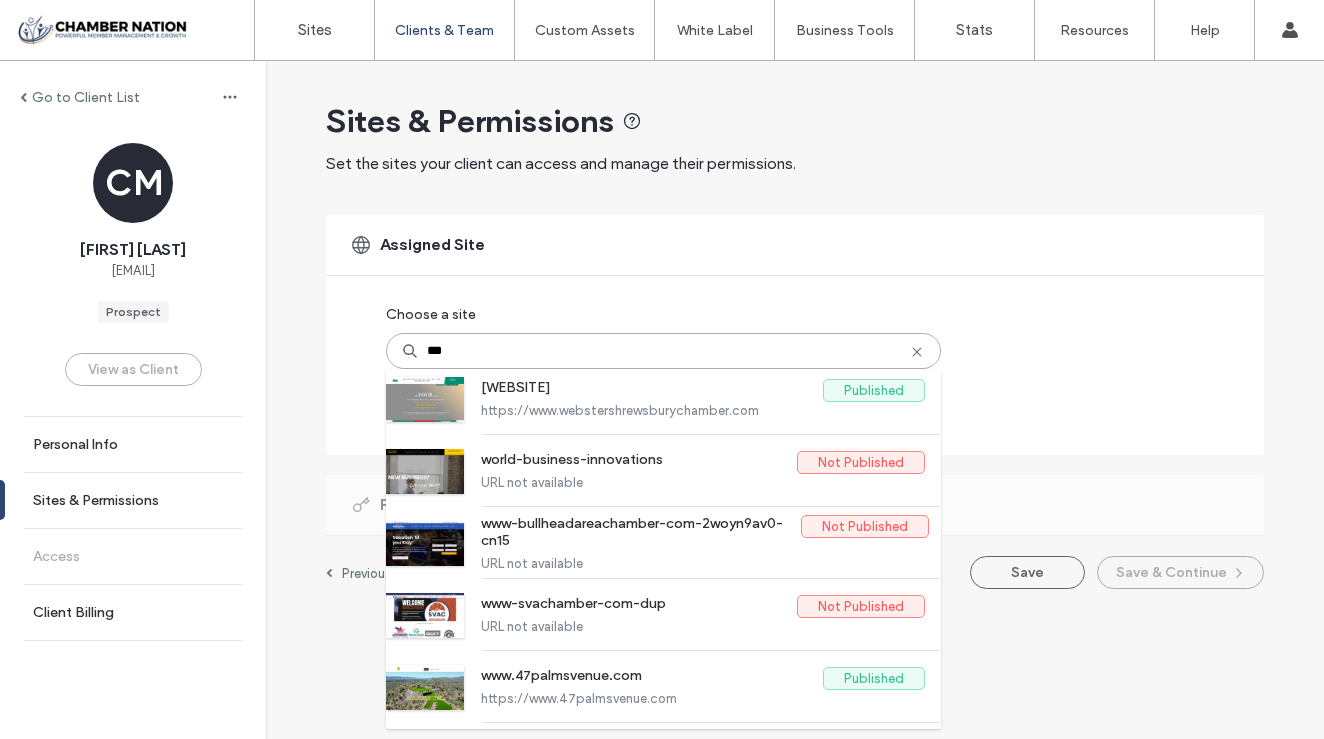 scroll, scrollTop: 1013, scrollLeft: 0, axis: vertical 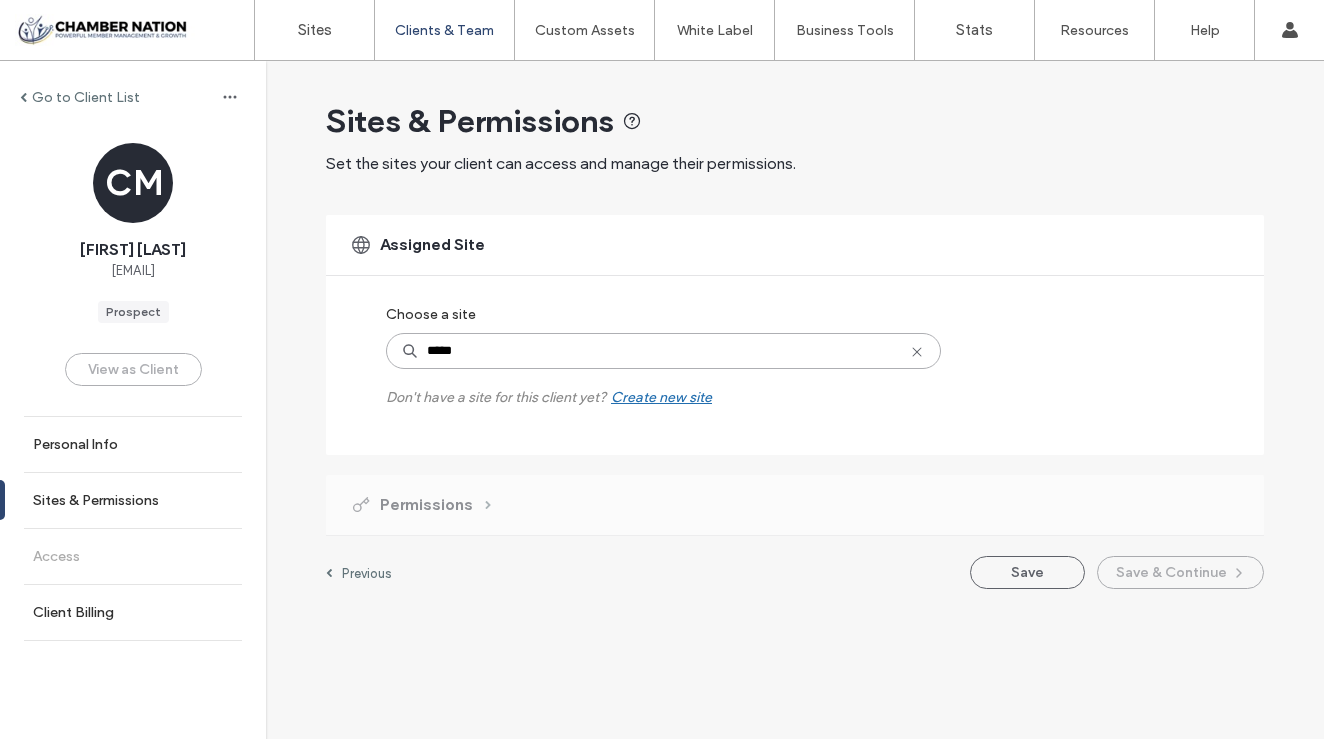 type on "****" 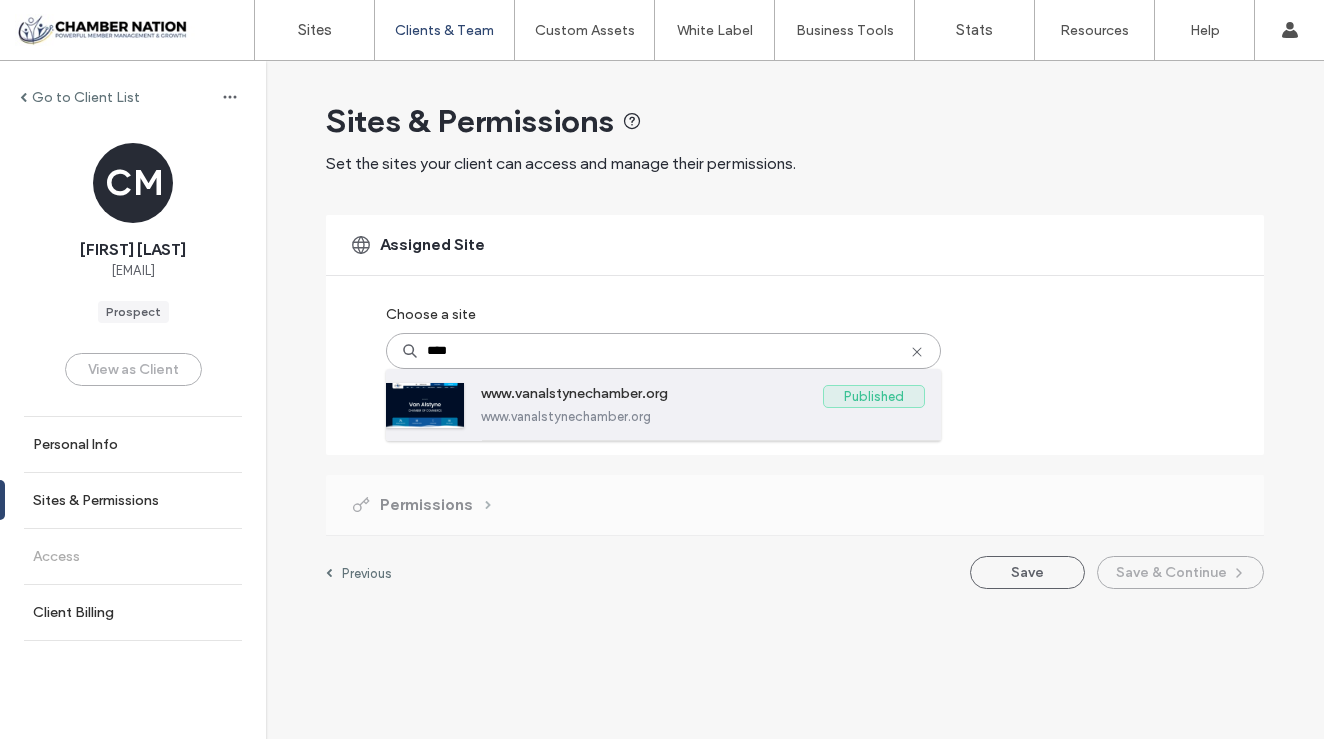 click on "www.vanalstynechamber.org" at bounding box center (652, 397) 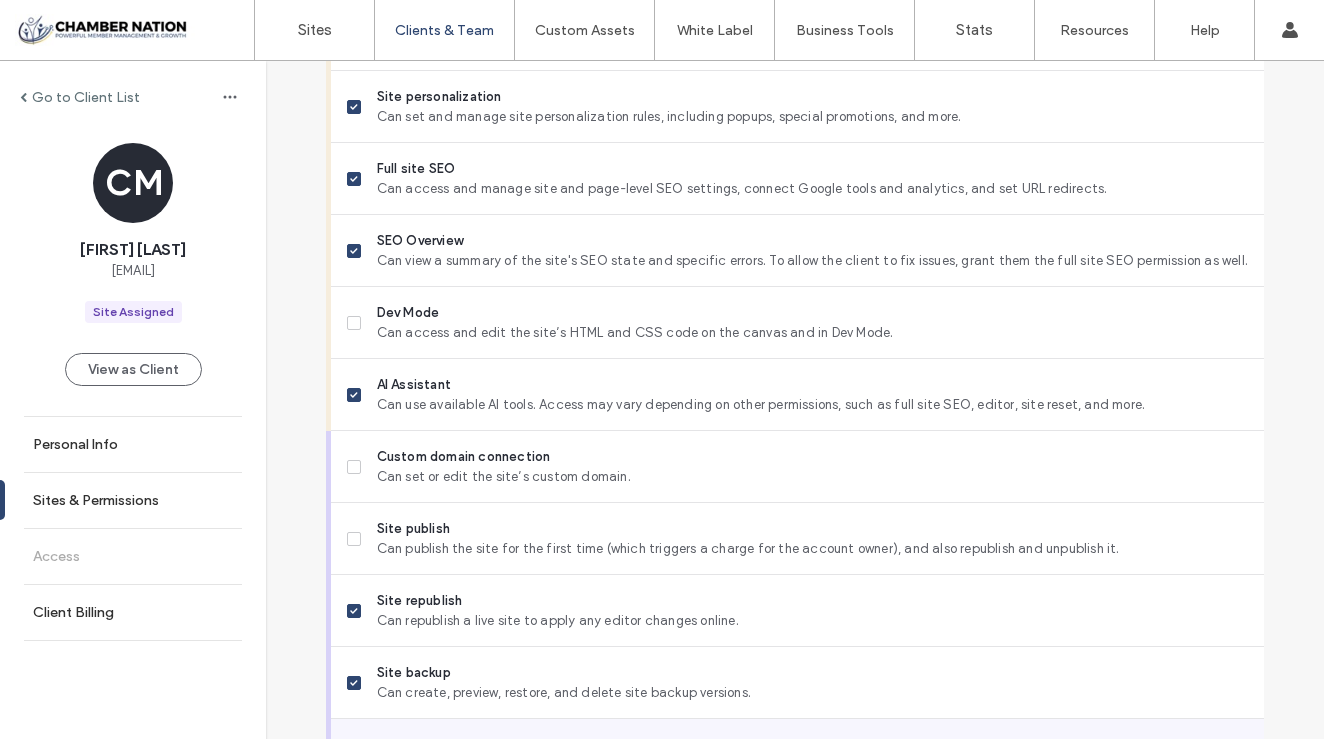 scroll, scrollTop: 1735, scrollLeft: 0, axis: vertical 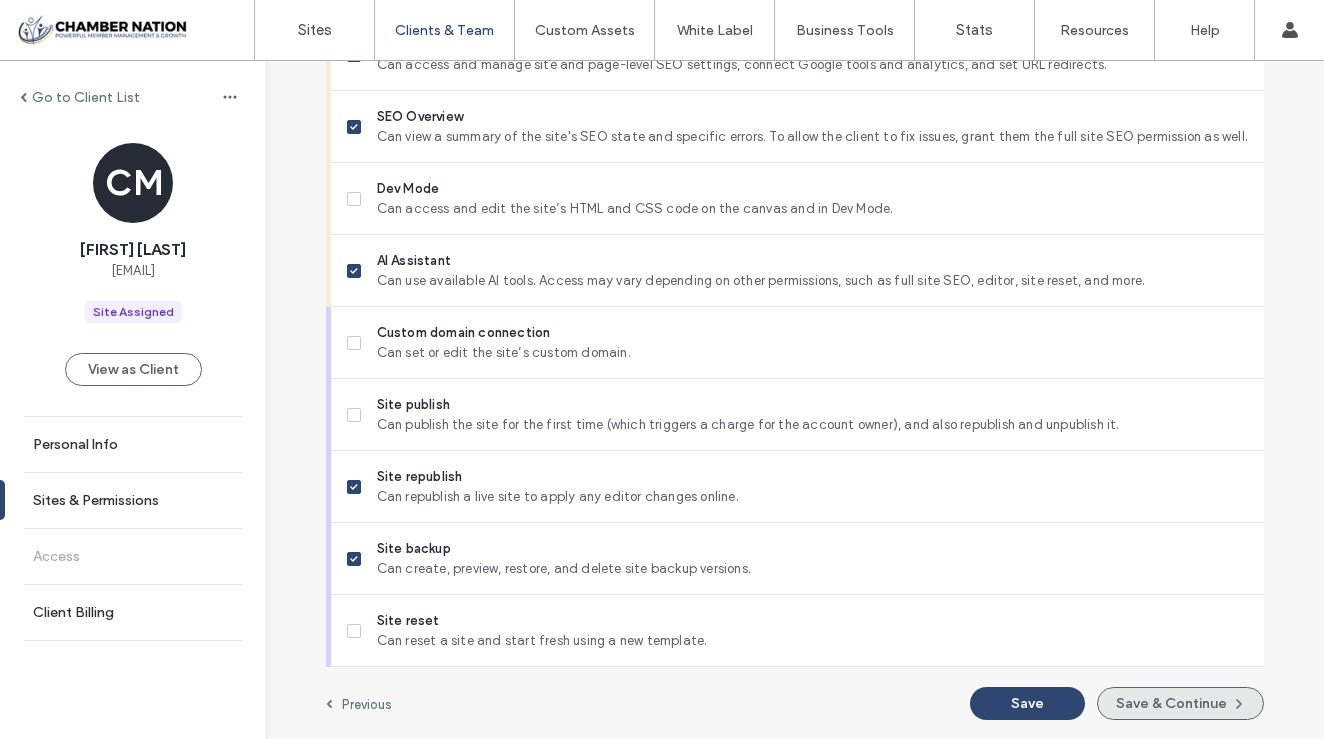 click on "Save & Continue" at bounding box center (1180, 703) 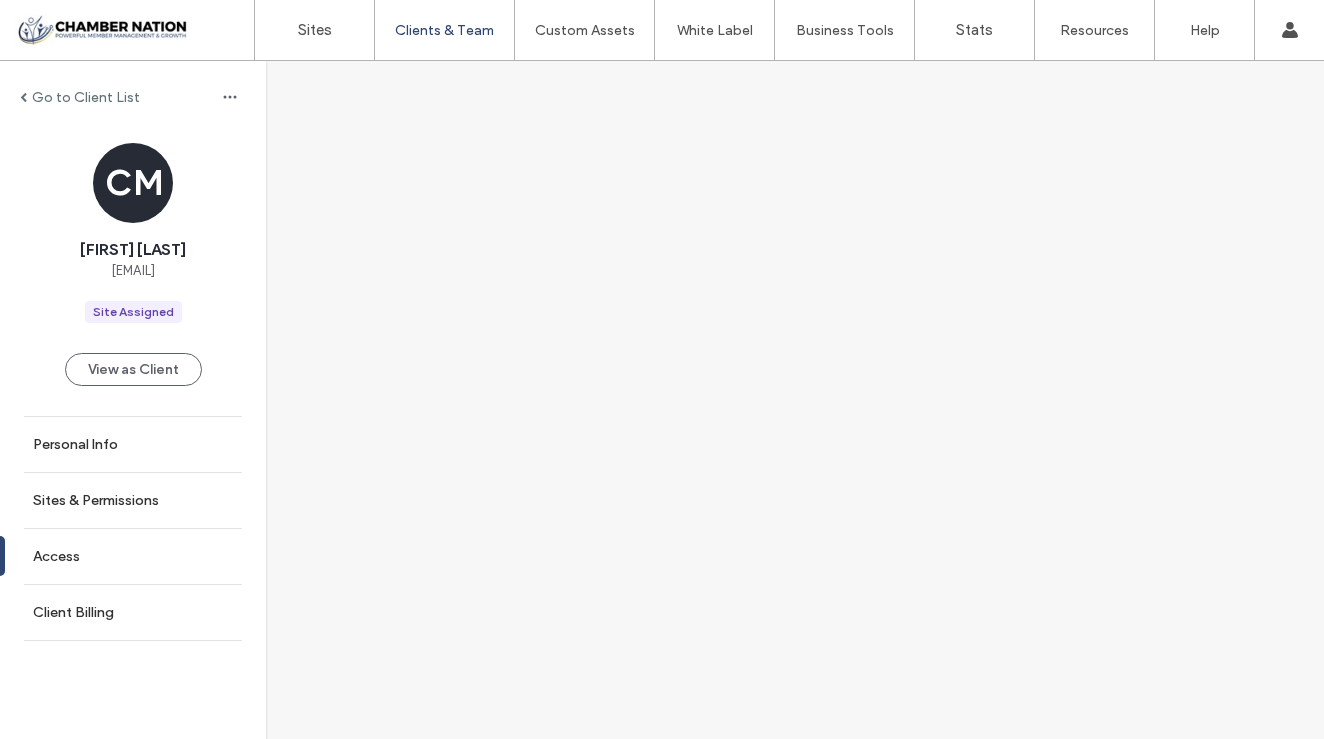 scroll, scrollTop: 0, scrollLeft: 0, axis: both 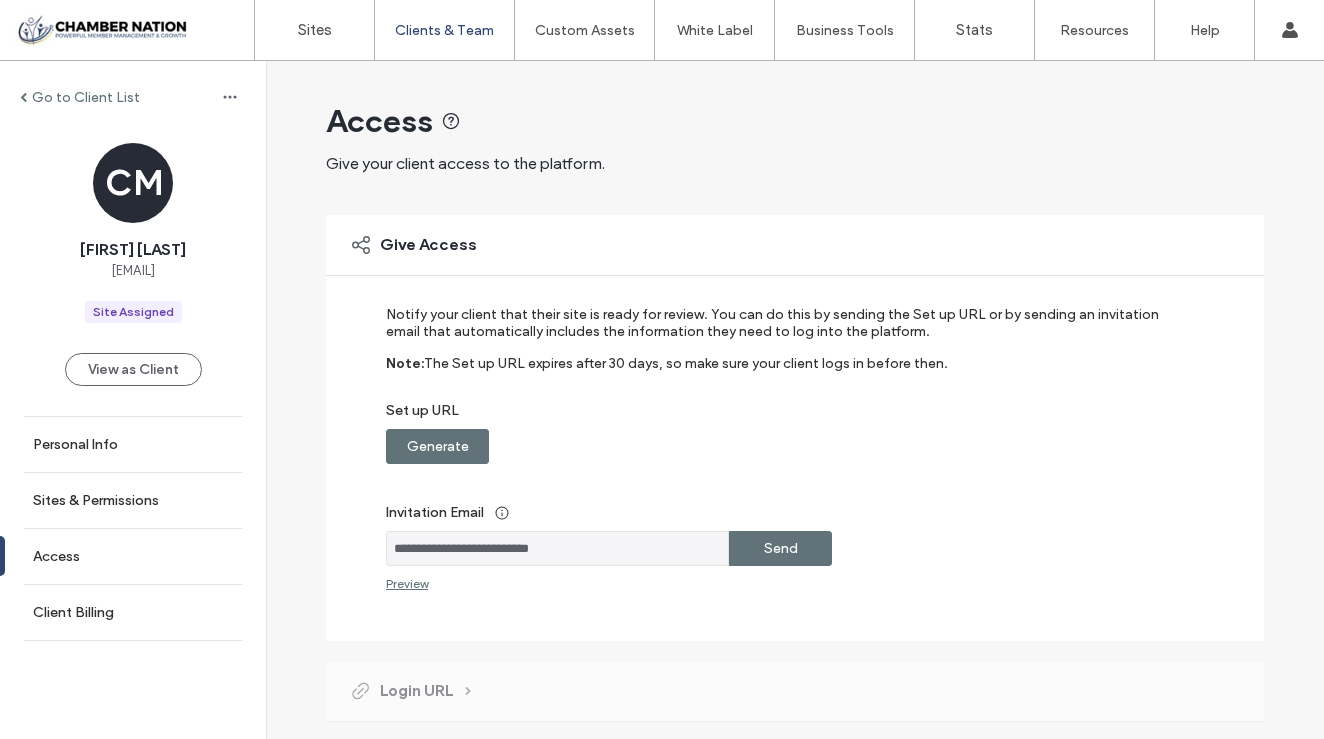click on "Send" at bounding box center (780, 548) 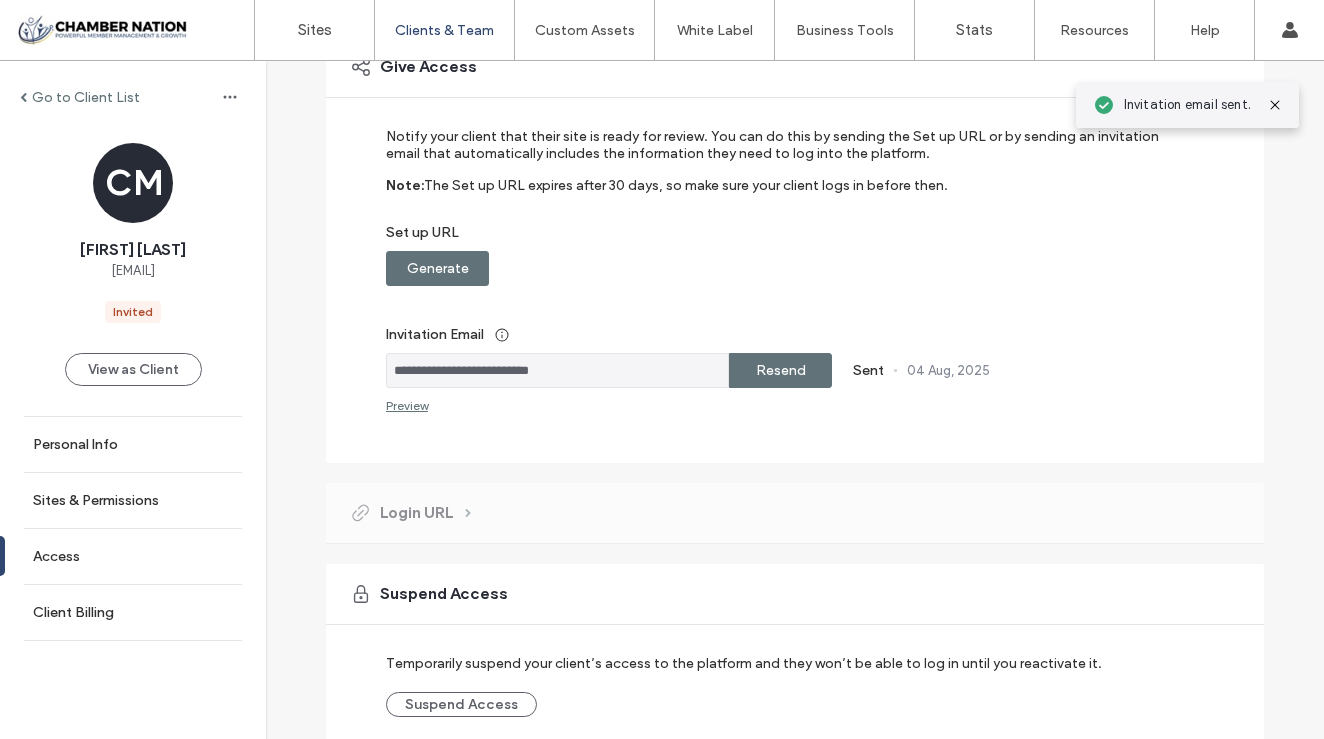 scroll, scrollTop: 268, scrollLeft: 0, axis: vertical 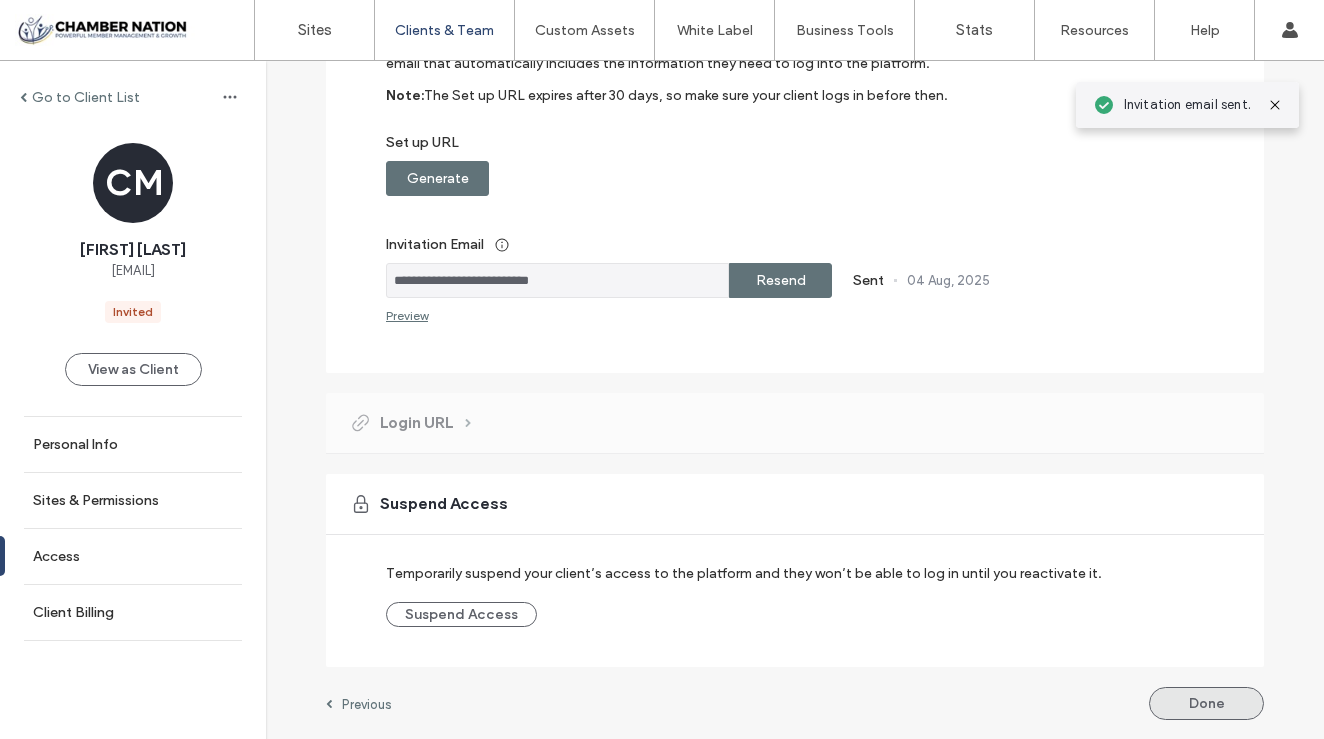 click on "Done" at bounding box center (1206, 703) 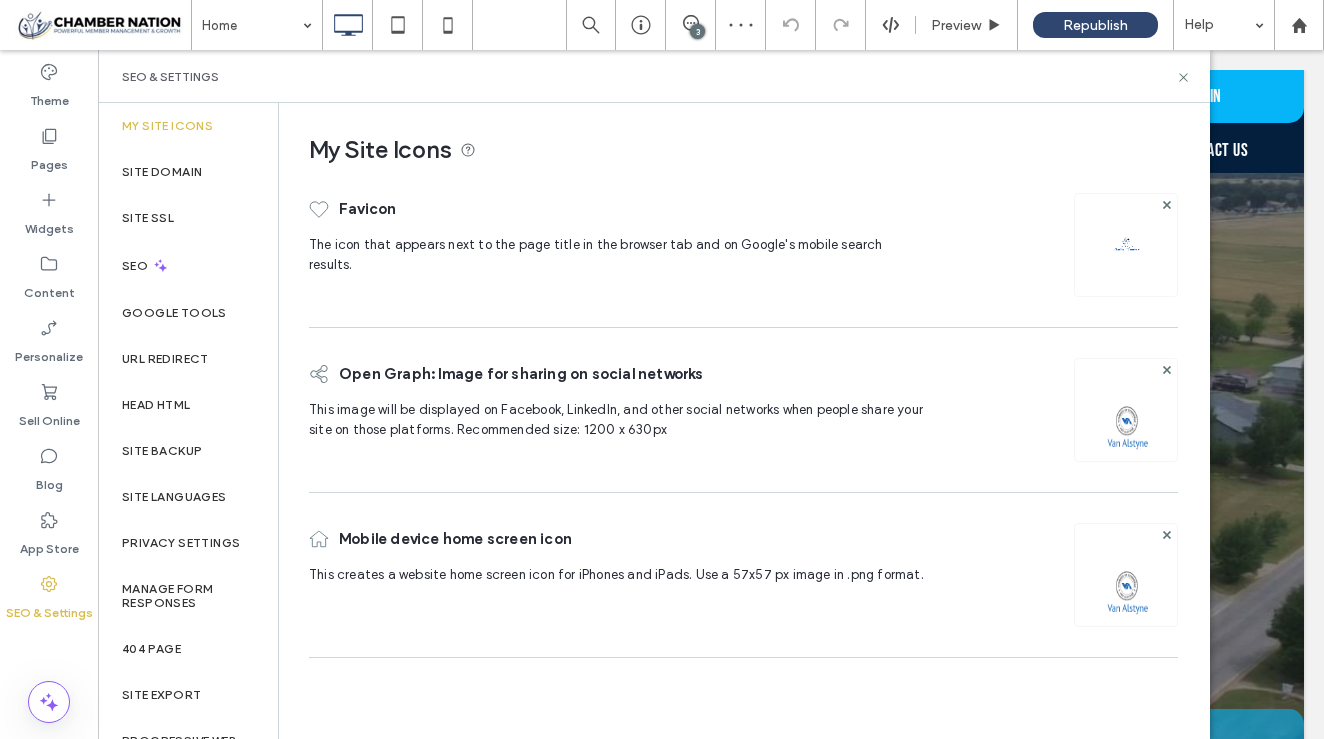 scroll, scrollTop: 0, scrollLeft: 0, axis: both 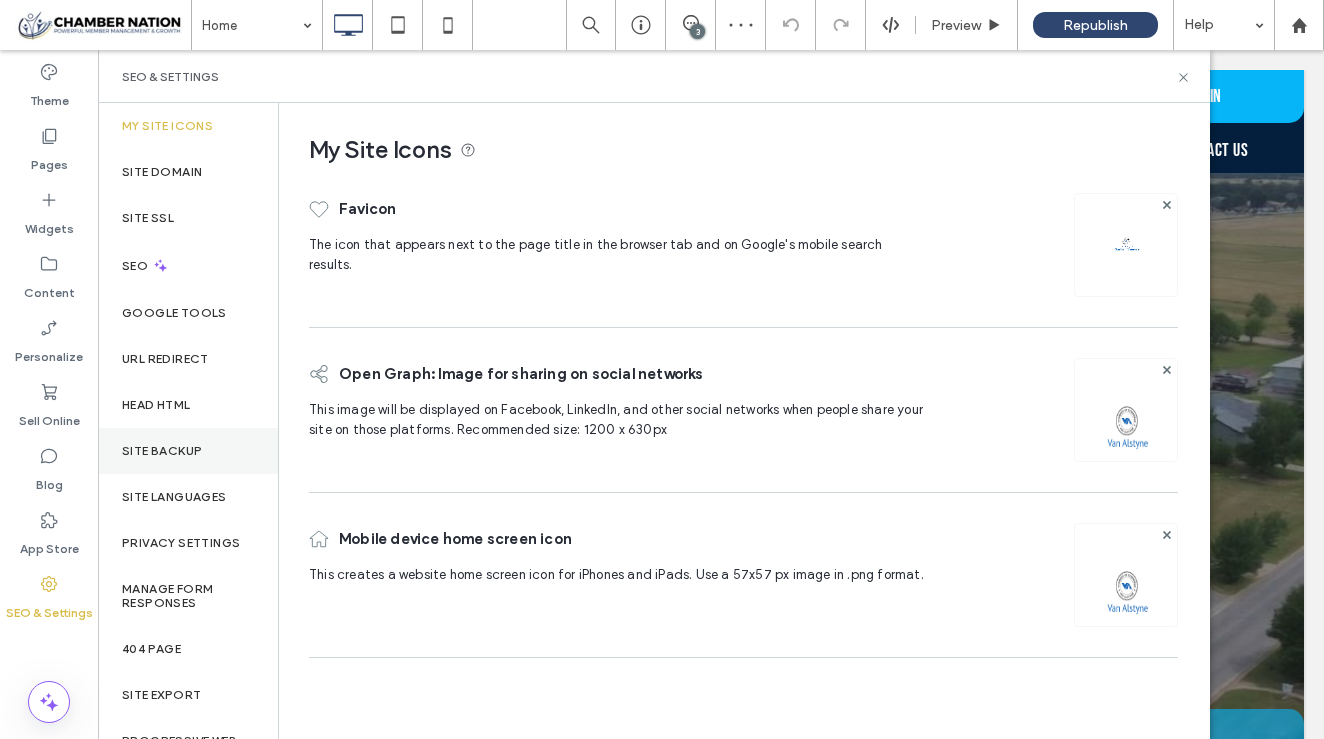 click on "Site Backup" at bounding box center [162, 451] 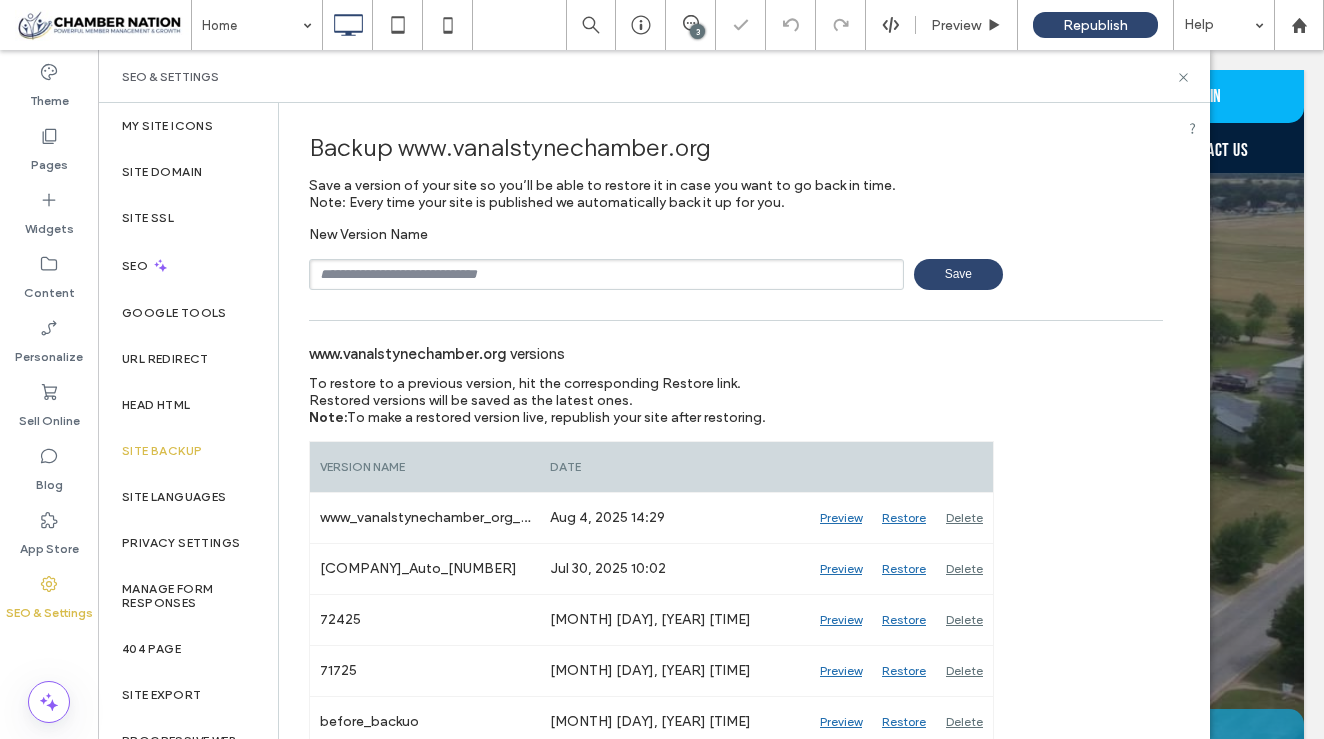 click at bounding box center (606, 274) 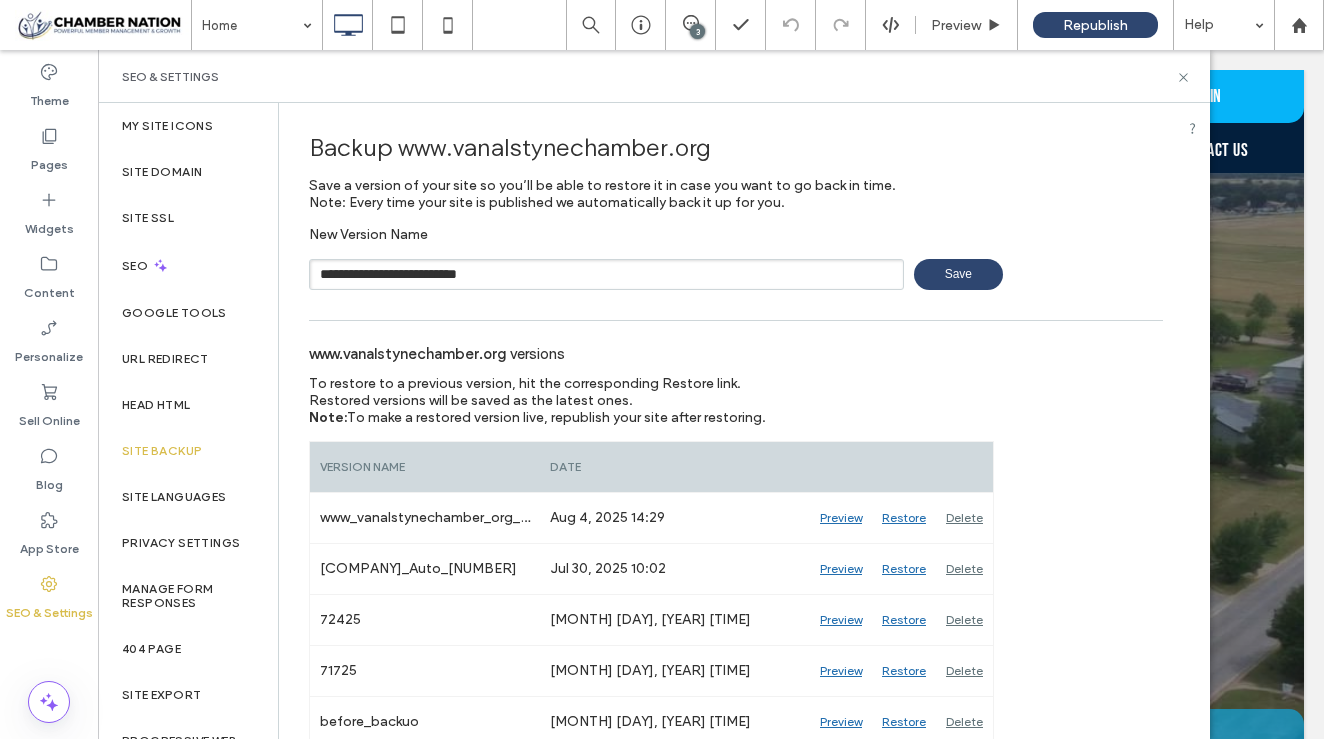 type on "**********" 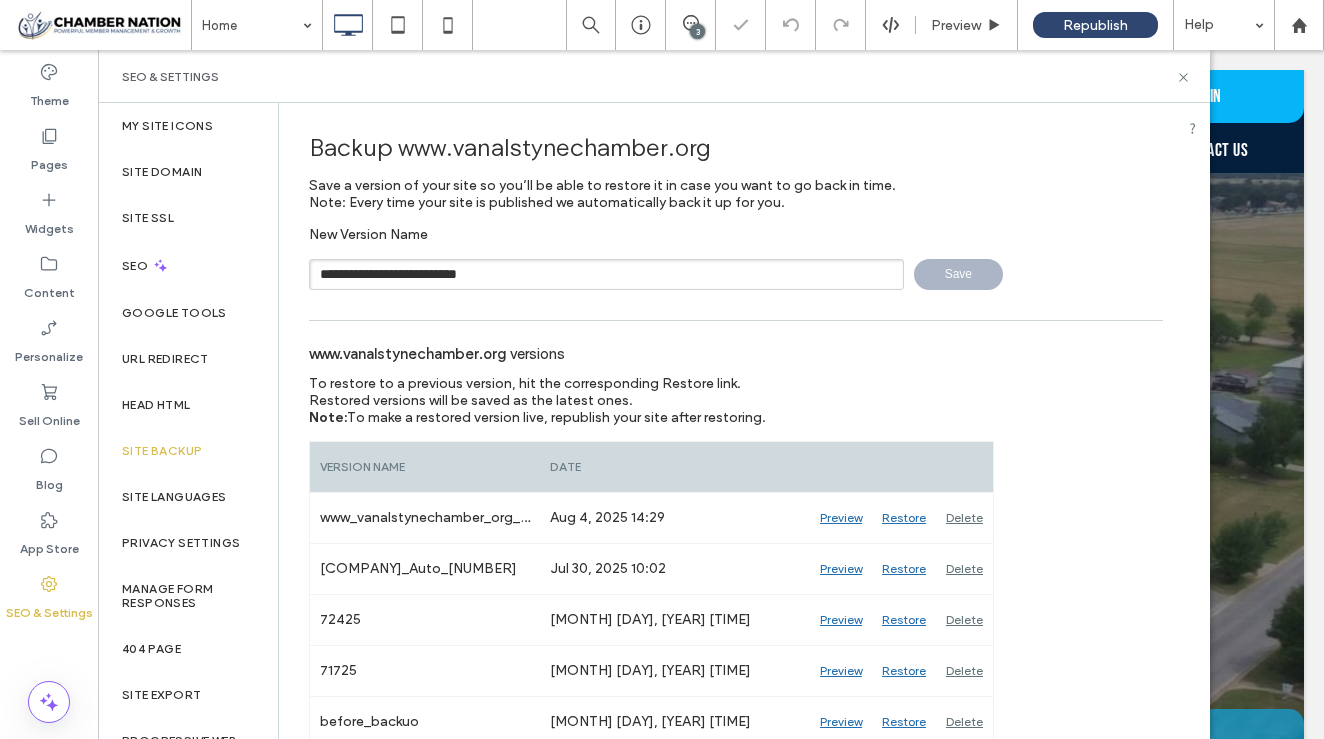 type 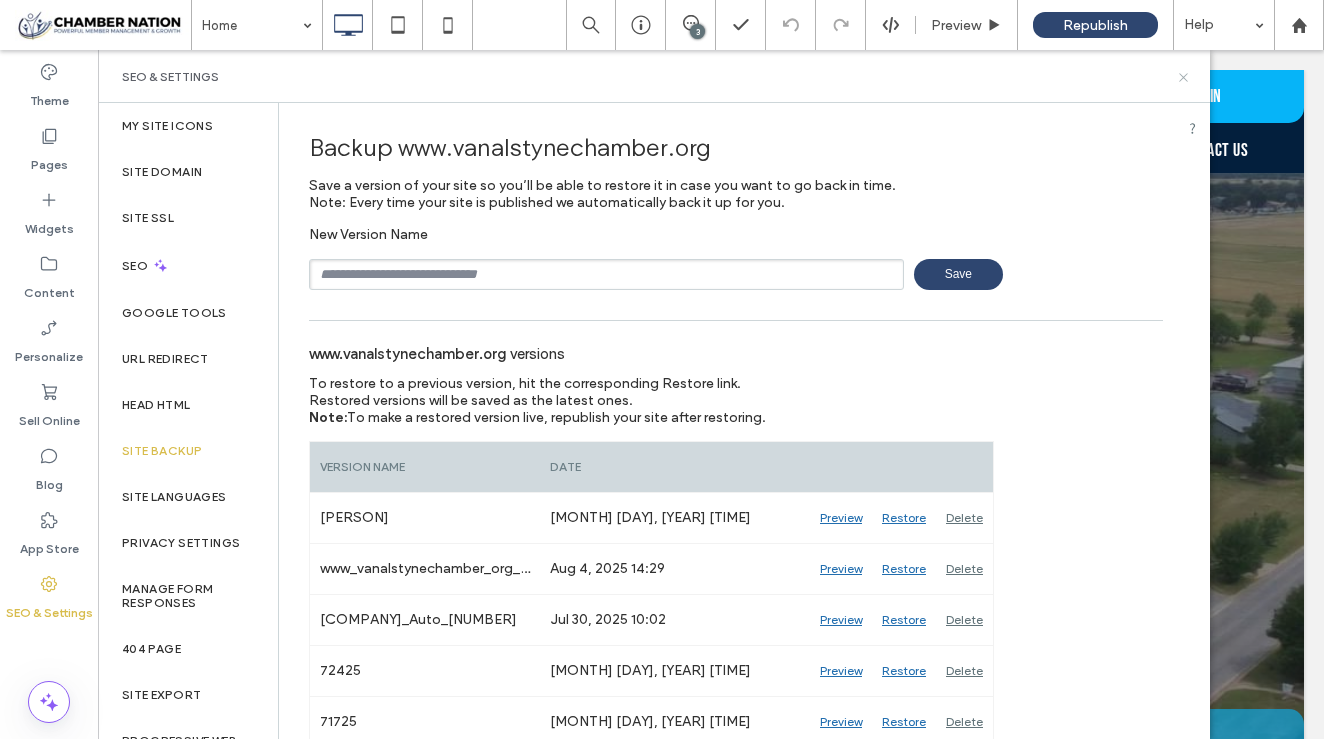 click 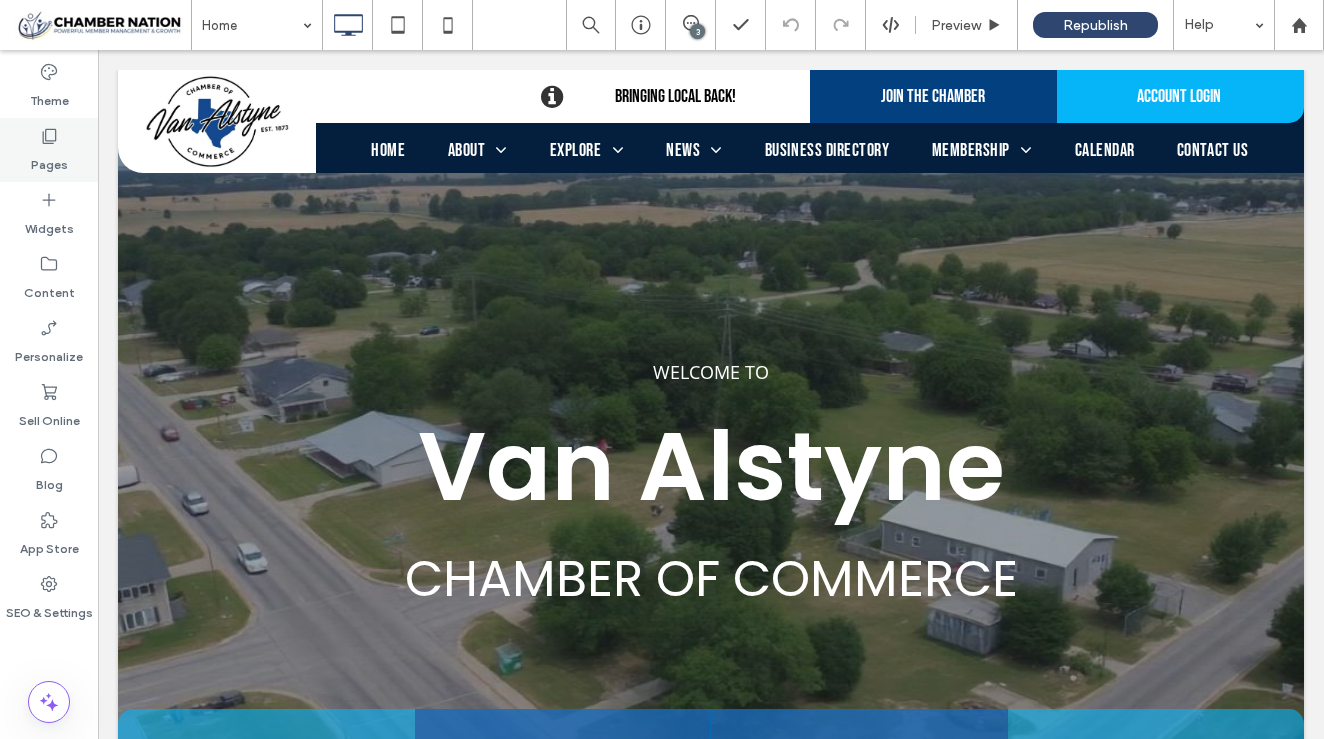 click on "Pages" at bounding box center [49, 160] 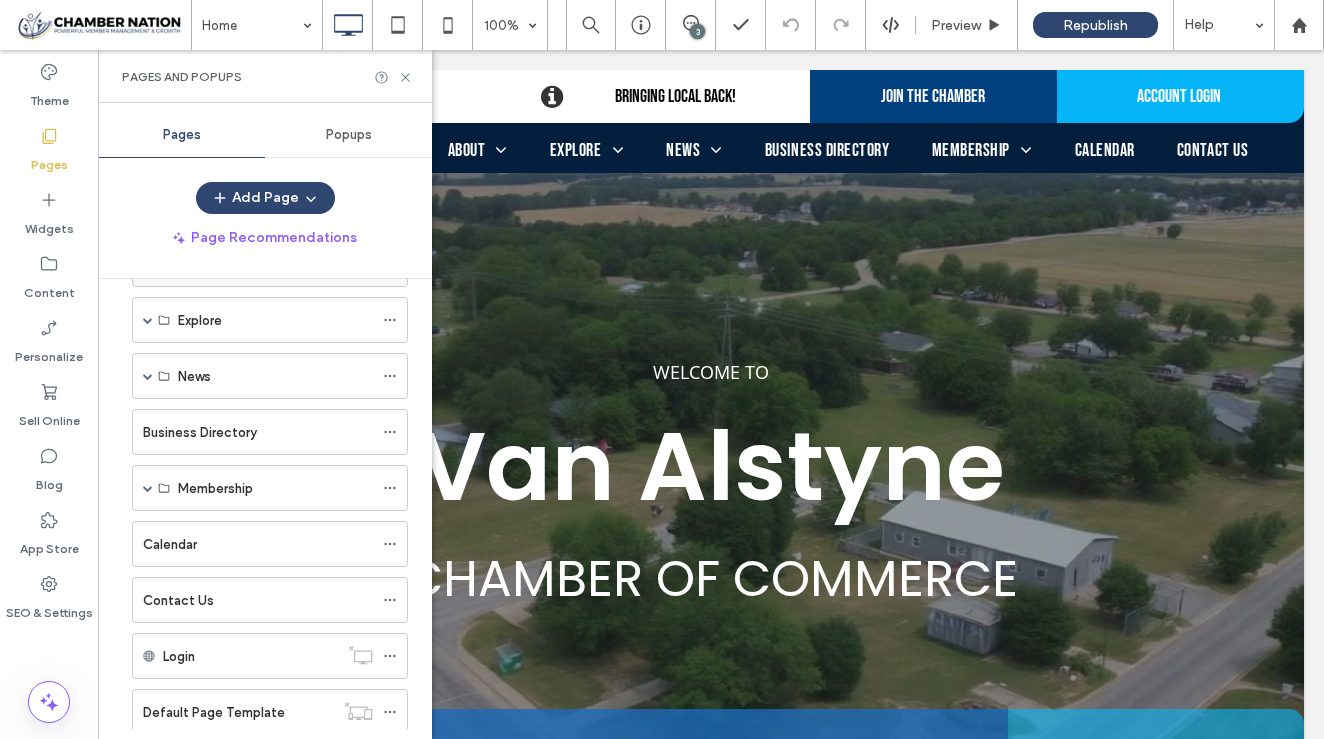 scroll, scrollTop: 296, scrollLeft: 0, axis: vertical 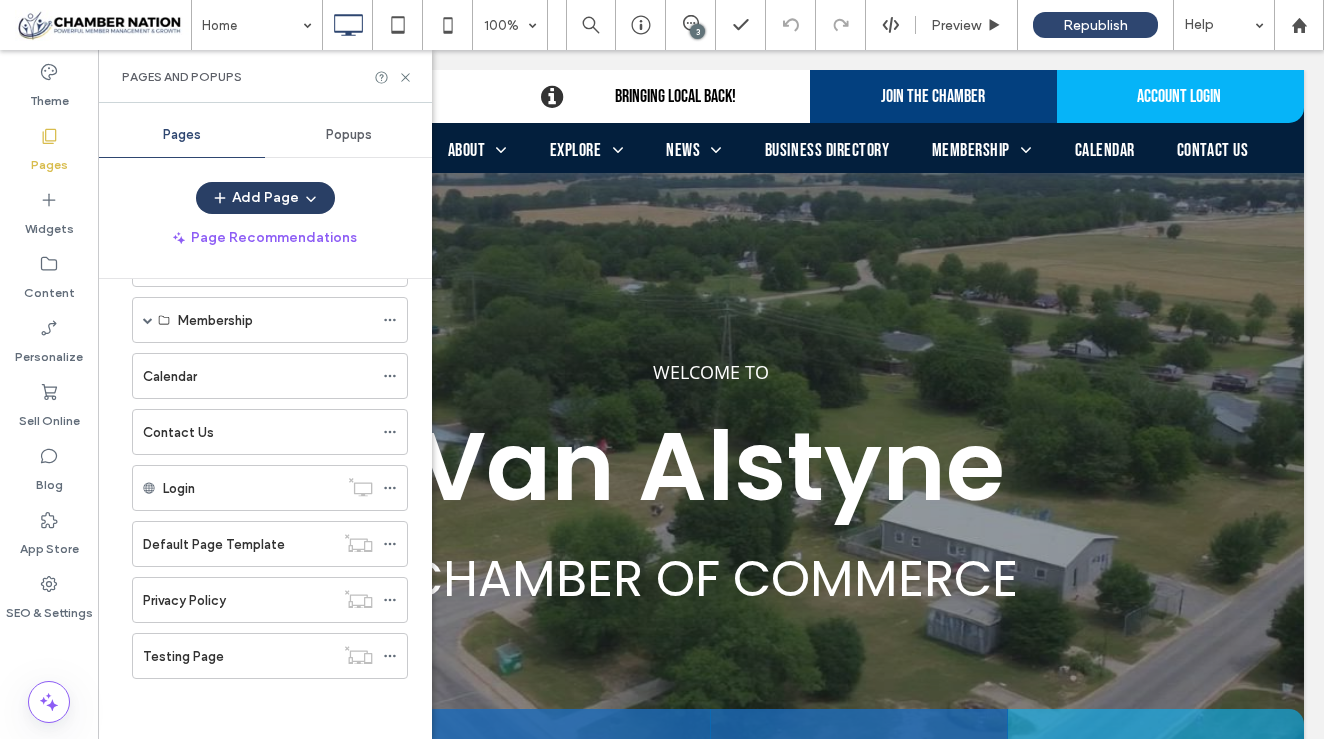 click on "Add Page" at bounding box center [265, 198] 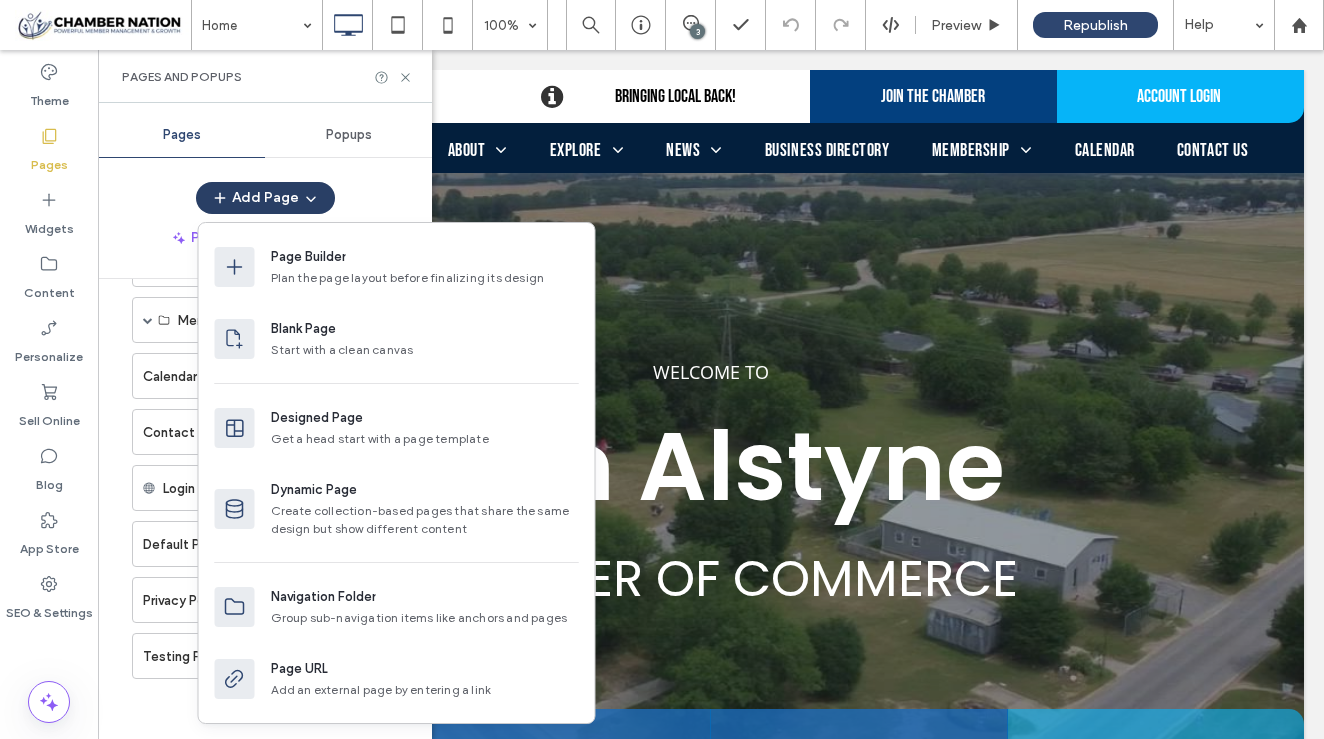 click on "Add Page" at bounding box center [265, 198] 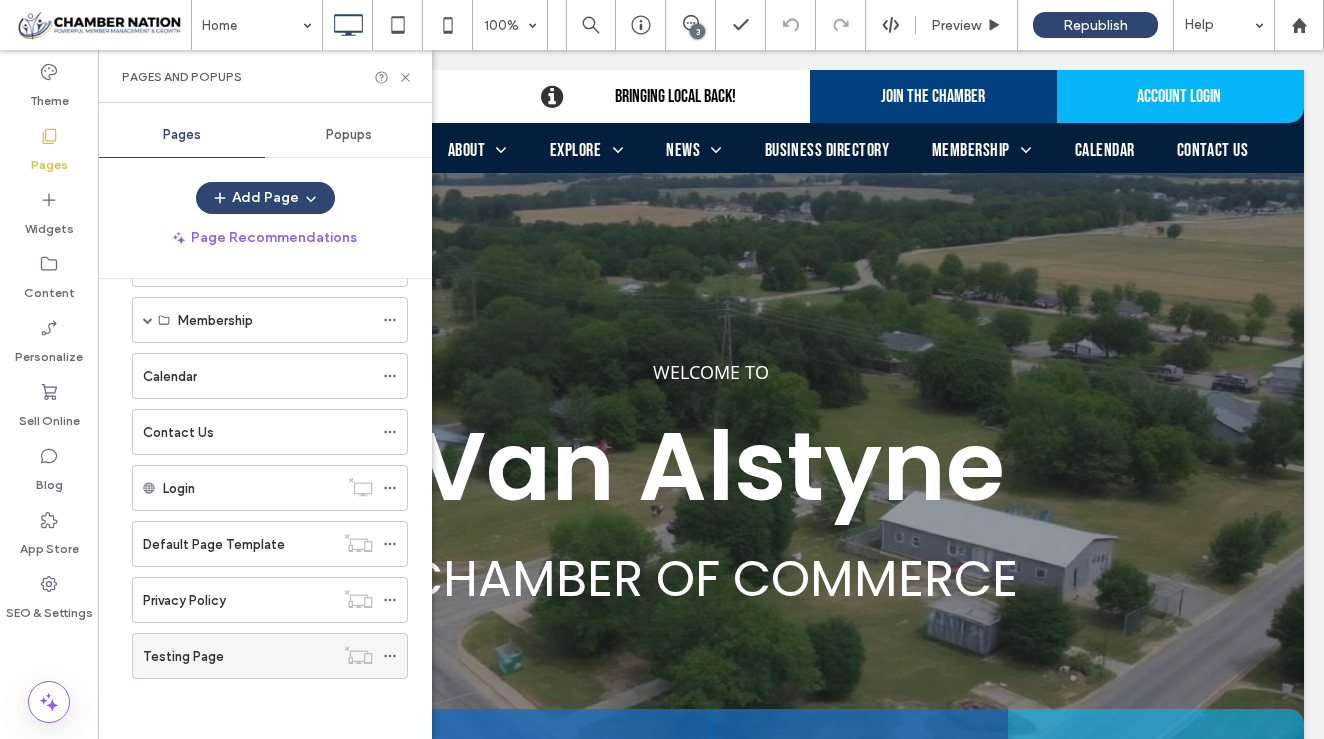 click 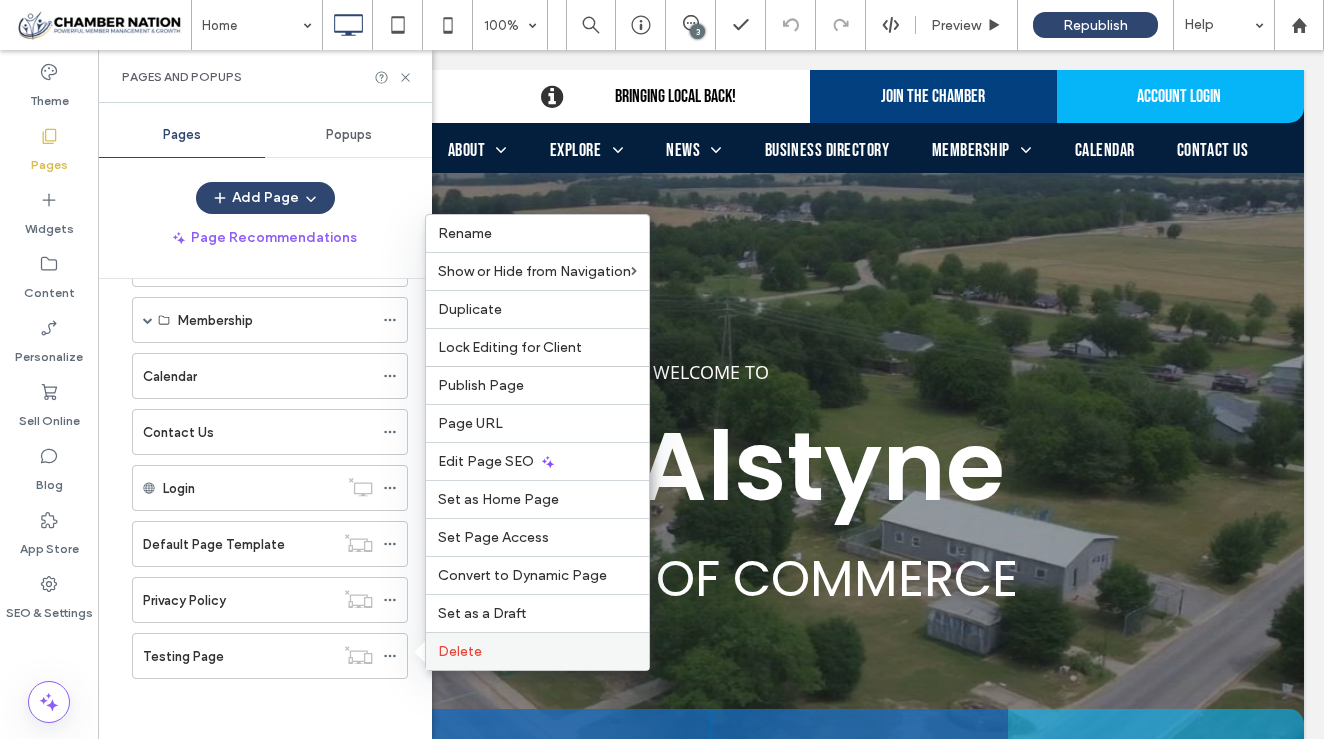 click on "Delete" at bounding box center (460, 651) 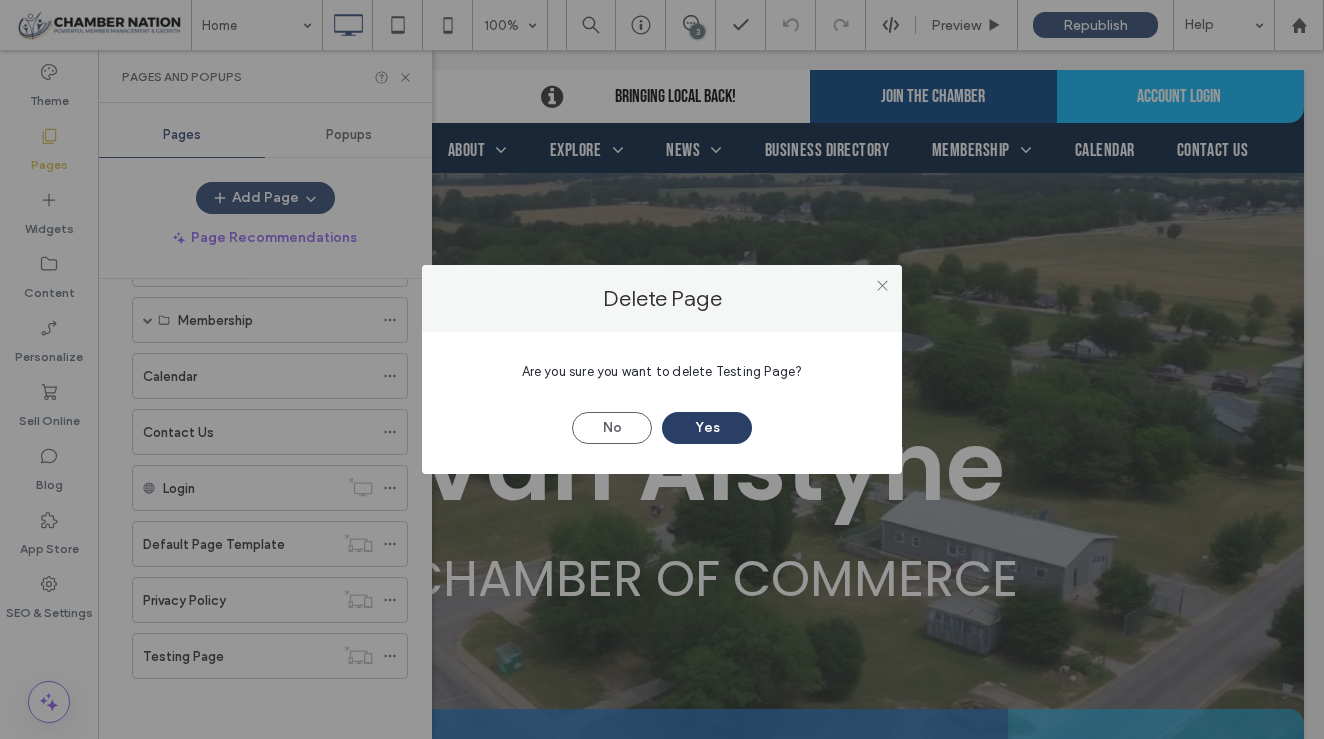 click on "Yes" at bounding box center (707, 428) 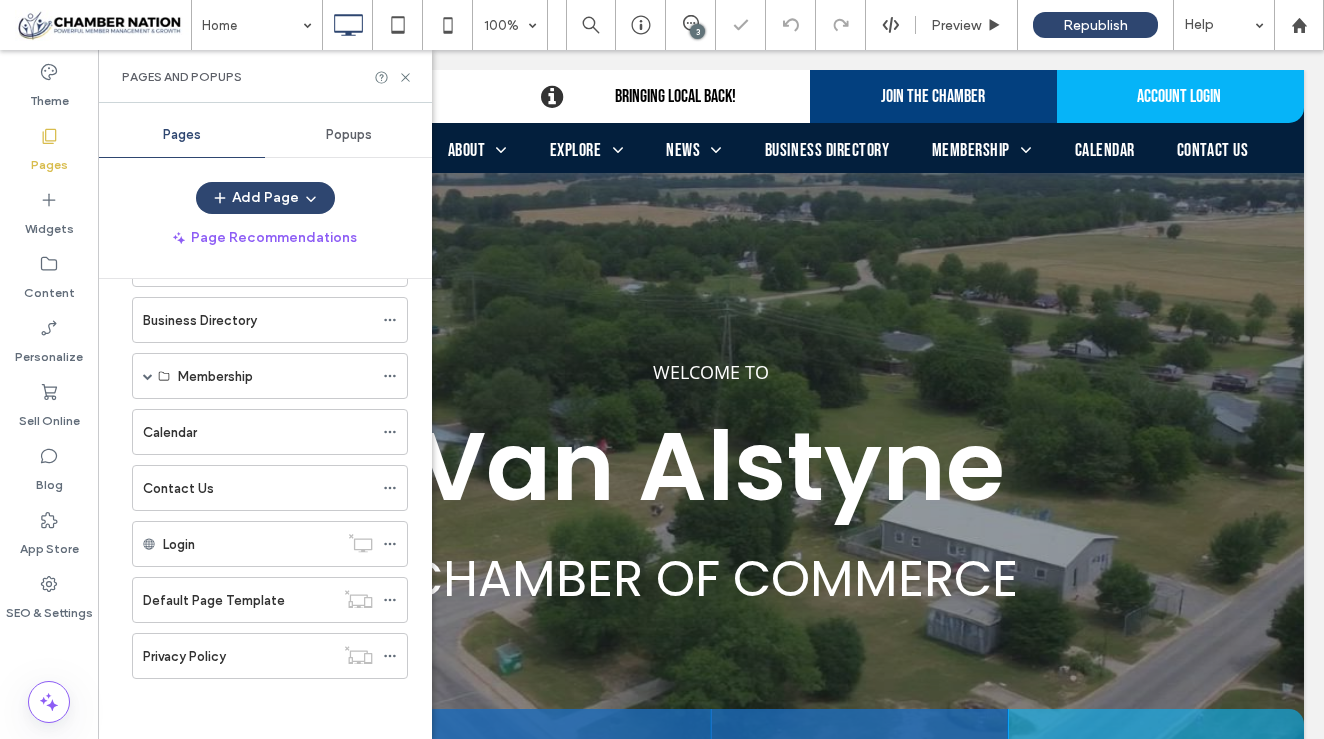 scroll, scrollTop: 240, scrollLeft: 0, axis: vertical 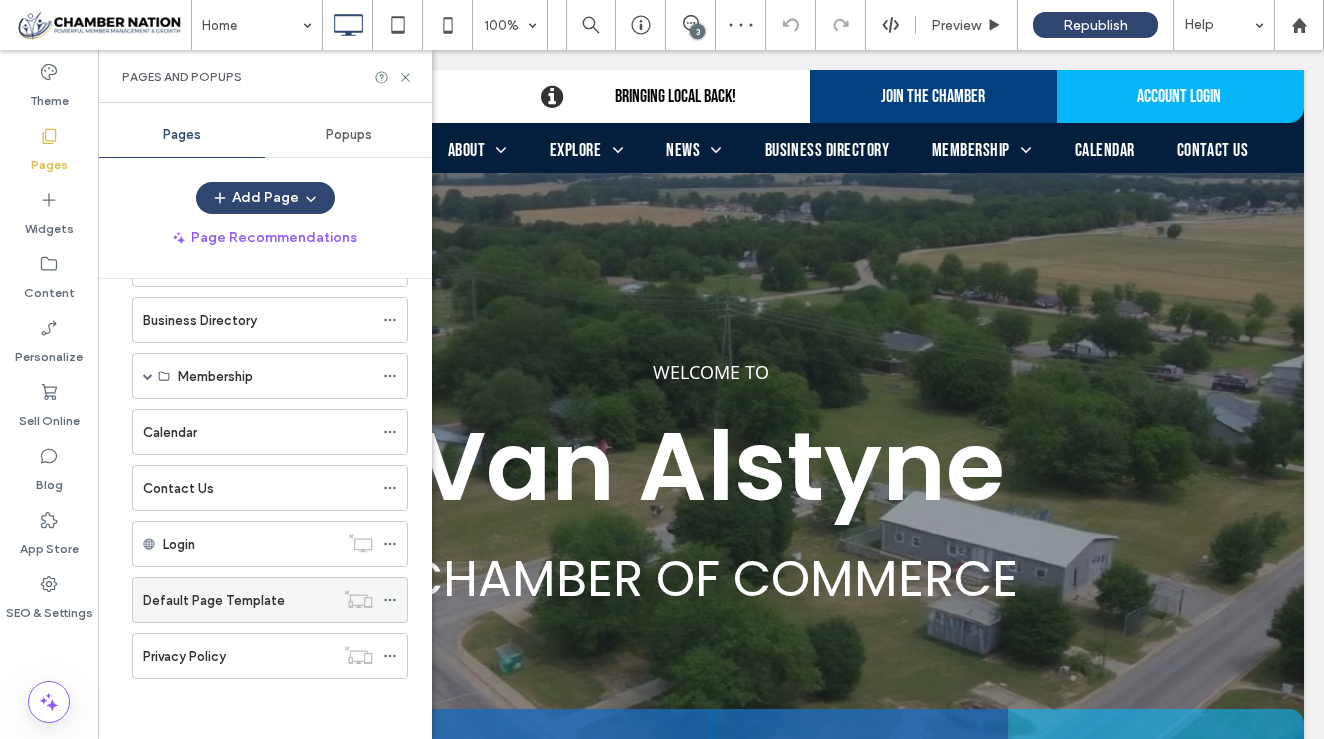 click 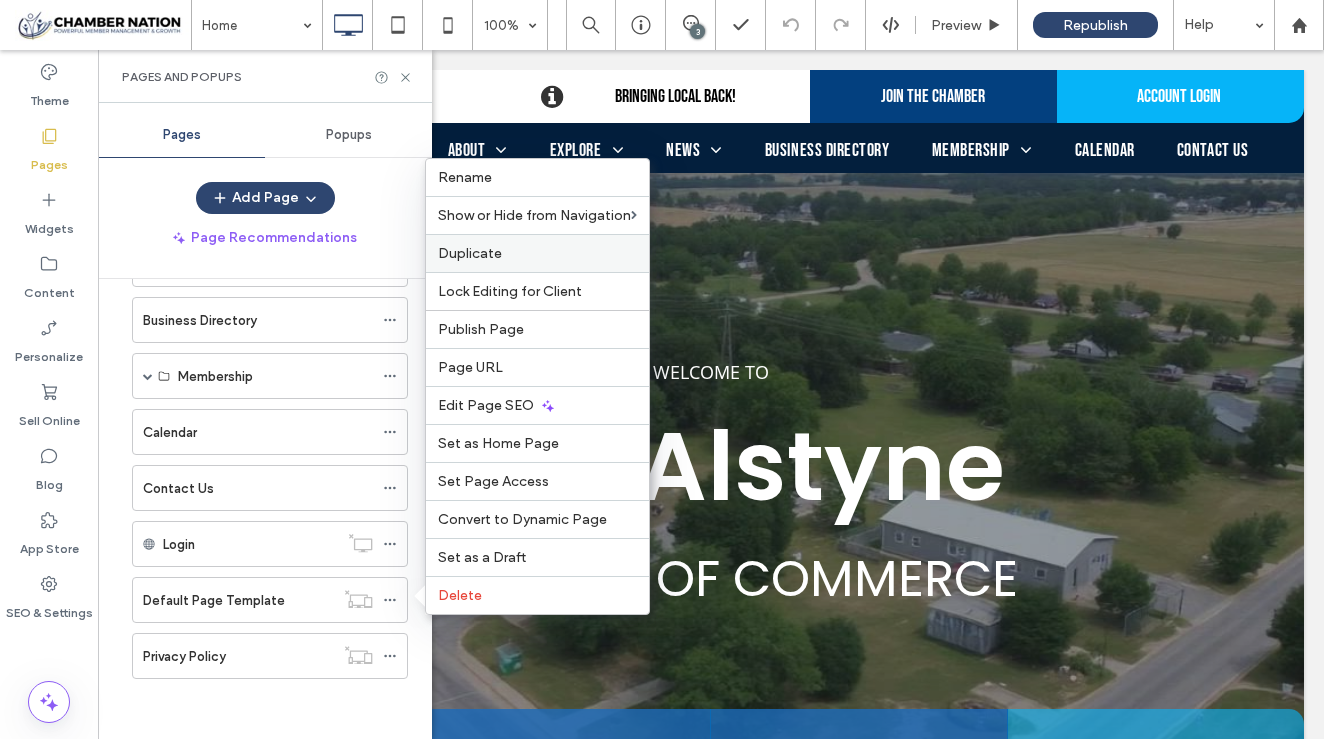 click on "Duplicate" at bounding box center (470, 253) 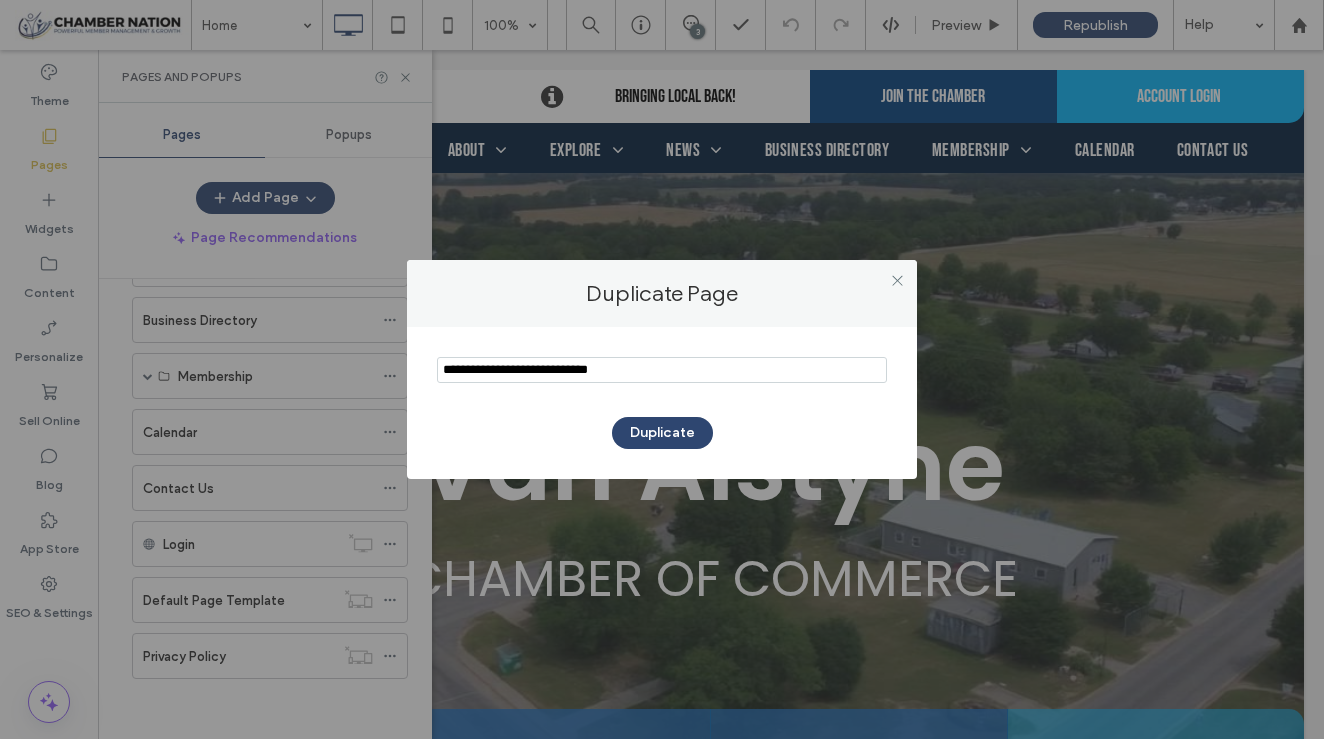 click at bounding box center [662, 370] 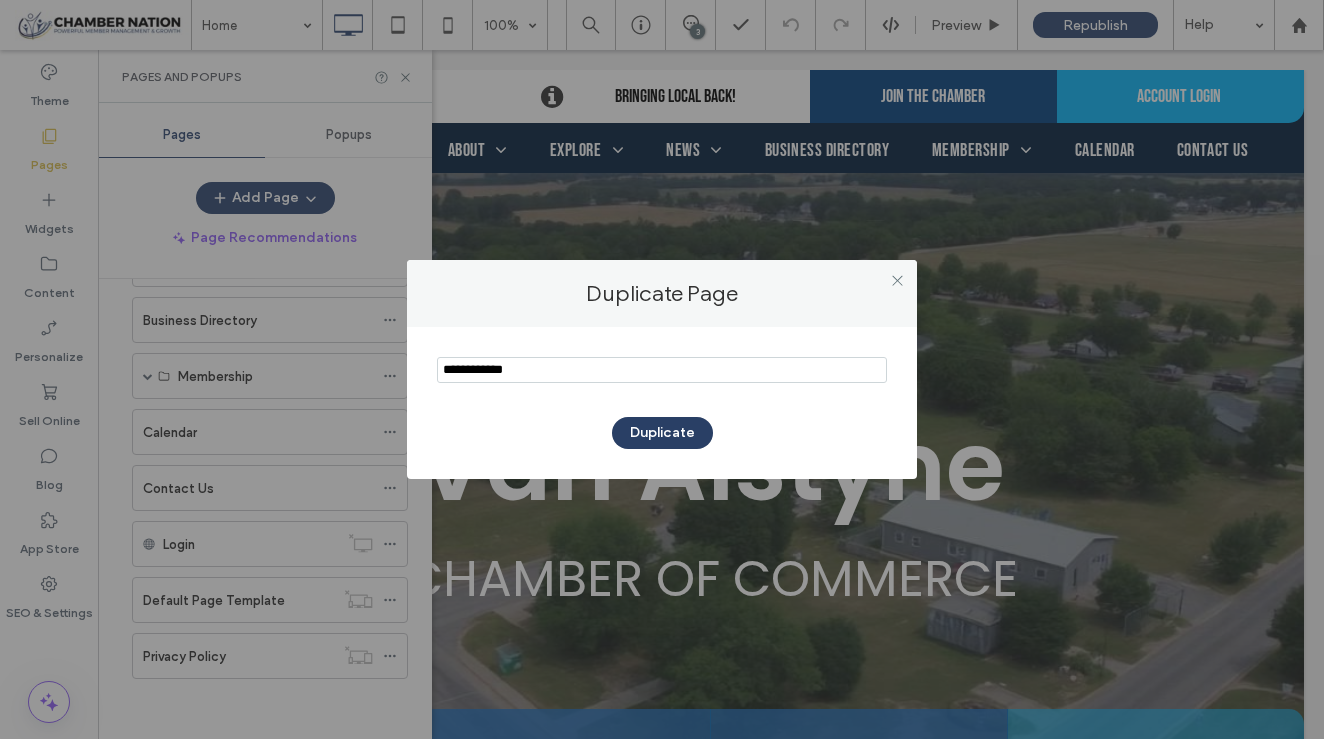type on "**********" 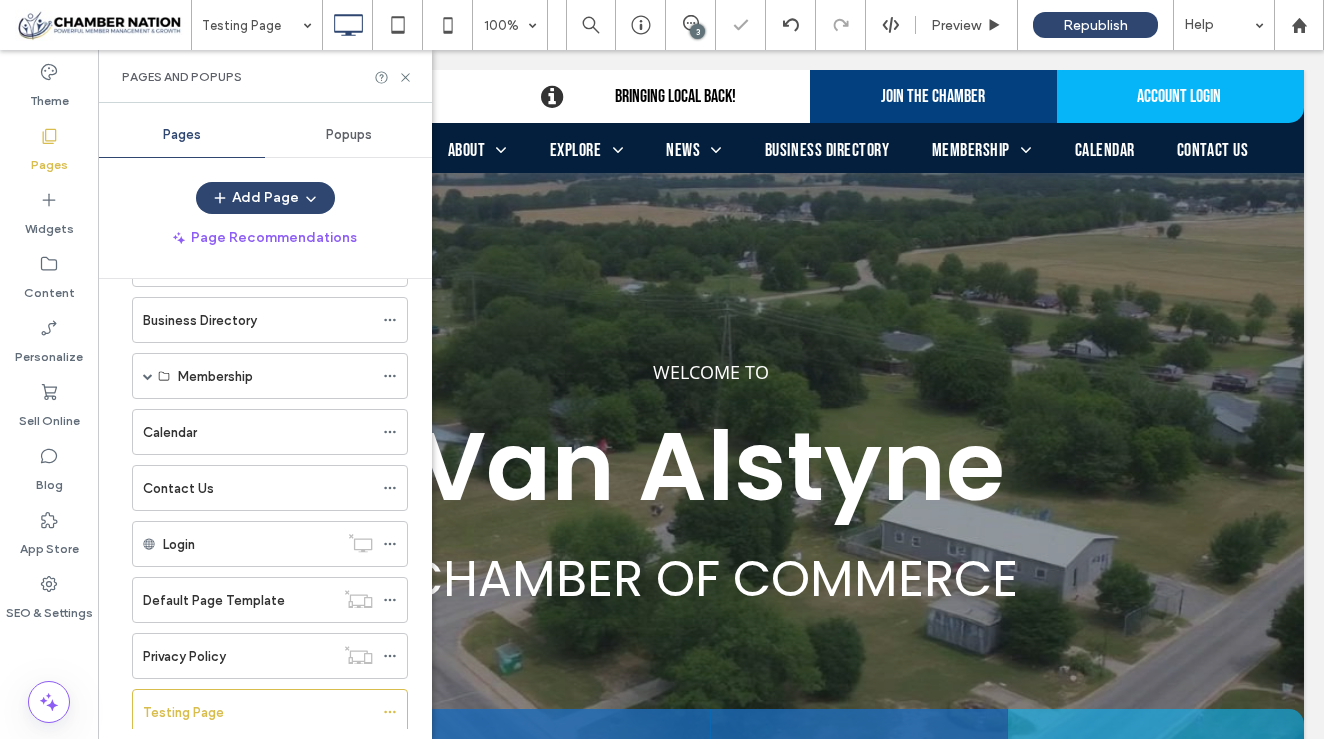 scroll, scrollTop: 296, scrollLeft: 0, axis: vertical 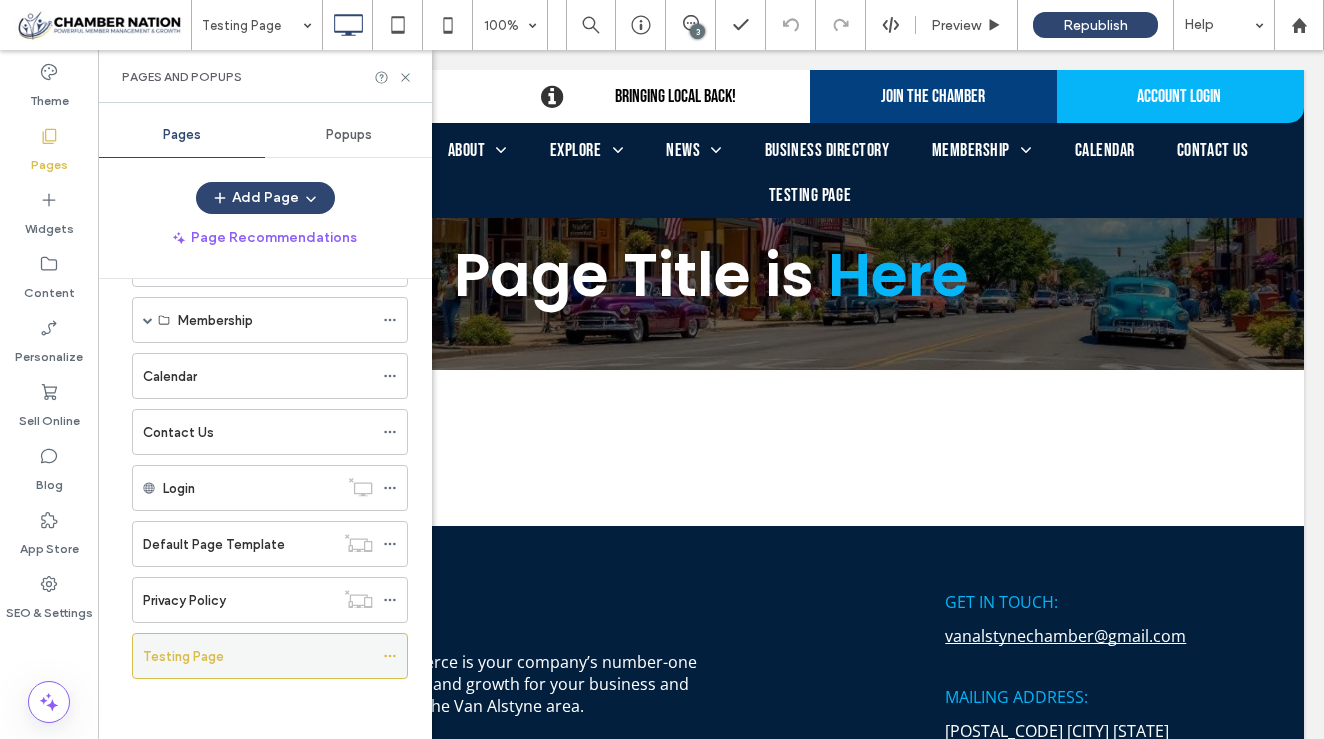 click 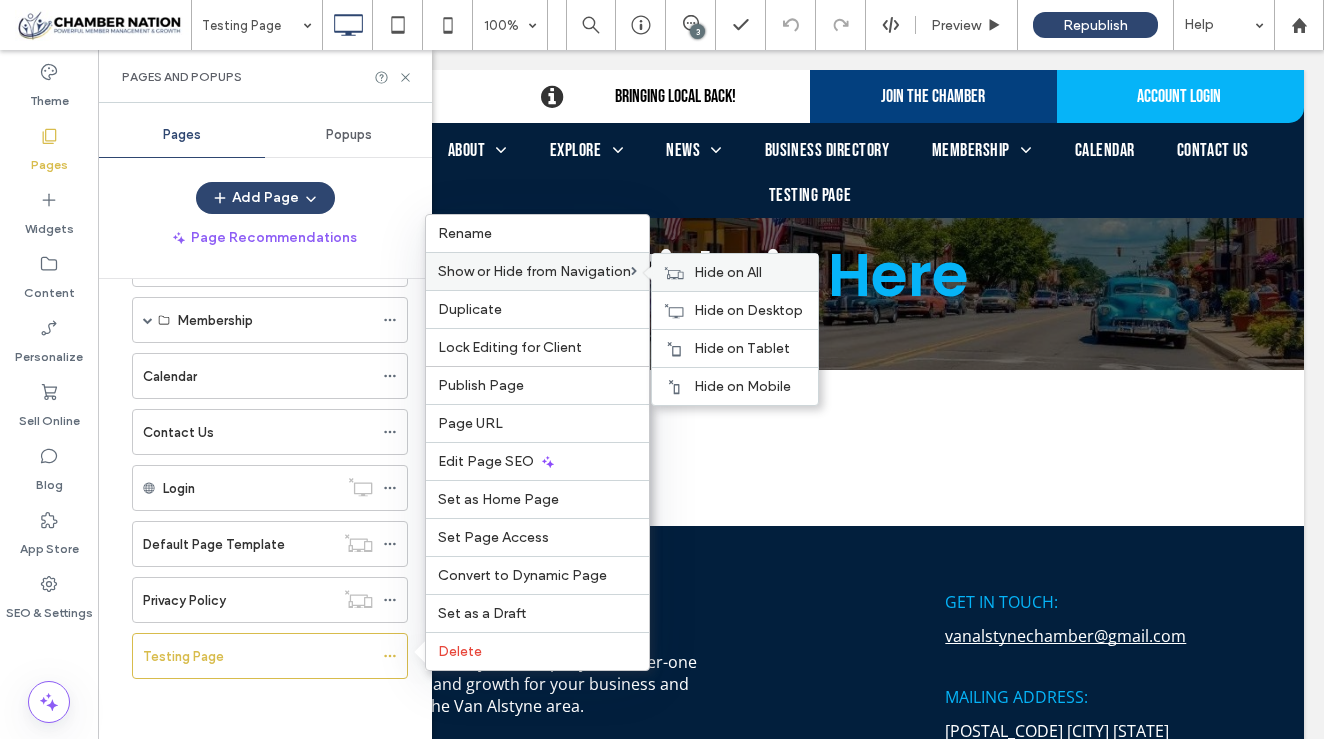 click on "Hide on All" at bounding box center [728, 272] 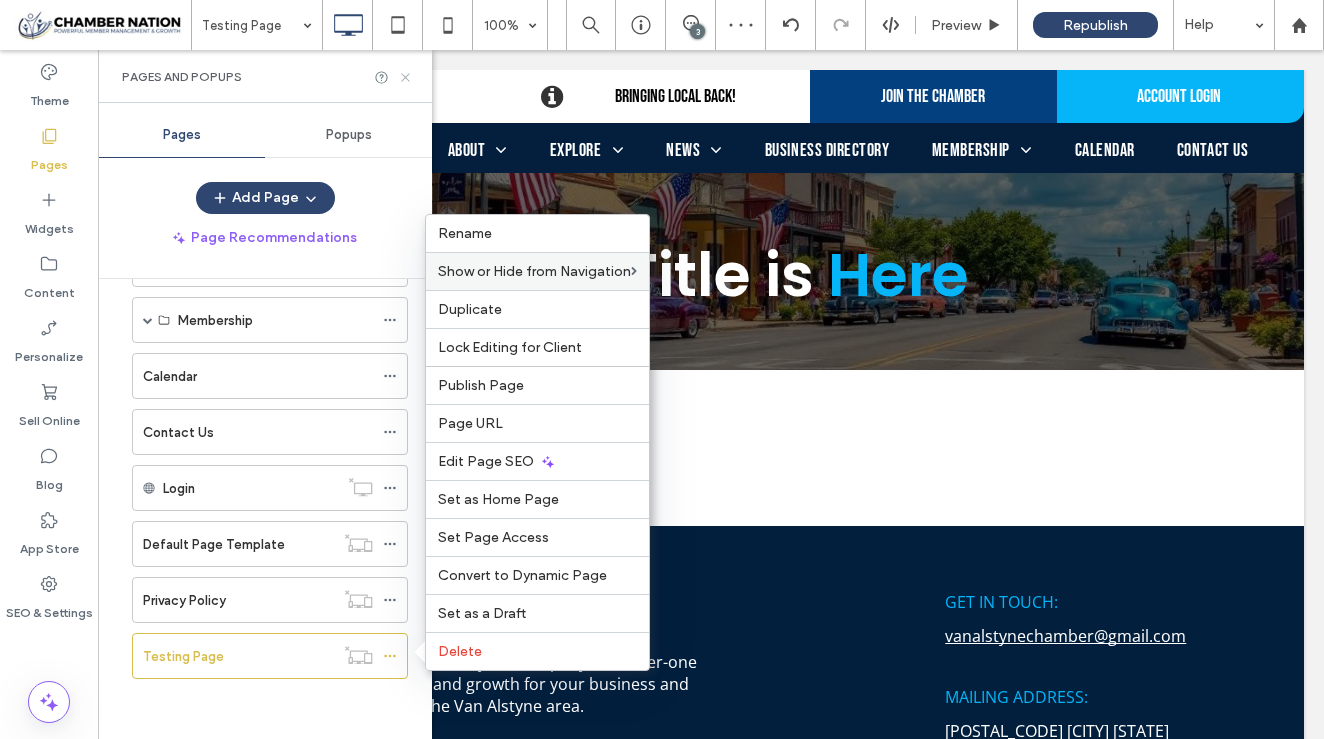 click 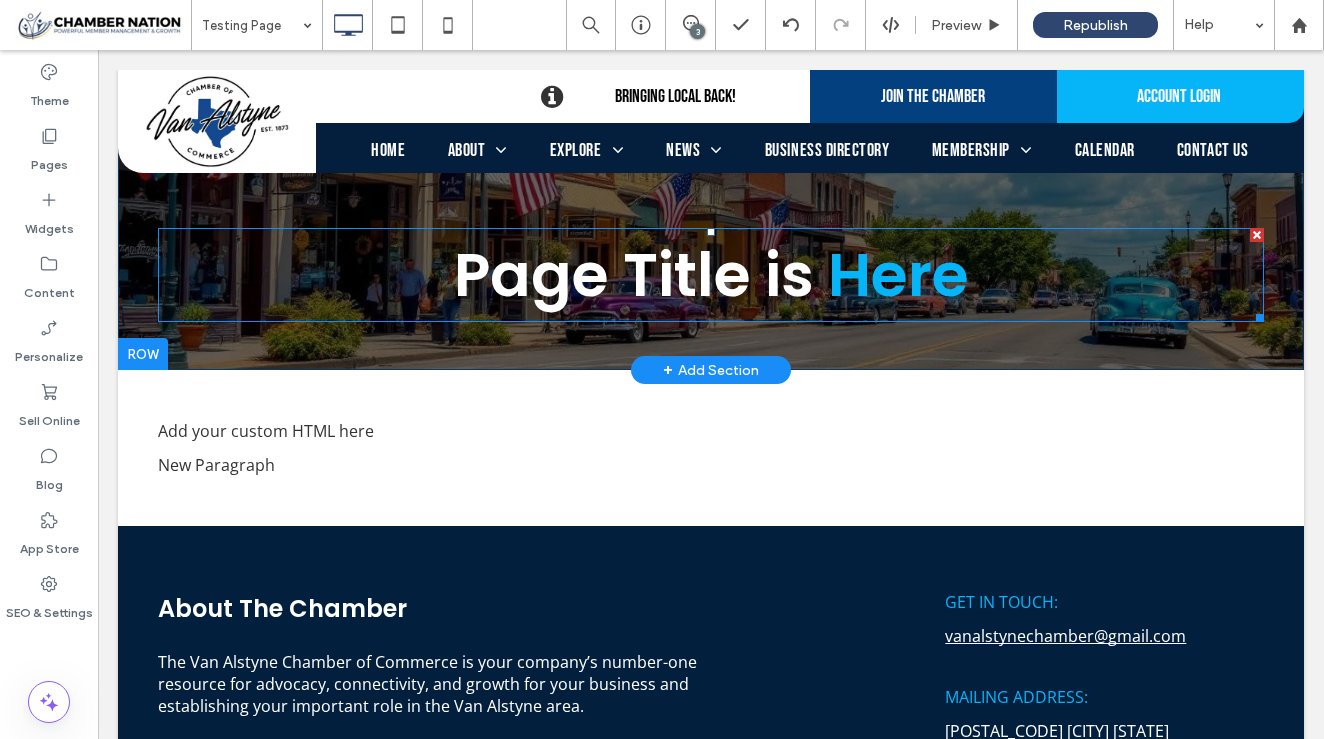 click on "Page Title is" at bounding box center [634, 275] 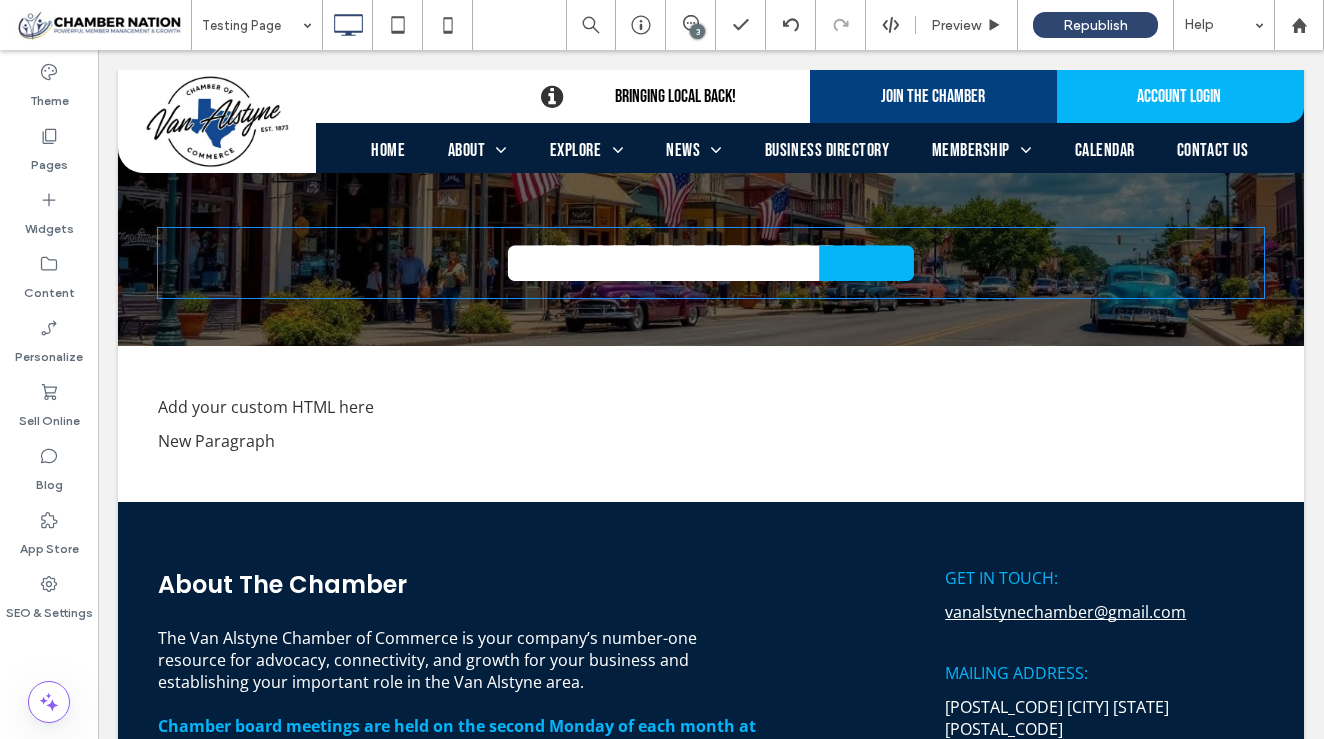 type on "*******" 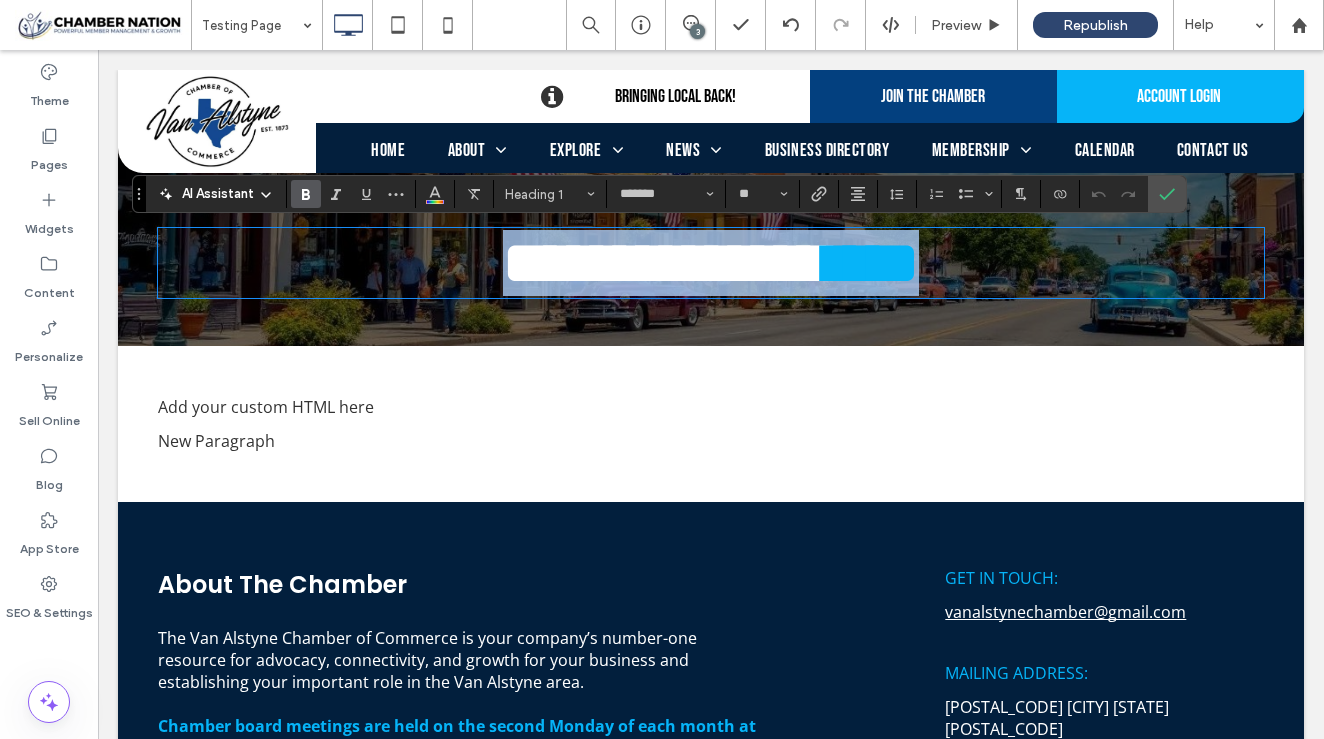 click on "**********" at bounding box center [664, 263] 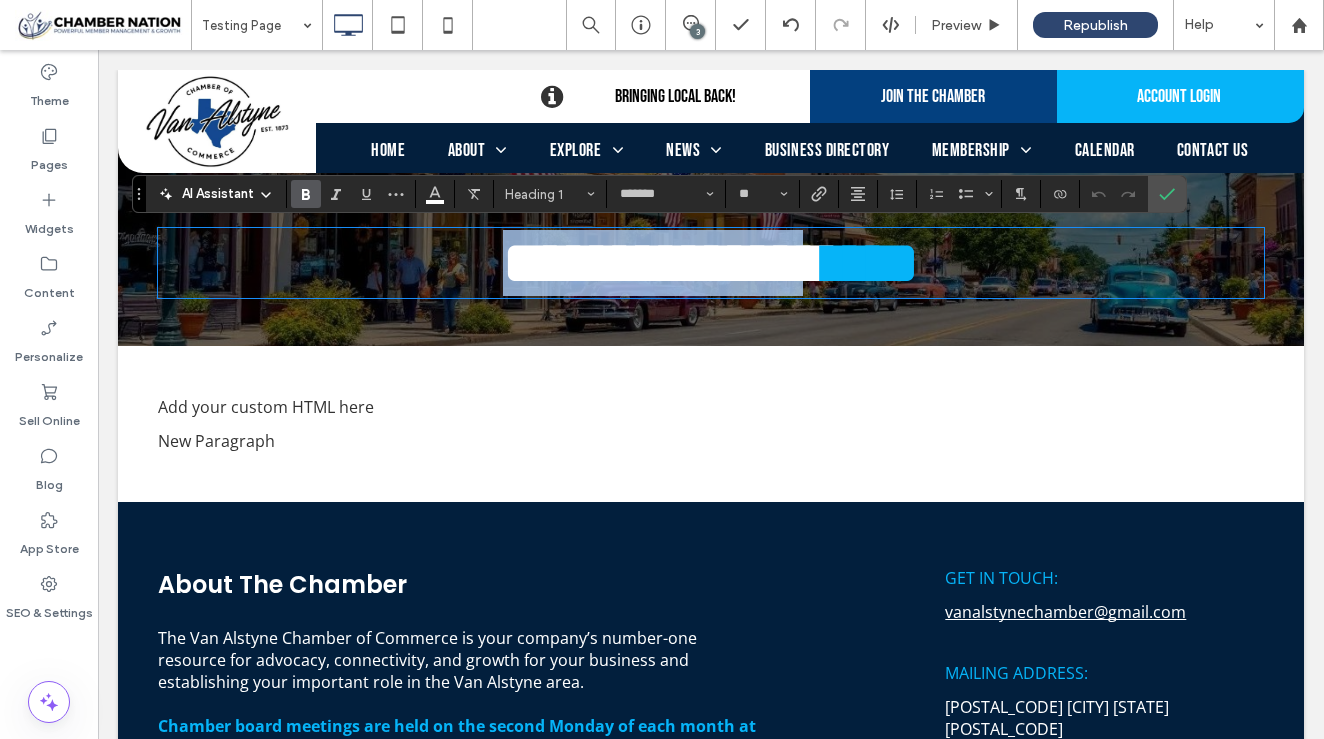 drag, startPoint x: 796, startPoint y: 278, endPoint x: 459, endPoint y: 271, distance: 337.0727 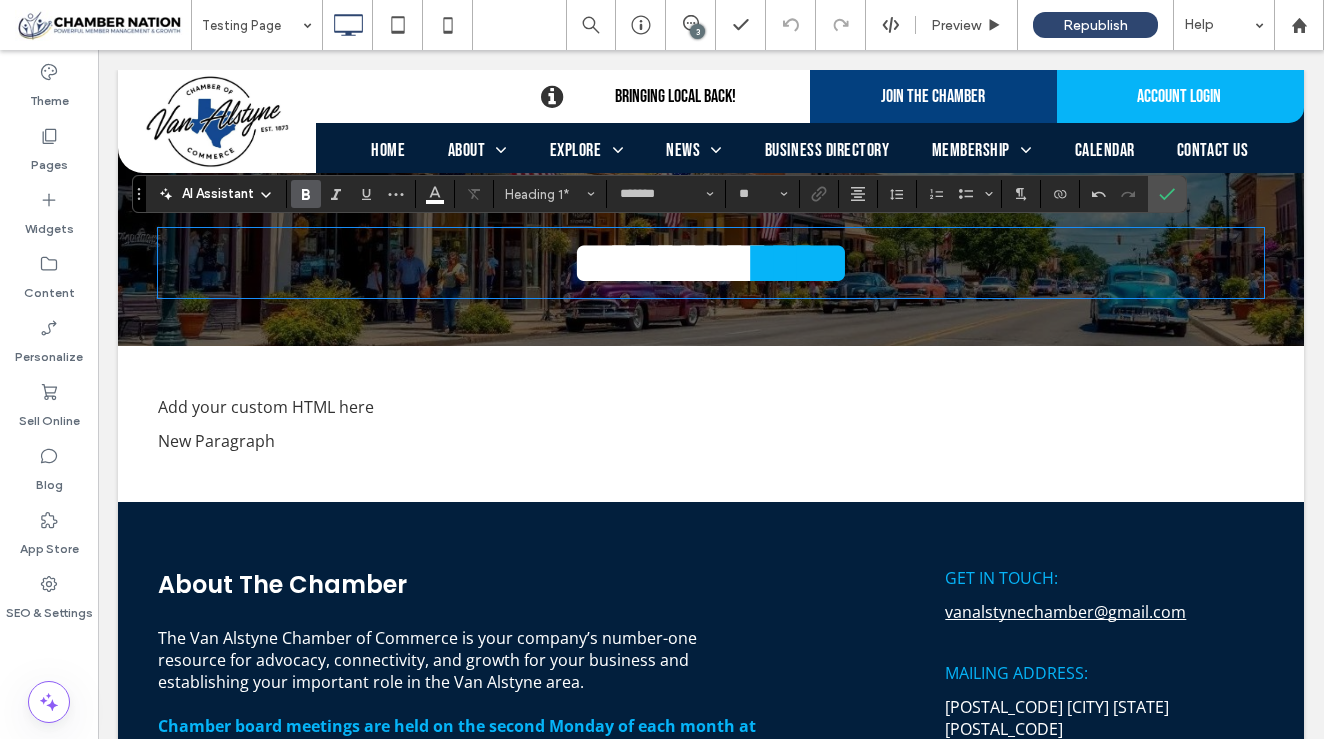 click on "******* ****
Click To Paste
Row + Add Section" at bounding box center (711, 208) 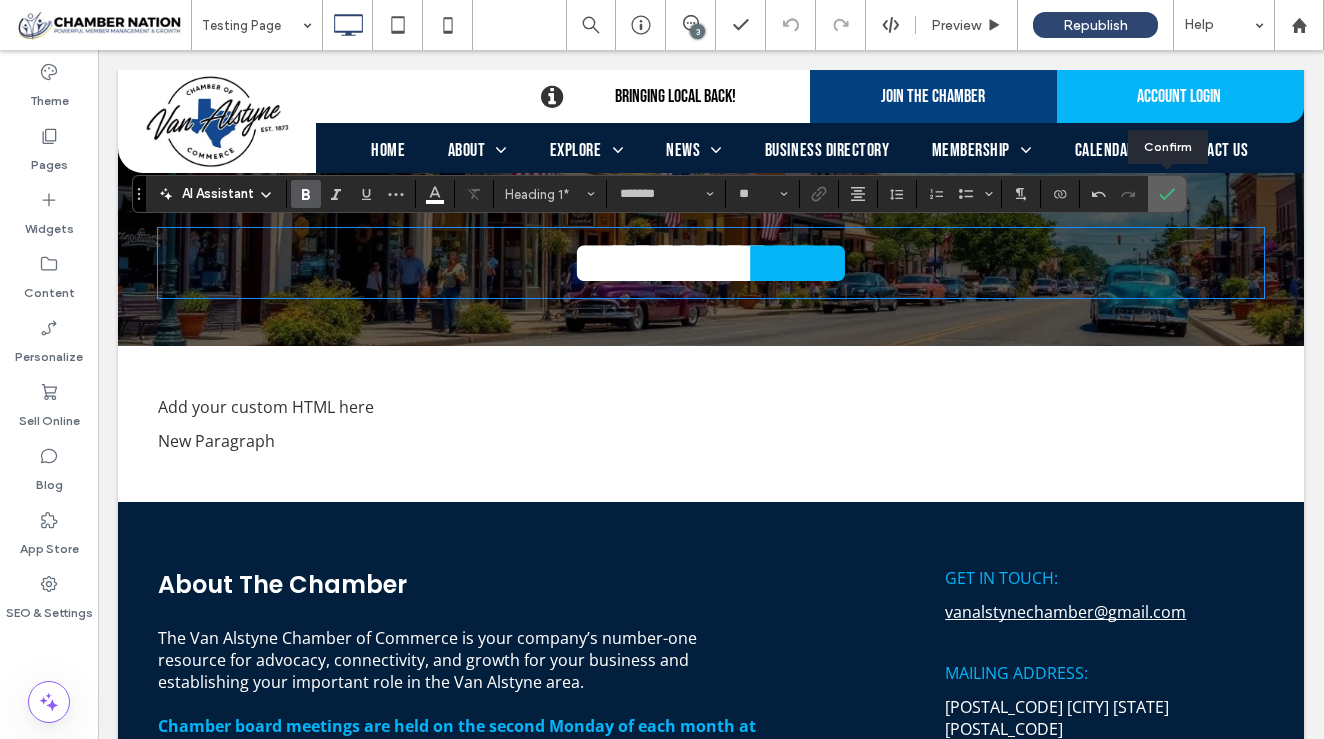 click 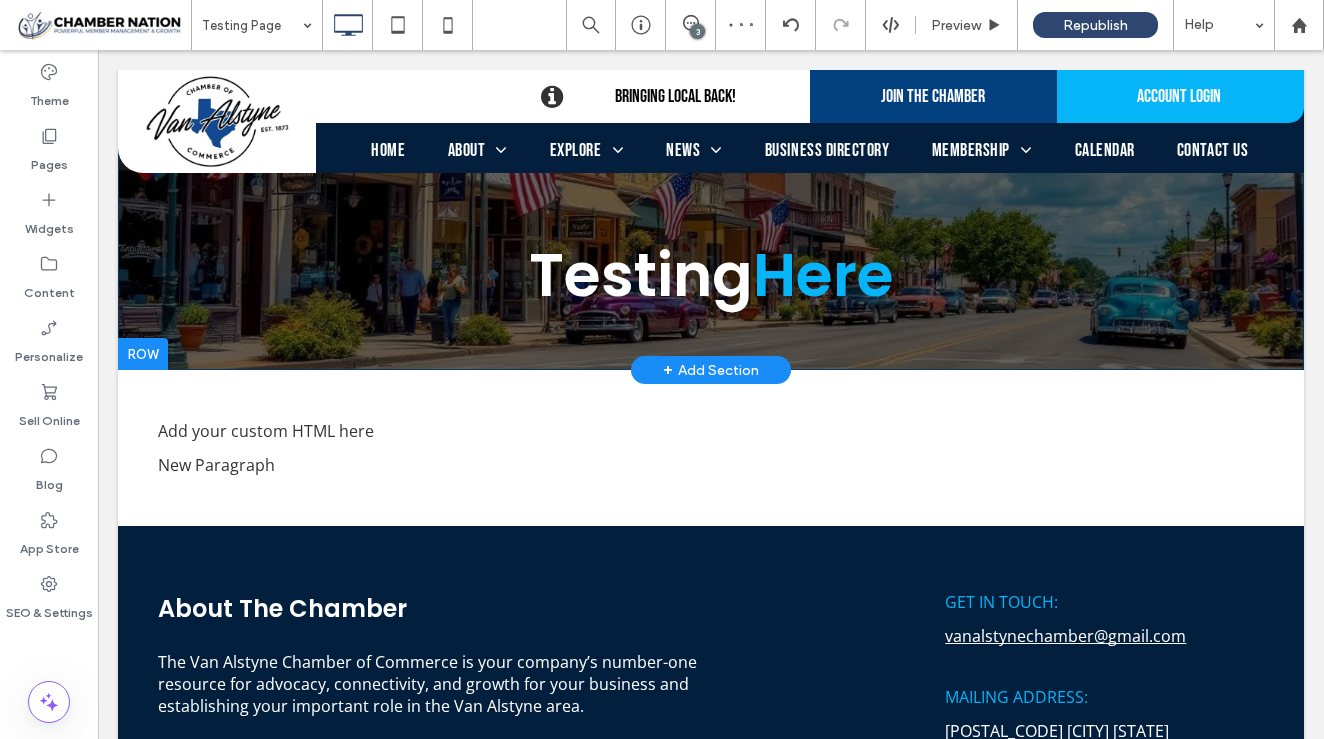 click on "Testing  Here
Click To Paste
Row + Add Section" at bounding box center (711, 220) 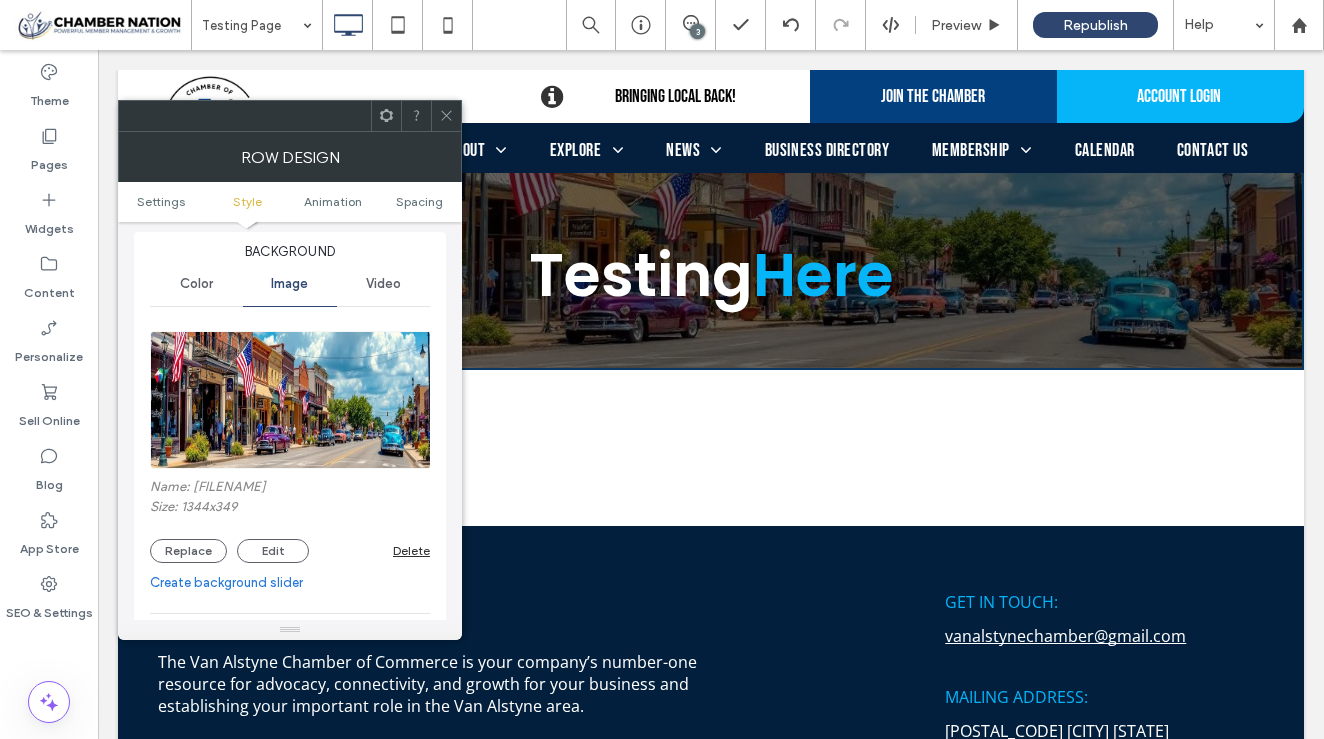 scroll, scrollTop: 220, scrollLeft: 0, axis: vertical 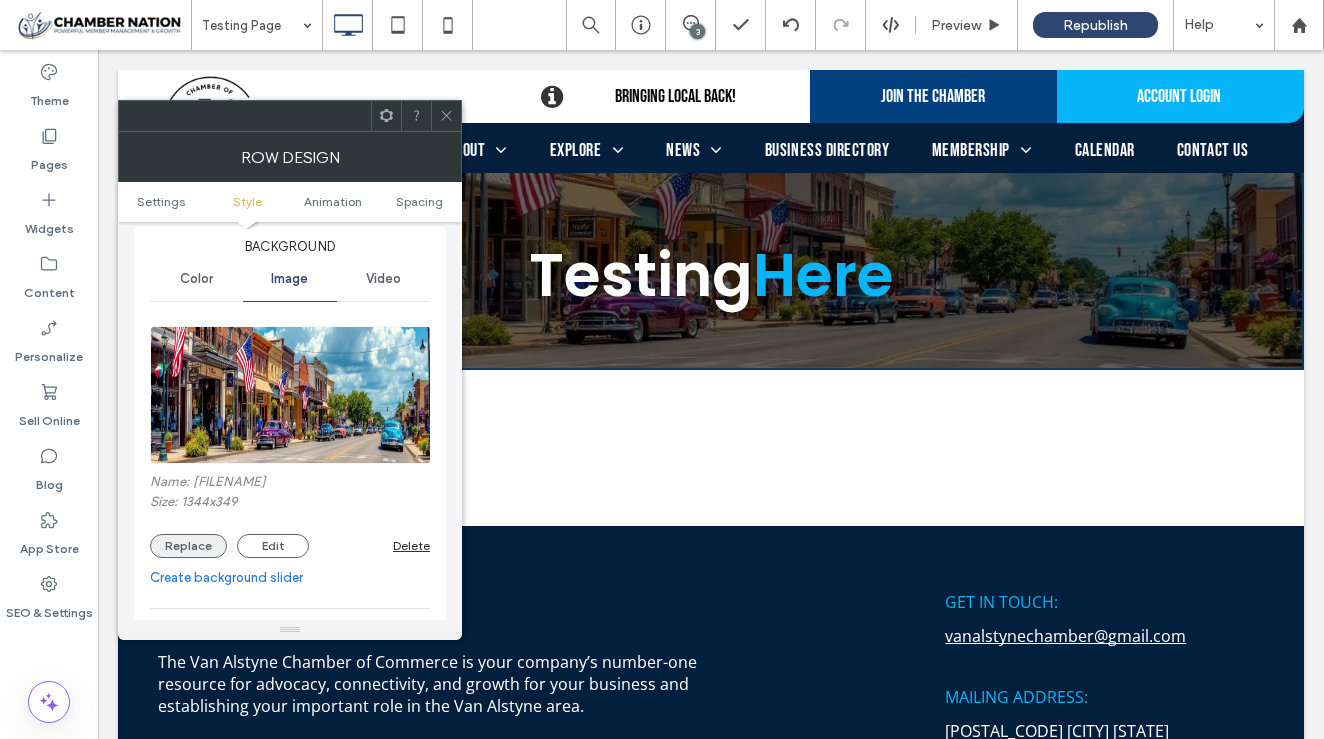 click on "Replace" at bounding box center [188, 546] 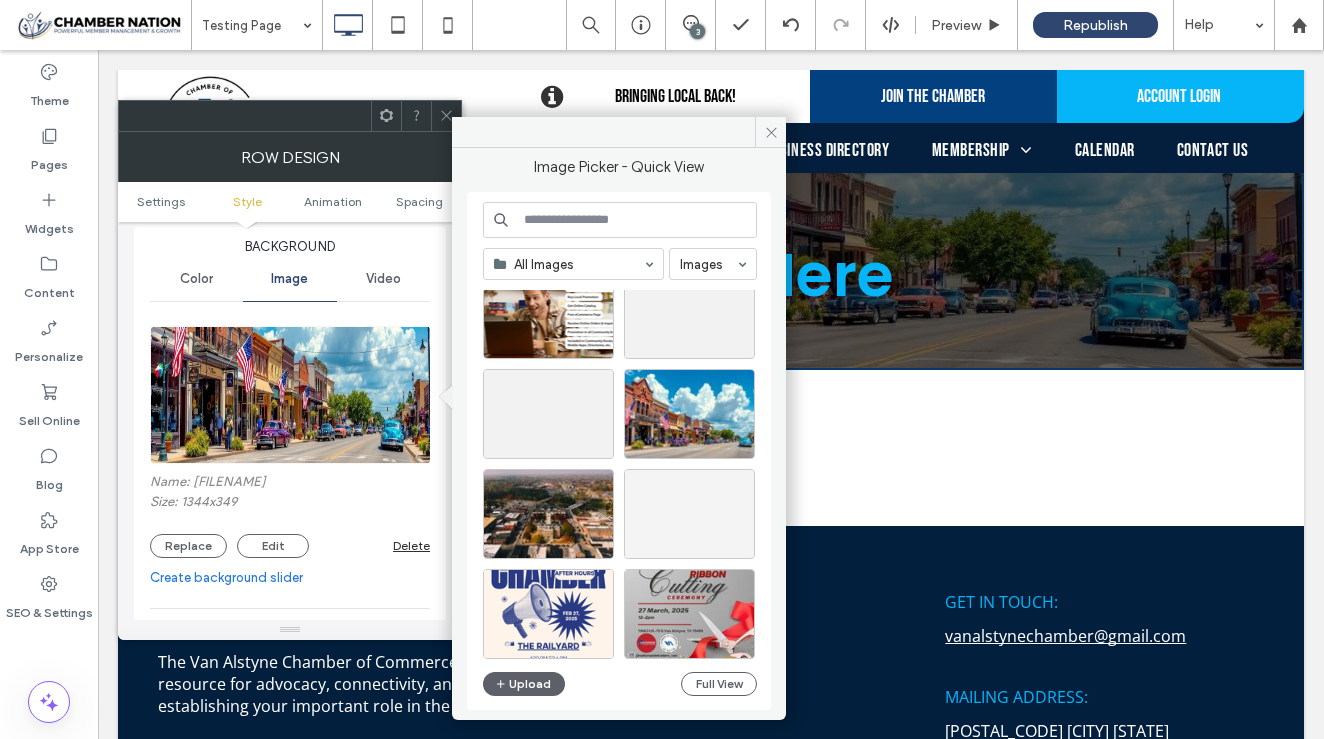 scroll, scrollTop: 649, scrollLeft: 0, axis: vertical 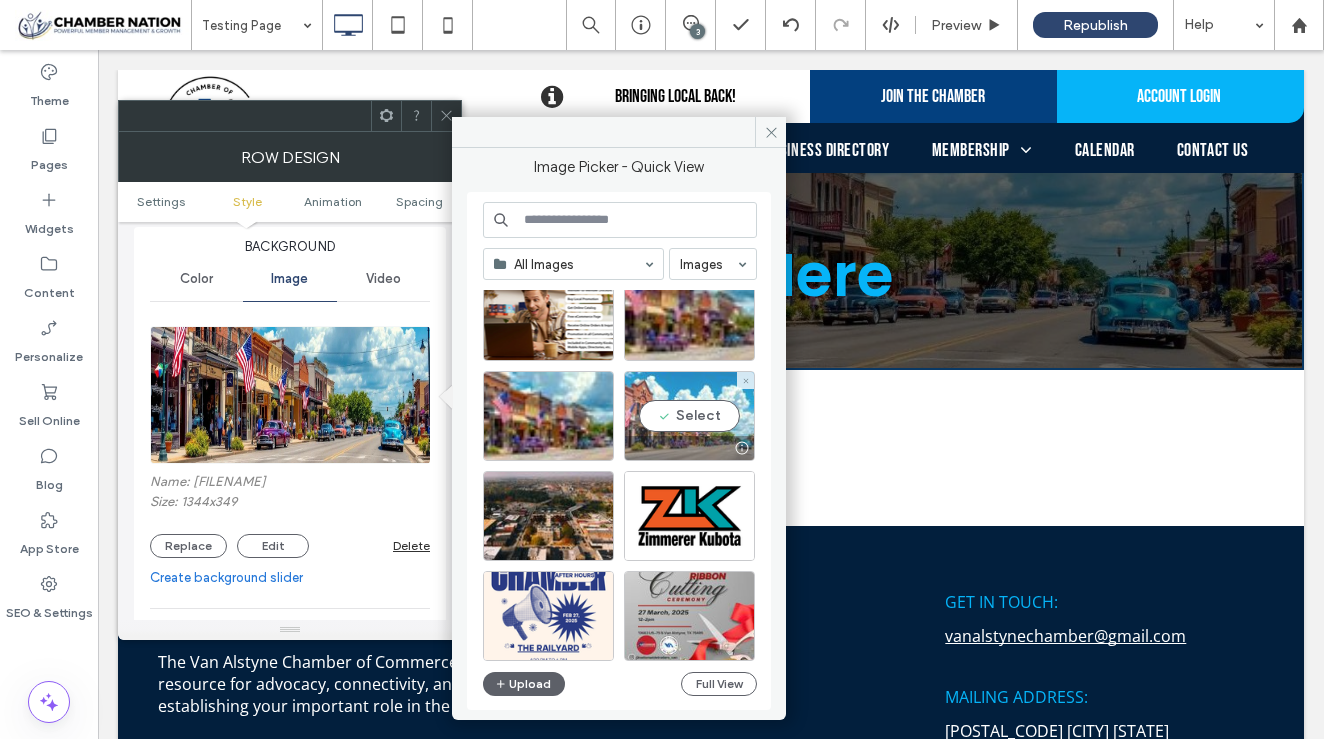click on "Select" at bounding box center [689, 416] 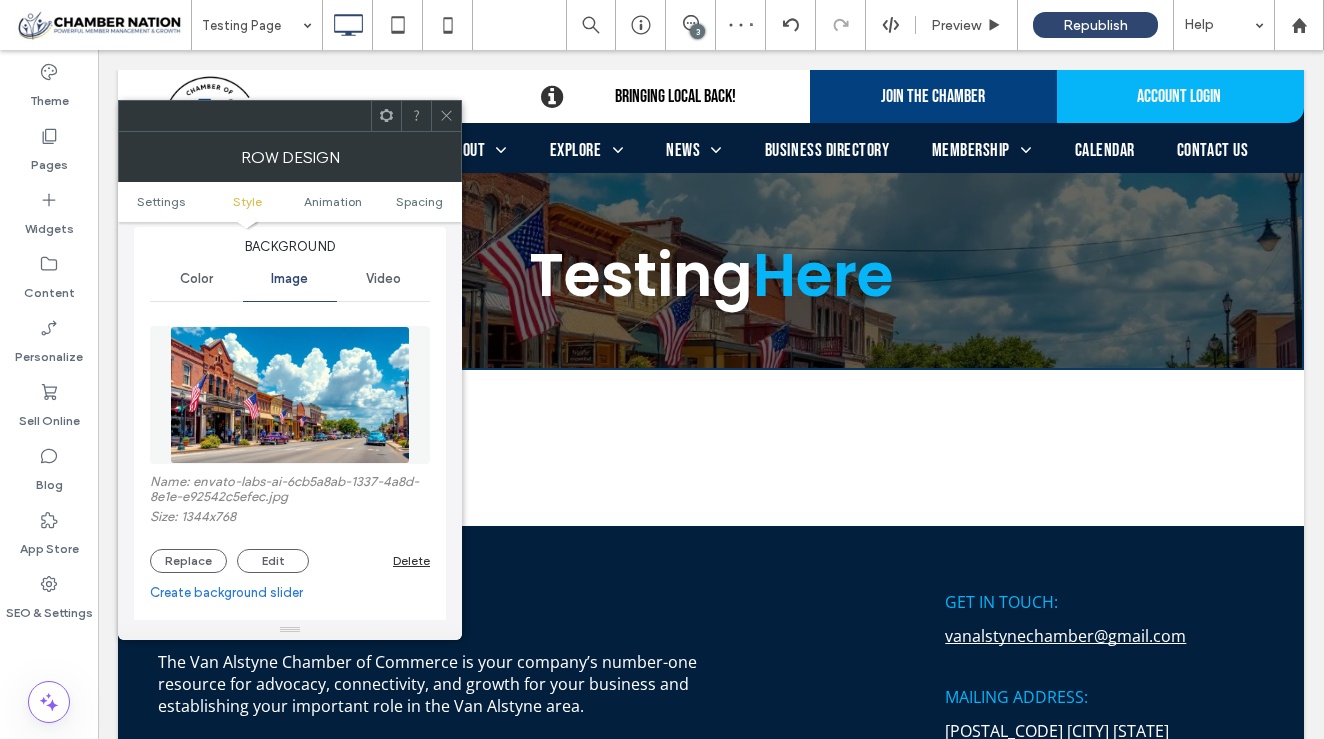 click 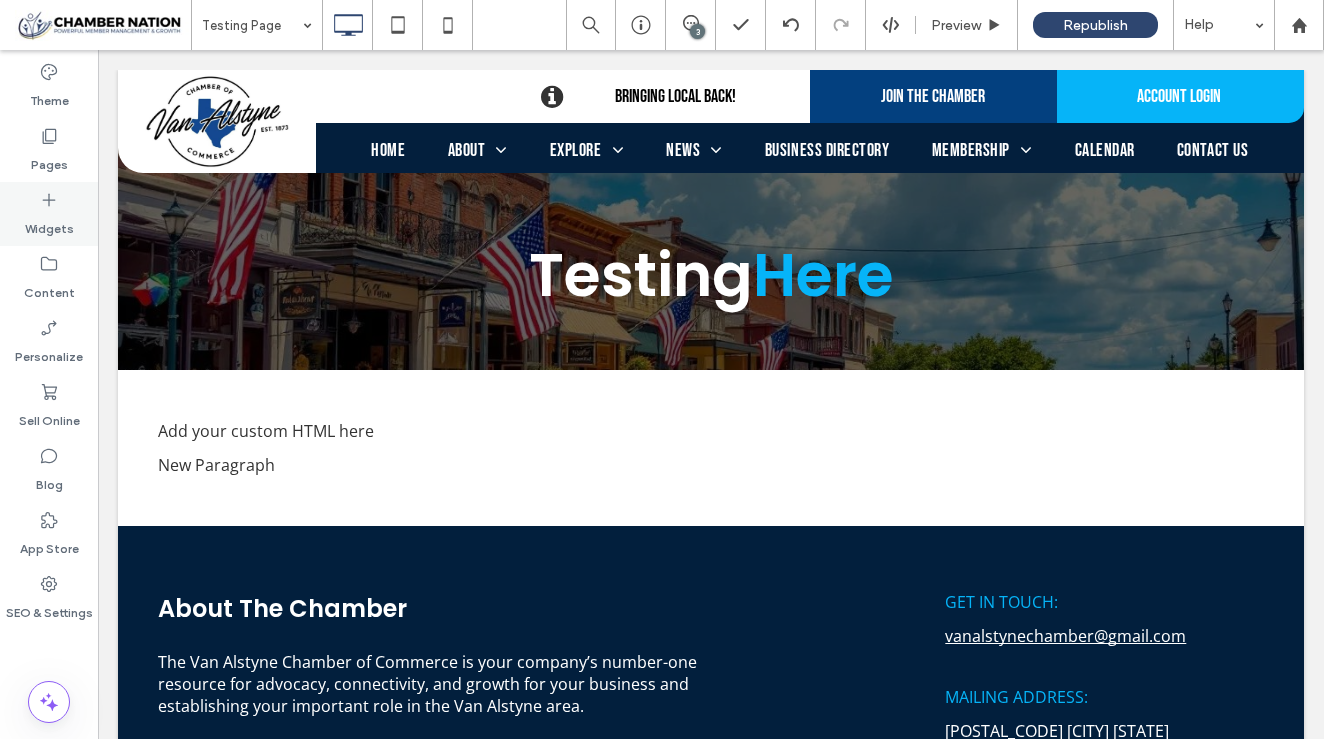 click on "Widgets" at bounding box center [49, 224] 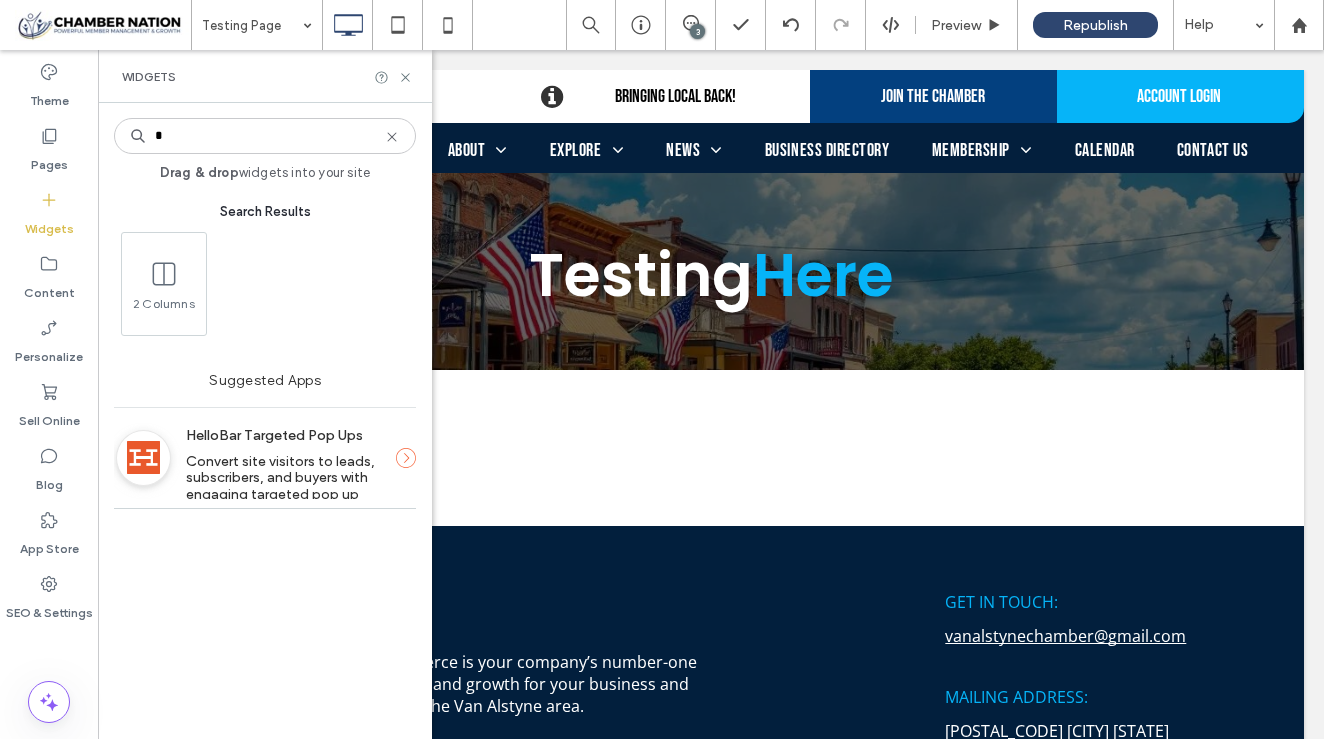 scroll, scrollTop: 0, scrollLeft: 0, axis: both 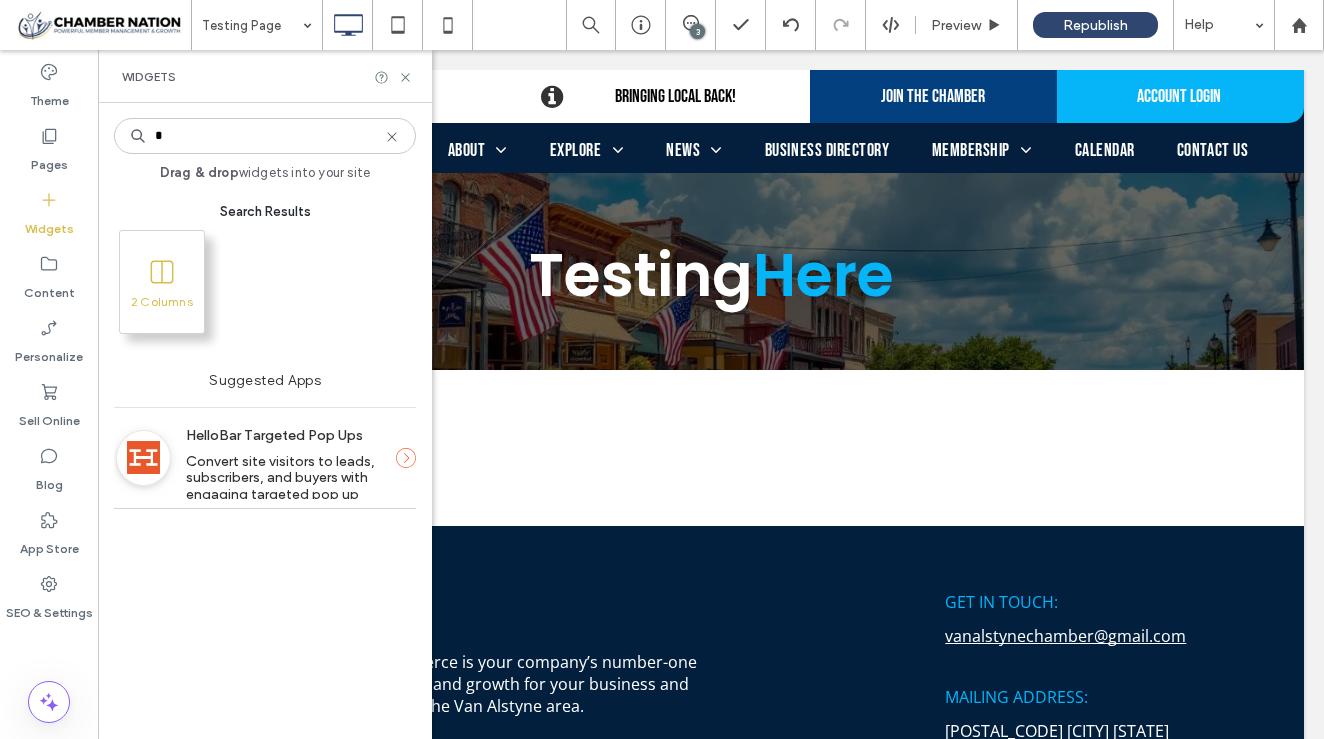 type on "*" 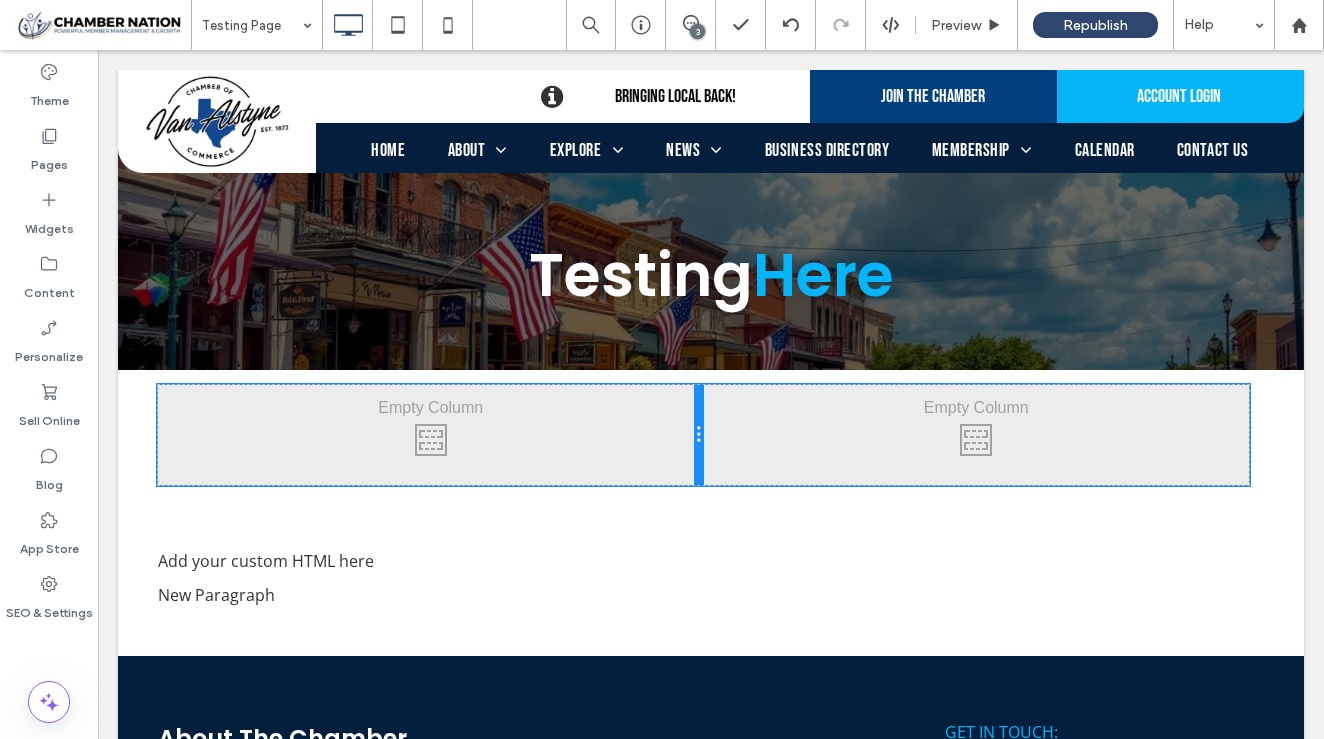 drag, startPoint x: 702, startPoint y: 434, endPoint x: 681, endPoint y: 455, distance: 29.698484 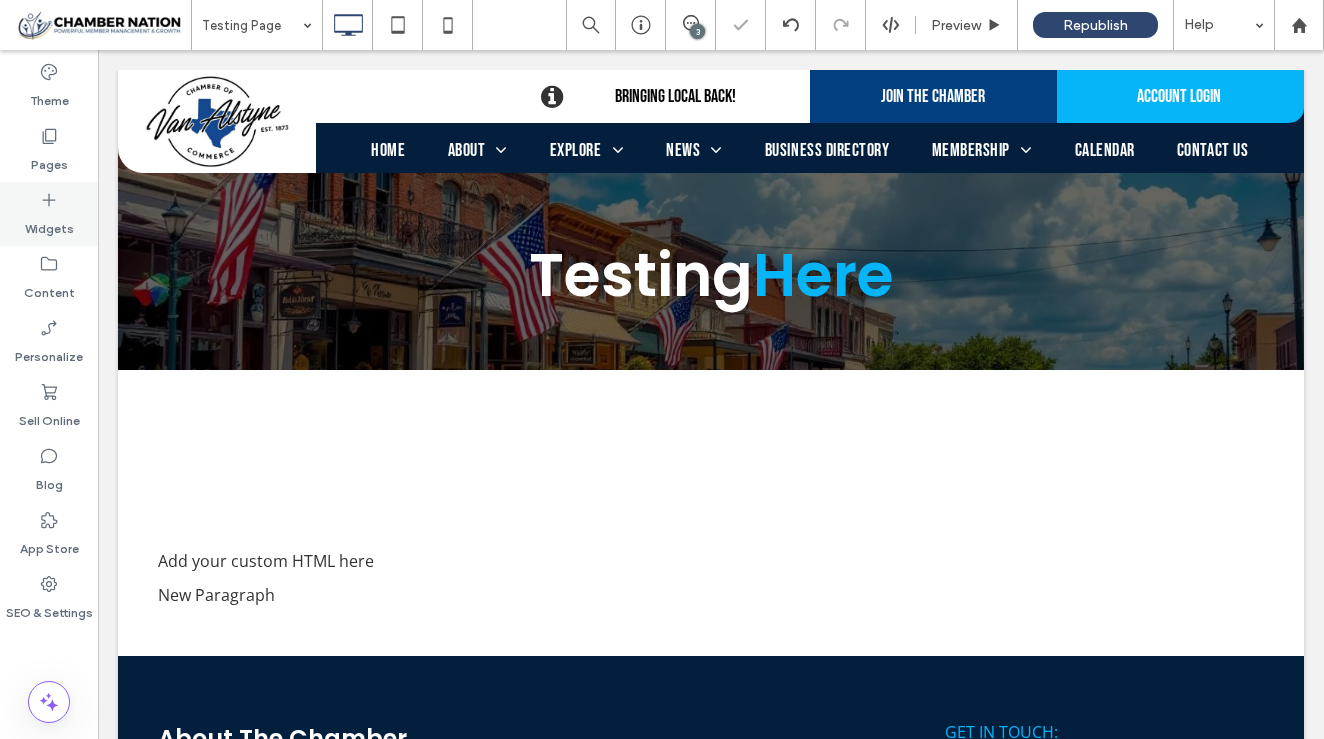 click on "Widgets" at bounding box center (49, 224) 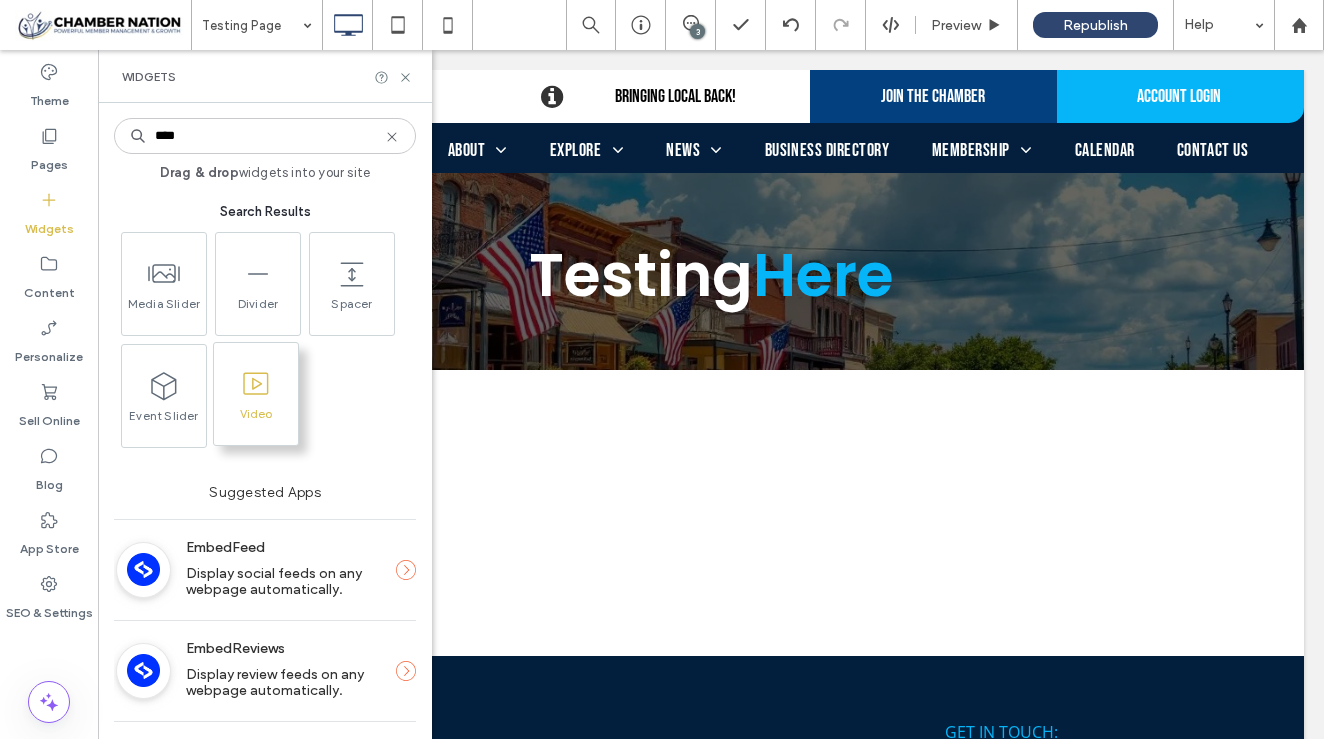 type on "****" 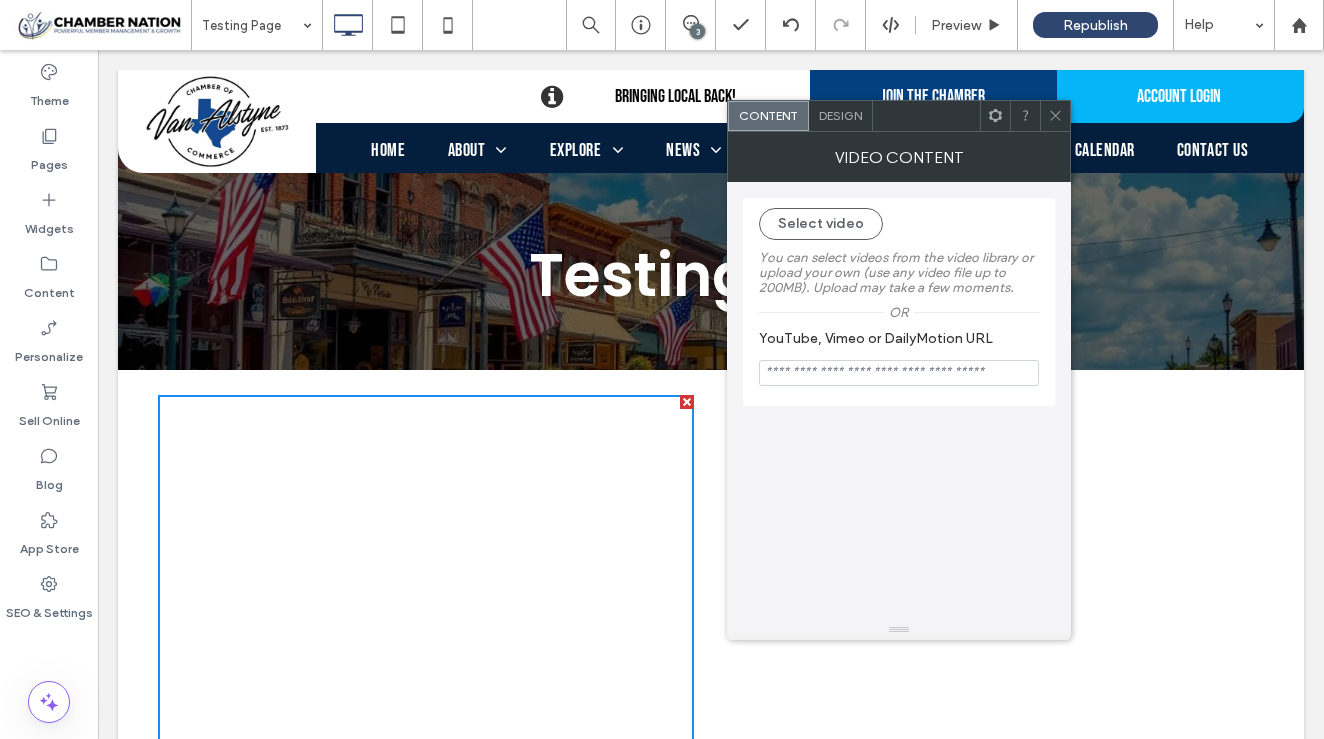 click 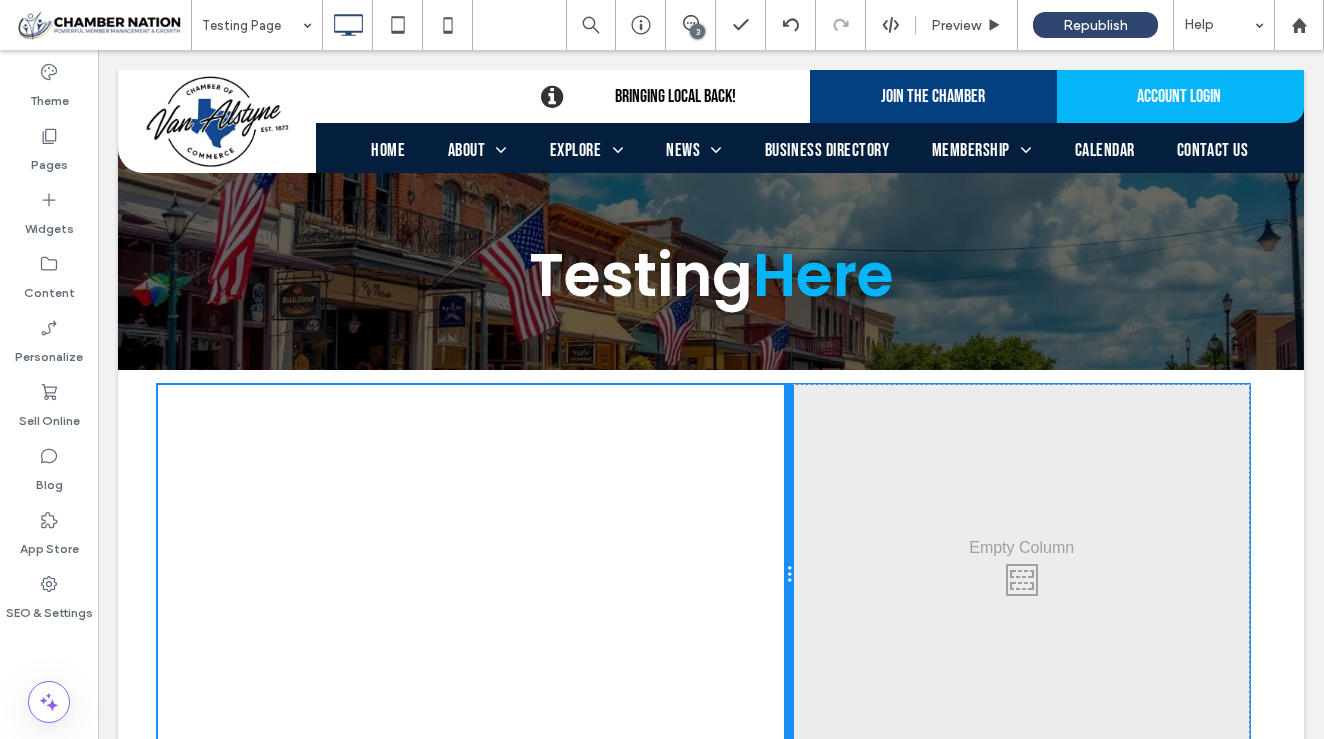 drag, startPoint x: 699, startPoint y: 517, endPoint x: 791, endPoint y: 541, distance: 95.07891 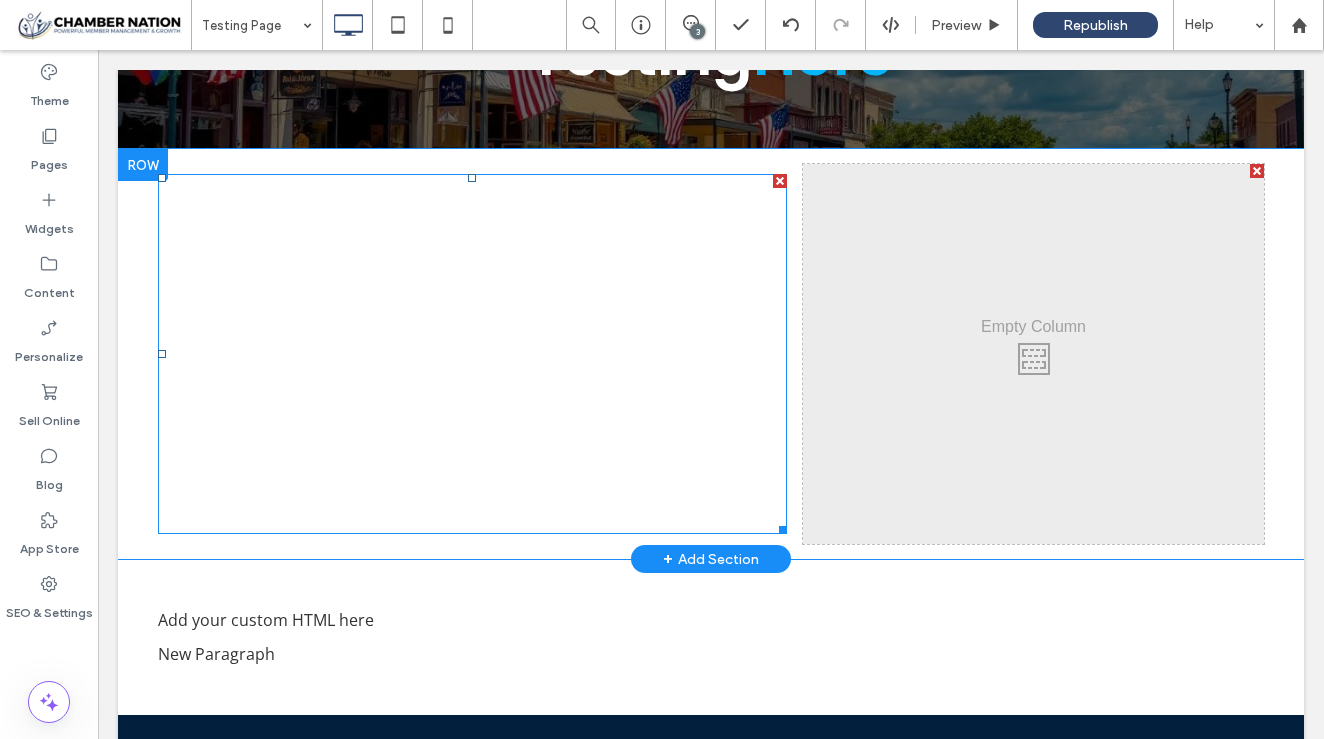 scroll, scrollTop: 218, scrollLeft: 0, axis: vertical 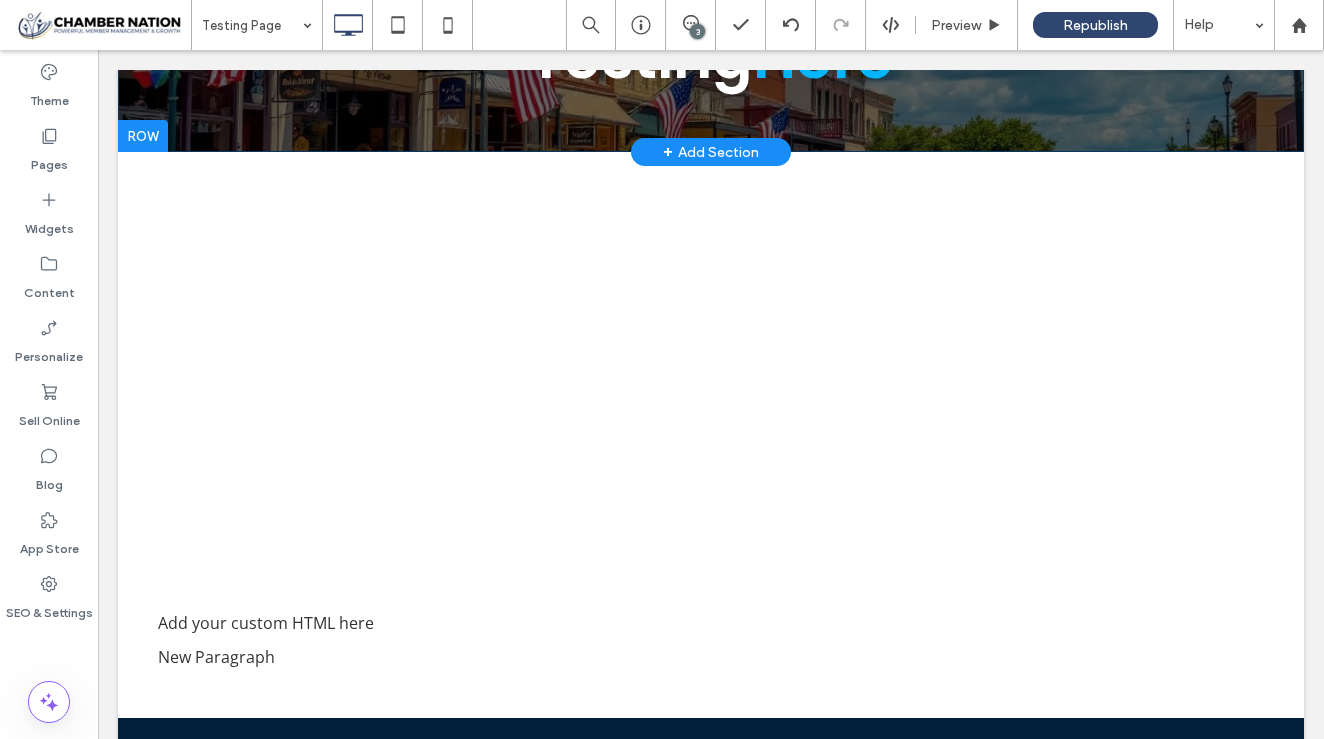 click on "+ Add Section" at bounding box center [711, 152] 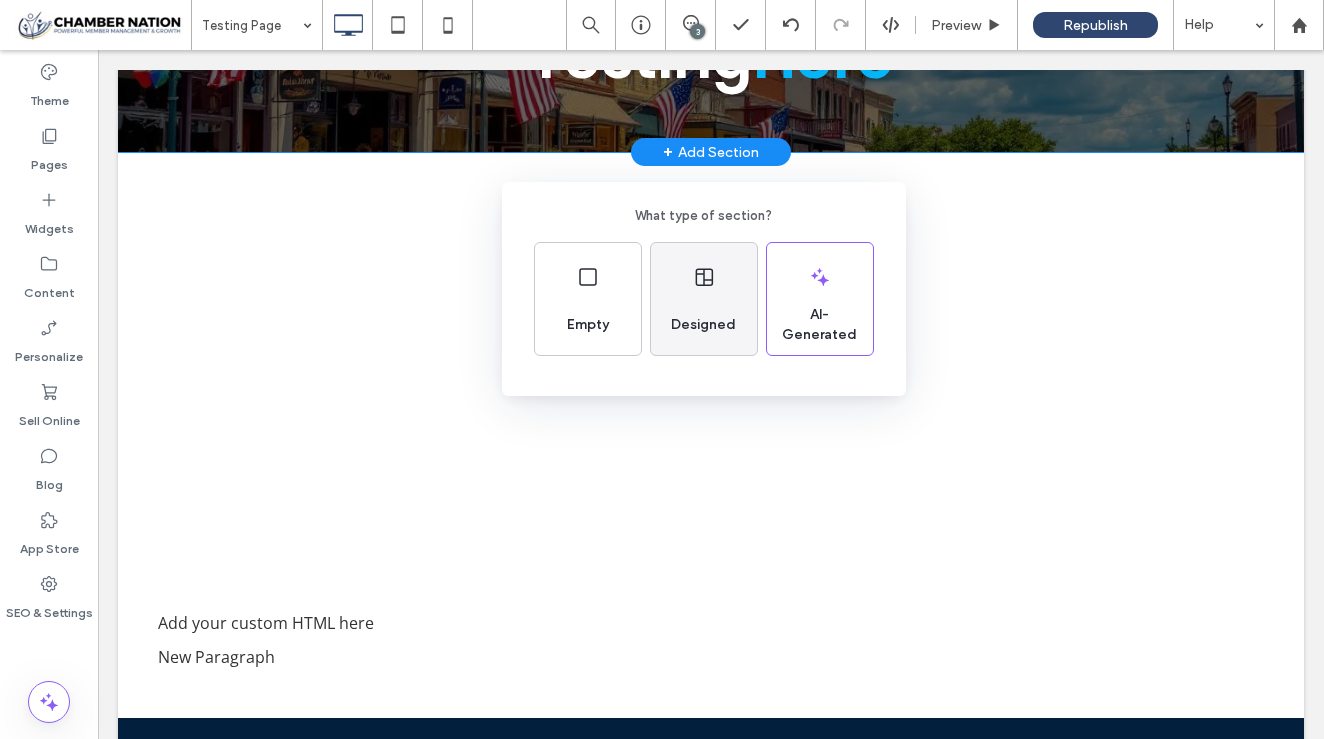 click on "Designed" at bounding box center (704, 299) 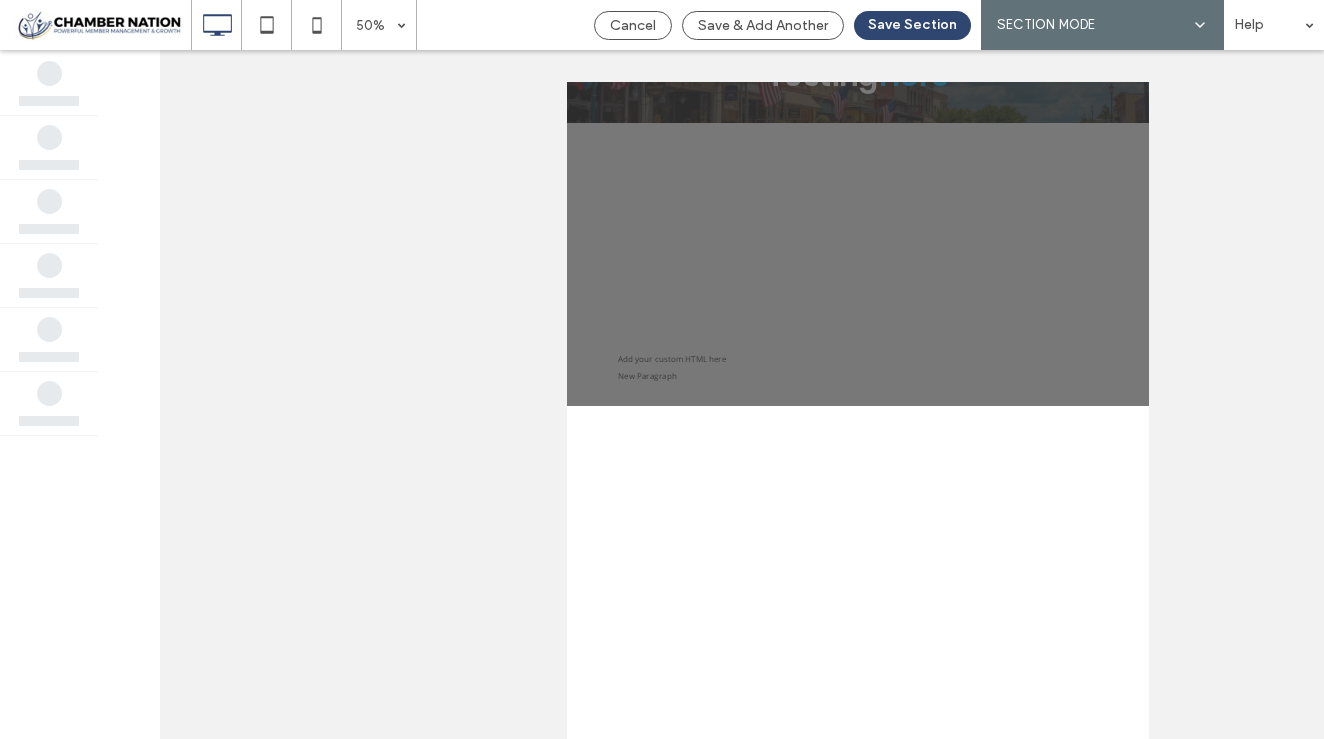 scroll, scrollTop: 0, scrollLeft: 0, axis: both 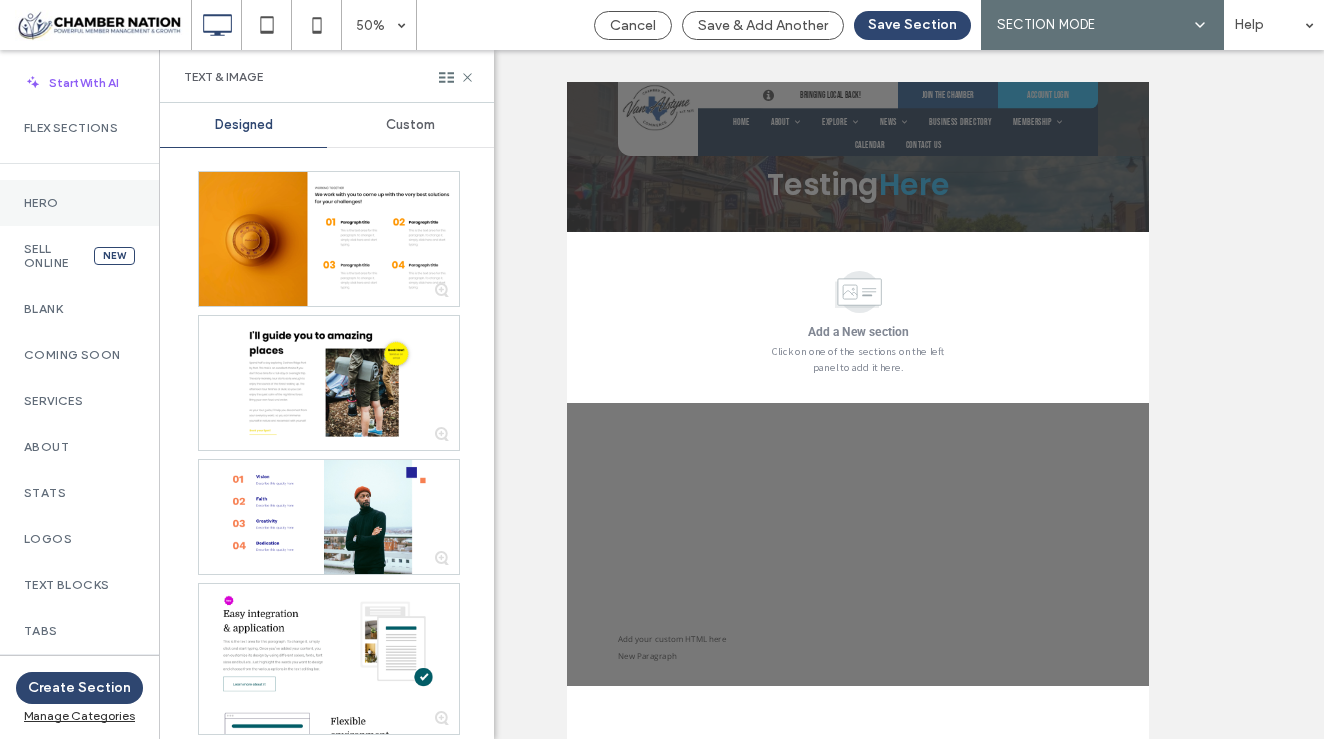 click on "Hero" at bounding box center [79, 203] 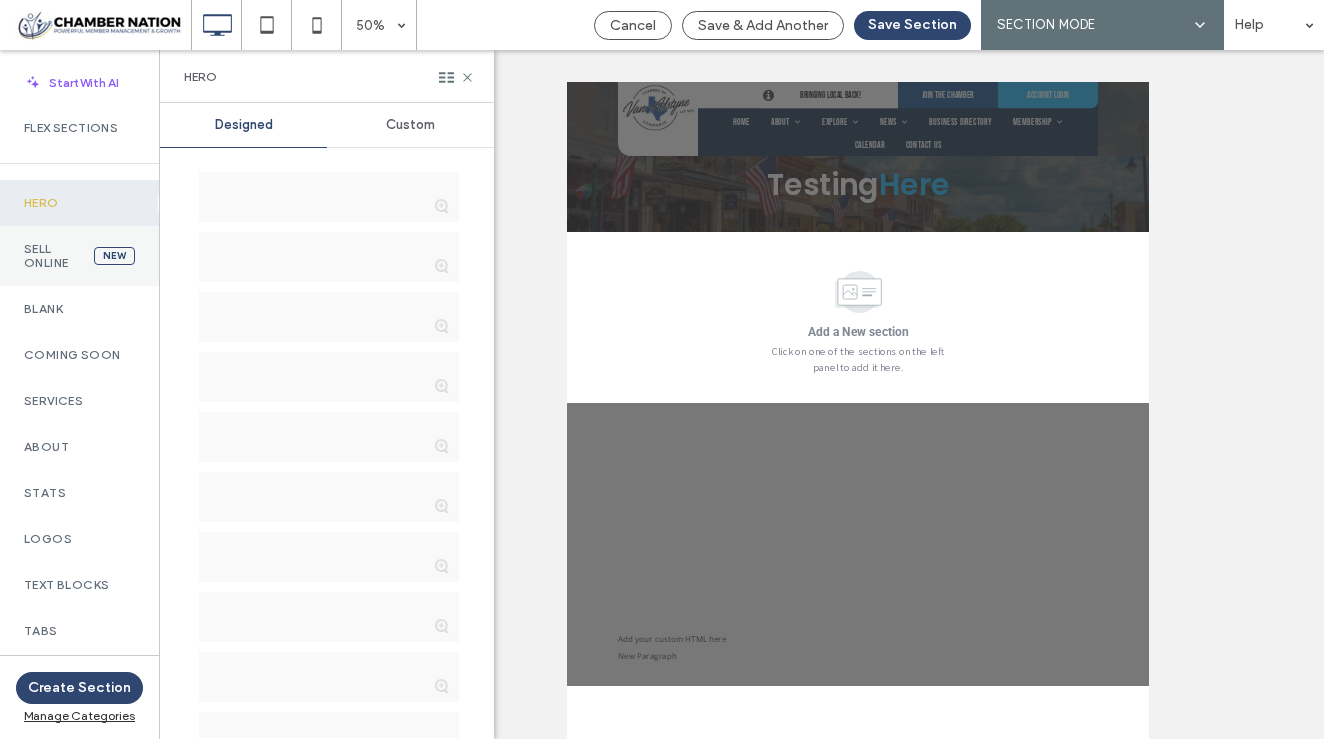 click on "Sell Online" at bounding box center [59, 256] 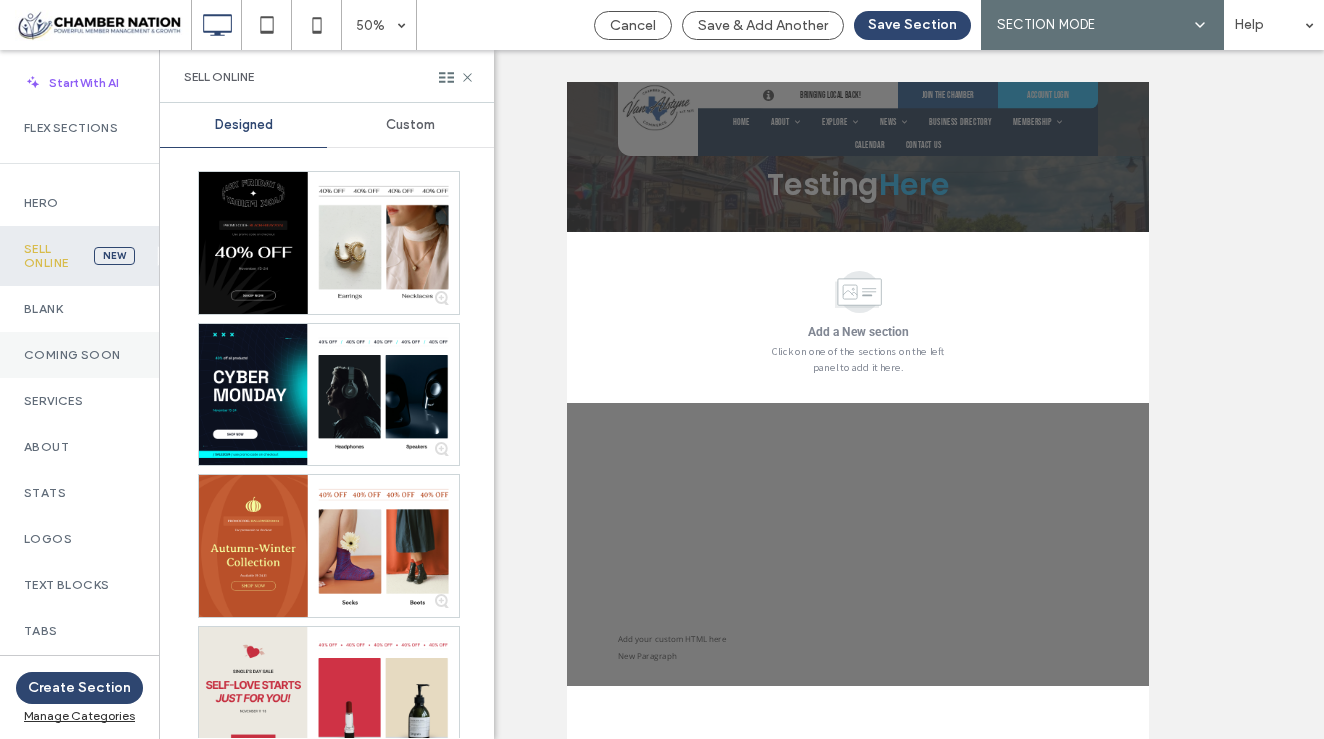 click on "Coming Soon" at bounding box center [79, 355] 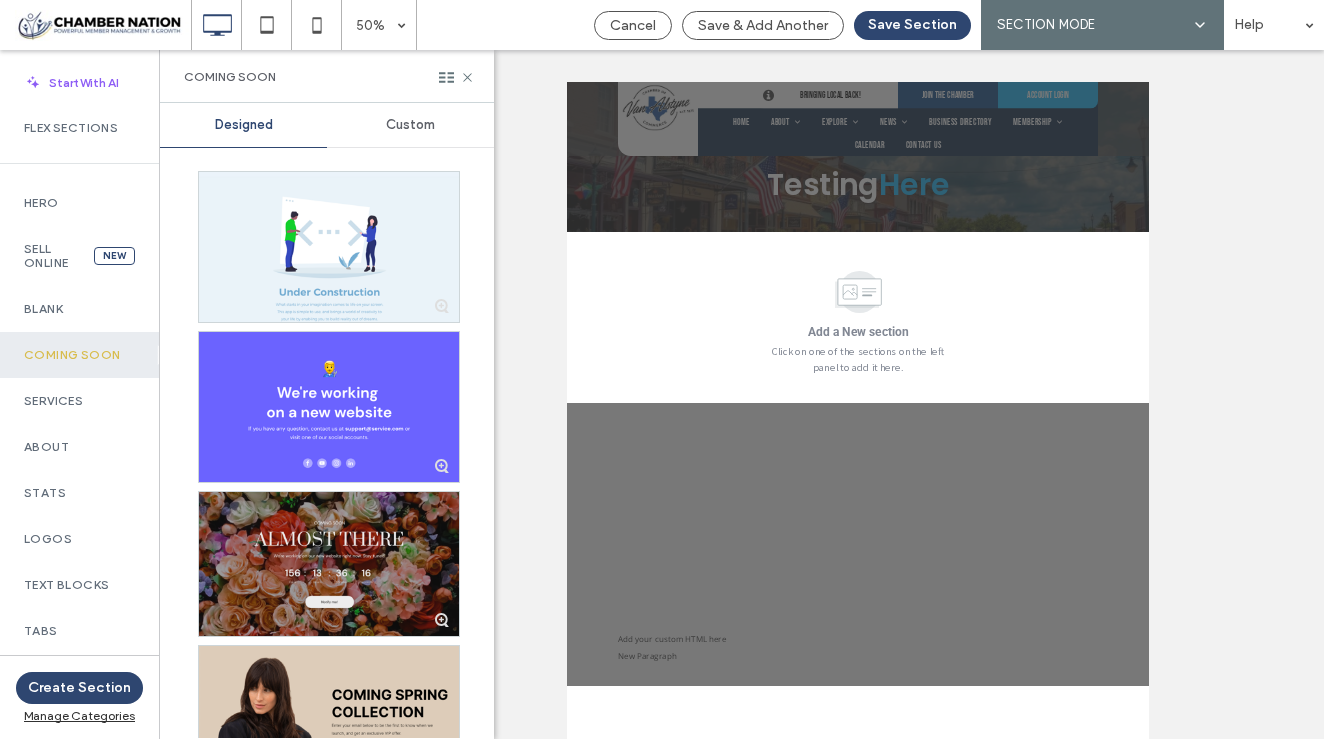click at bounding box center (329, 564) 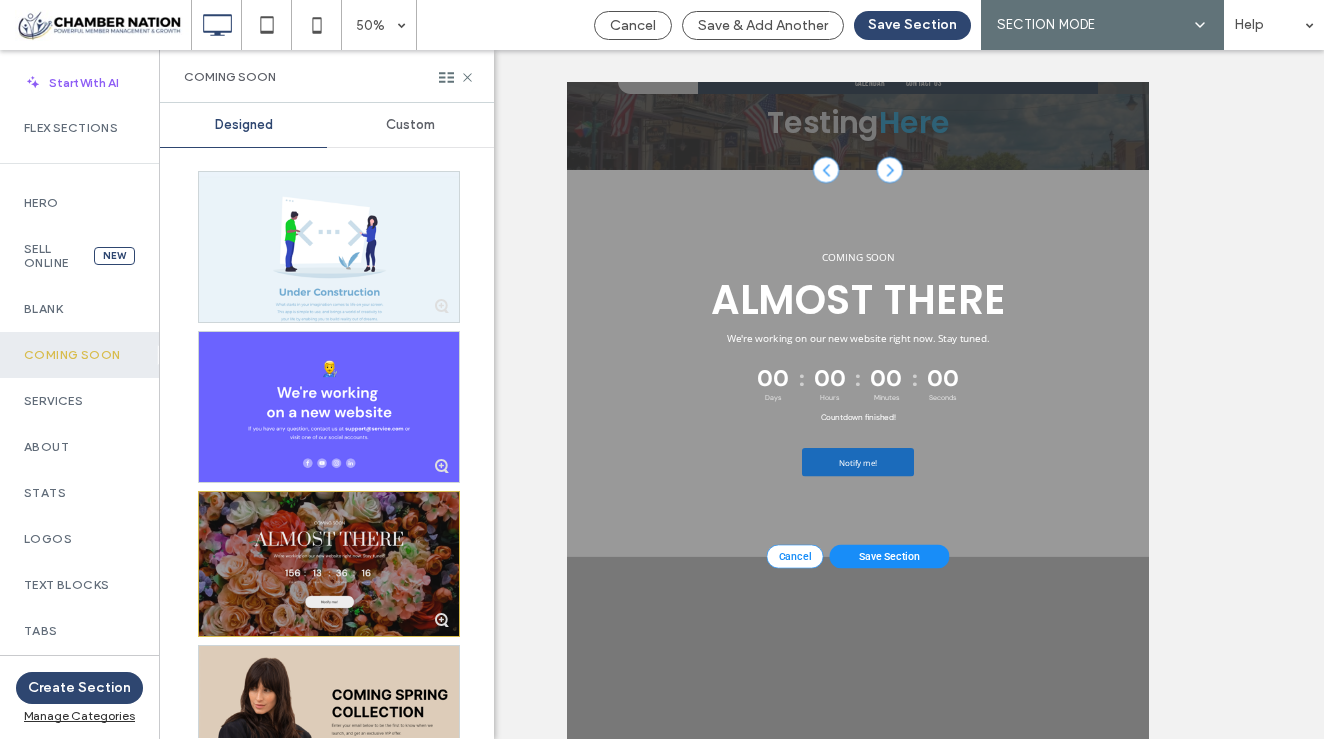 scroll, scrollTop: 140, scrollLeft: 0, axis: vertical 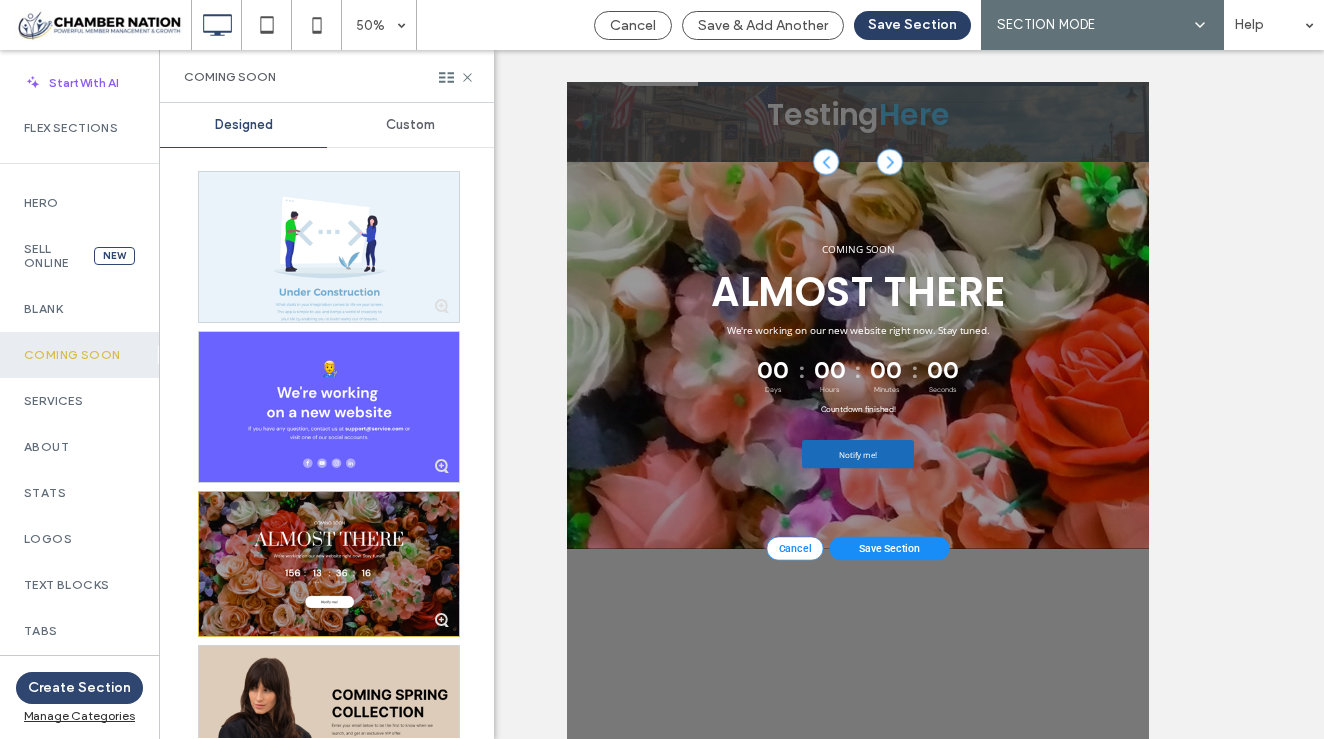 click on "Save Section" at bounding box center [912, 25] 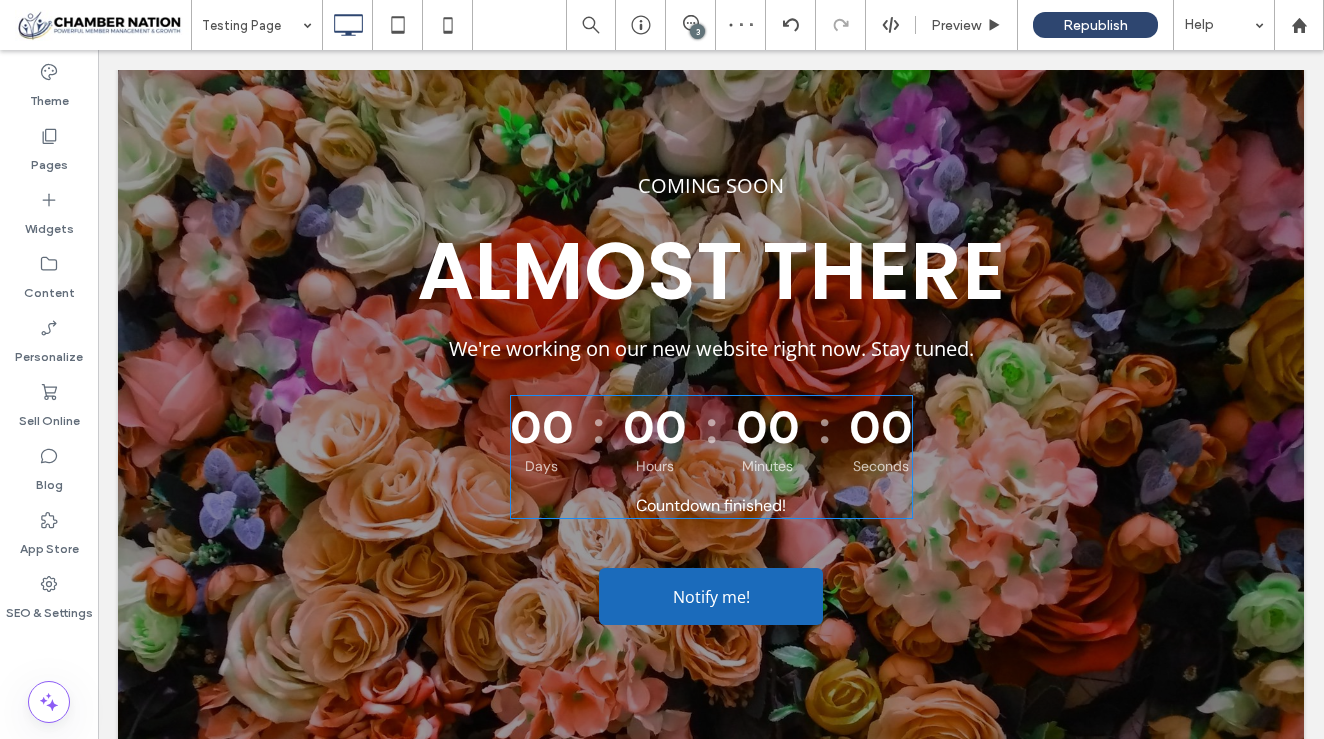 scroll, scrollTop: 366, scrollLeft: 0, axis: vertical 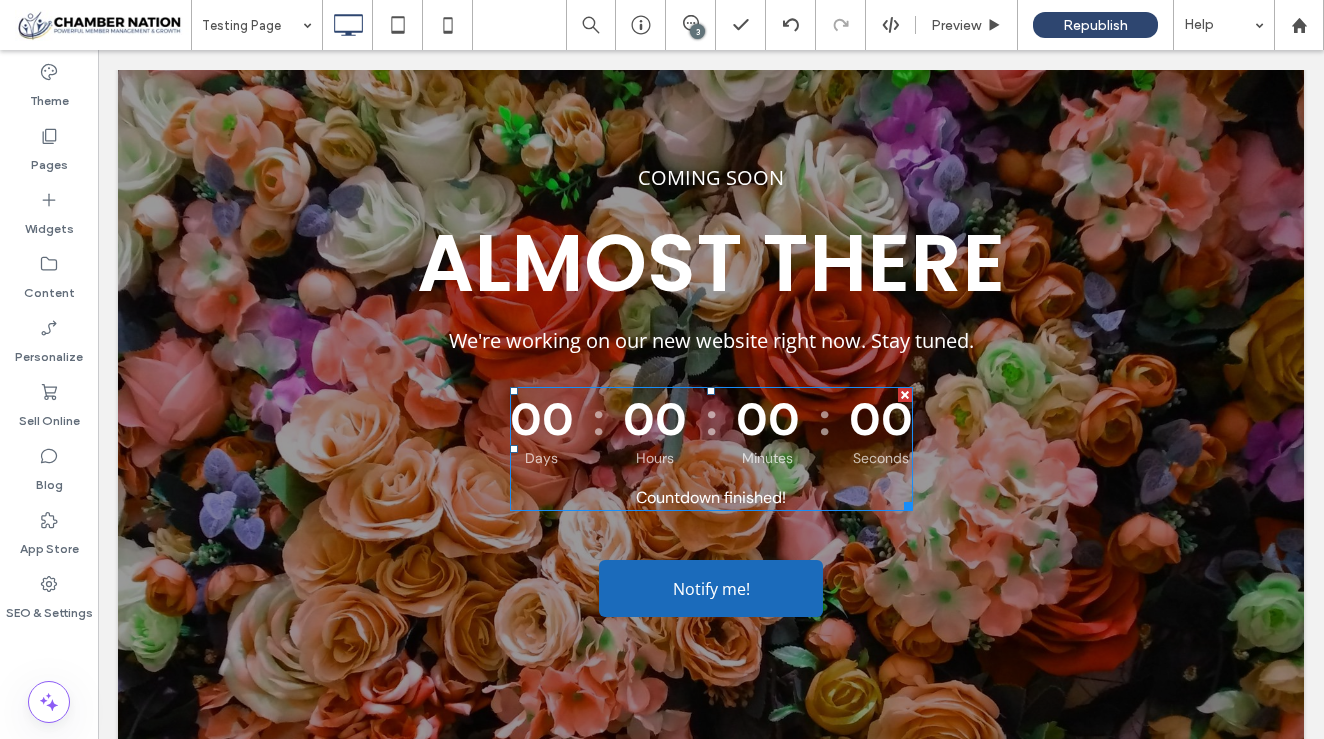 click on ":" at bounding box center [598, 419] 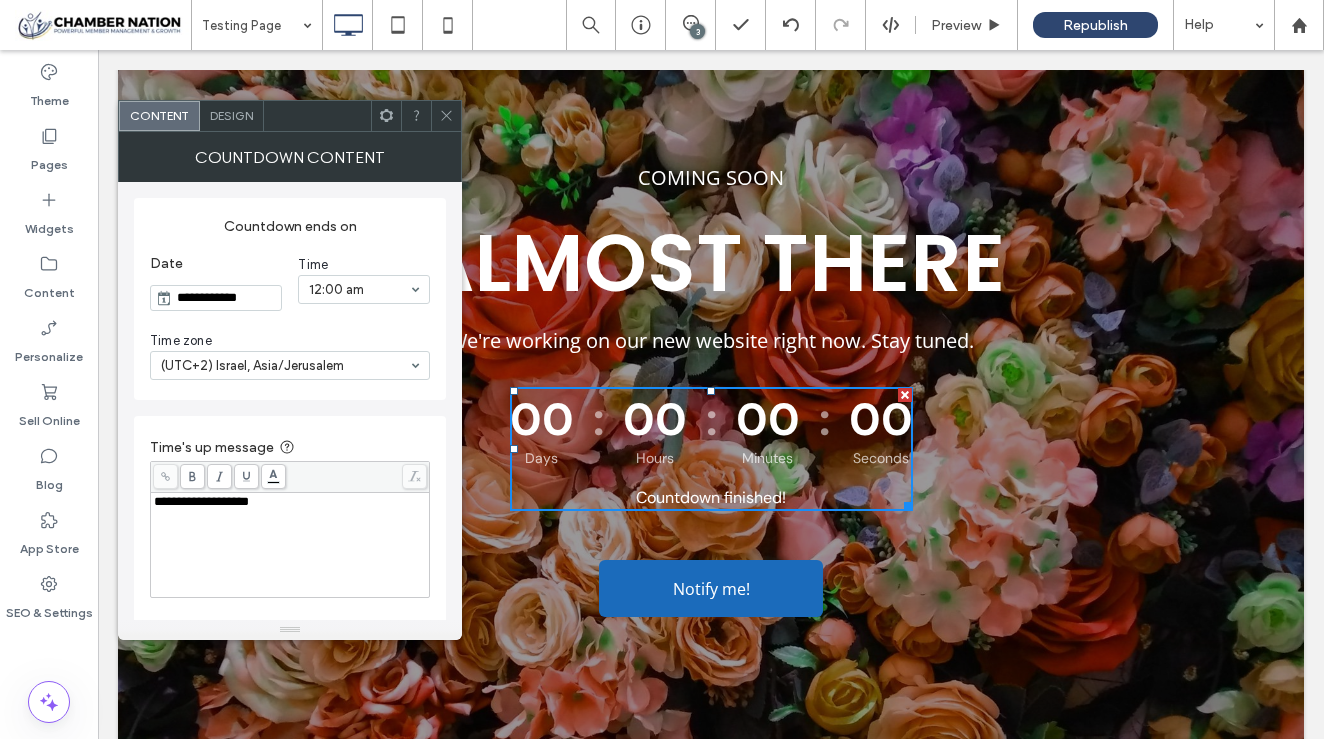 click on "**********" at bounding box center (226, 298) 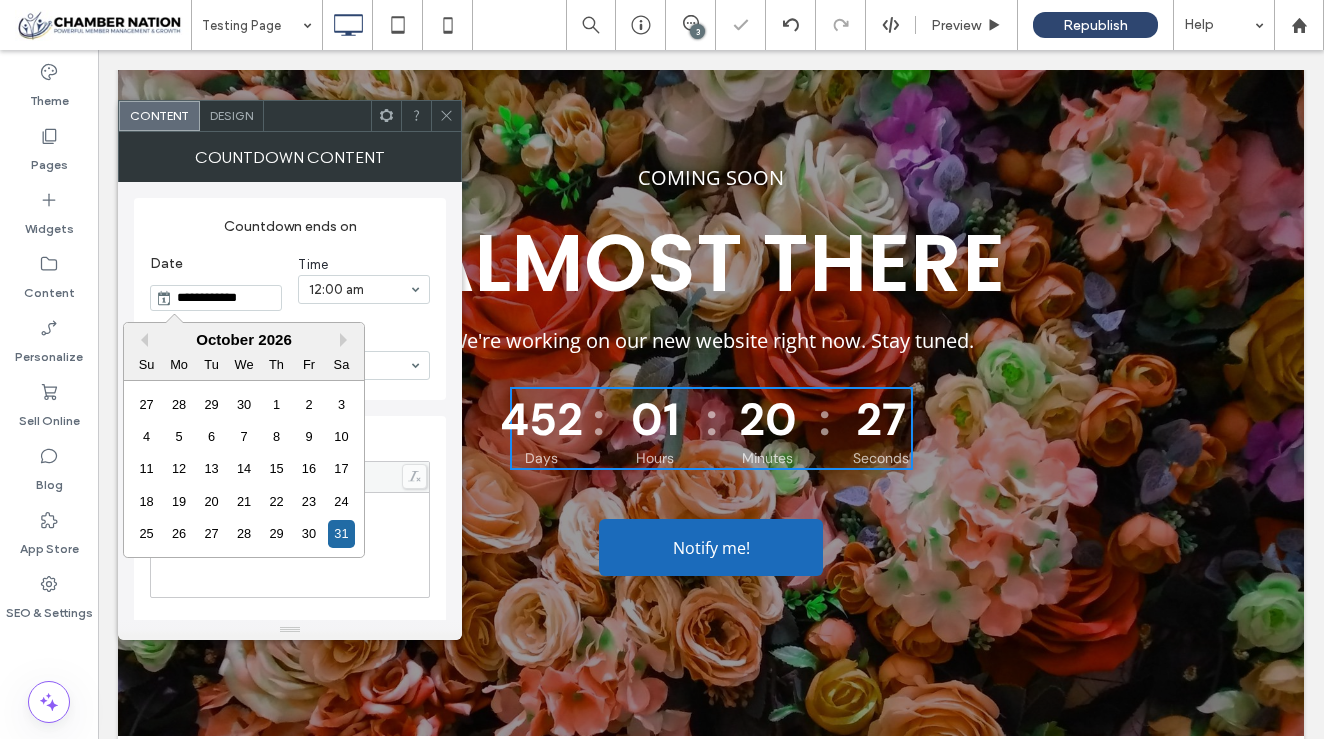 type on "**********" 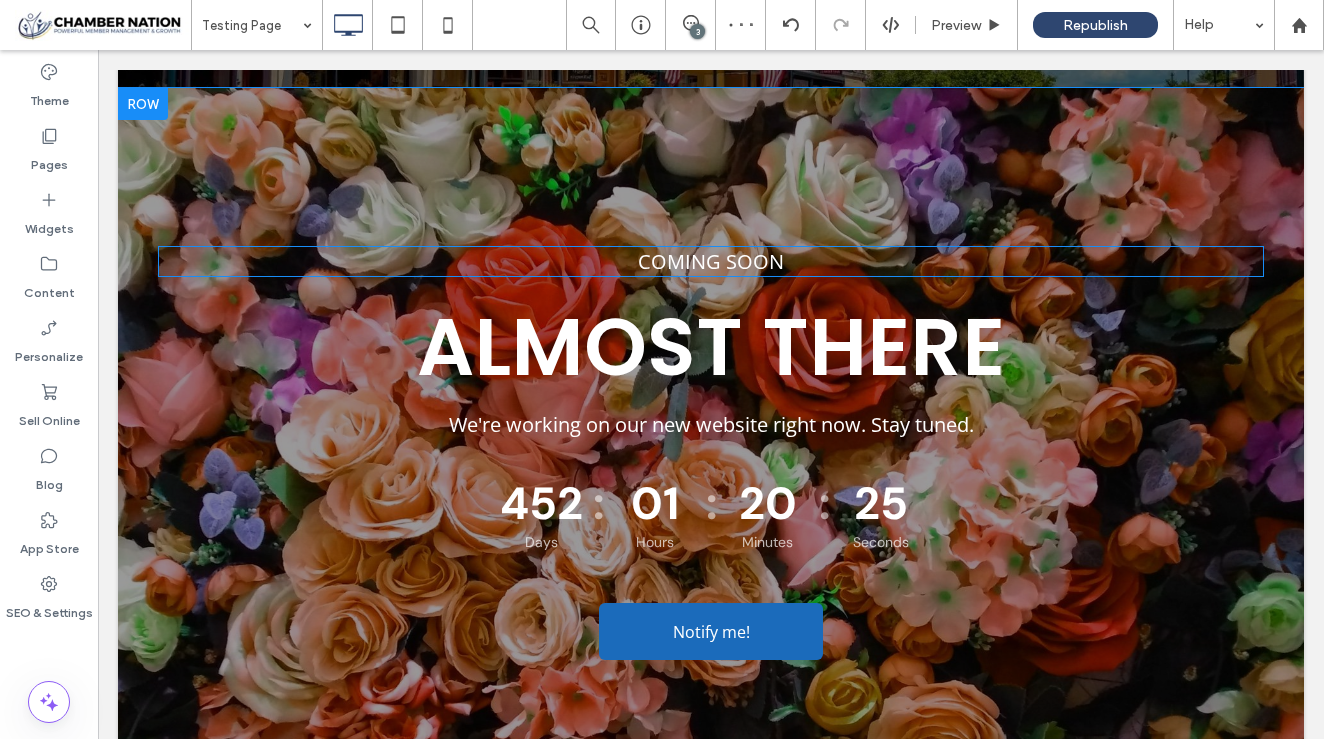 scroll, scrollTop: 279, scrollLeft: 0, axis: vertical 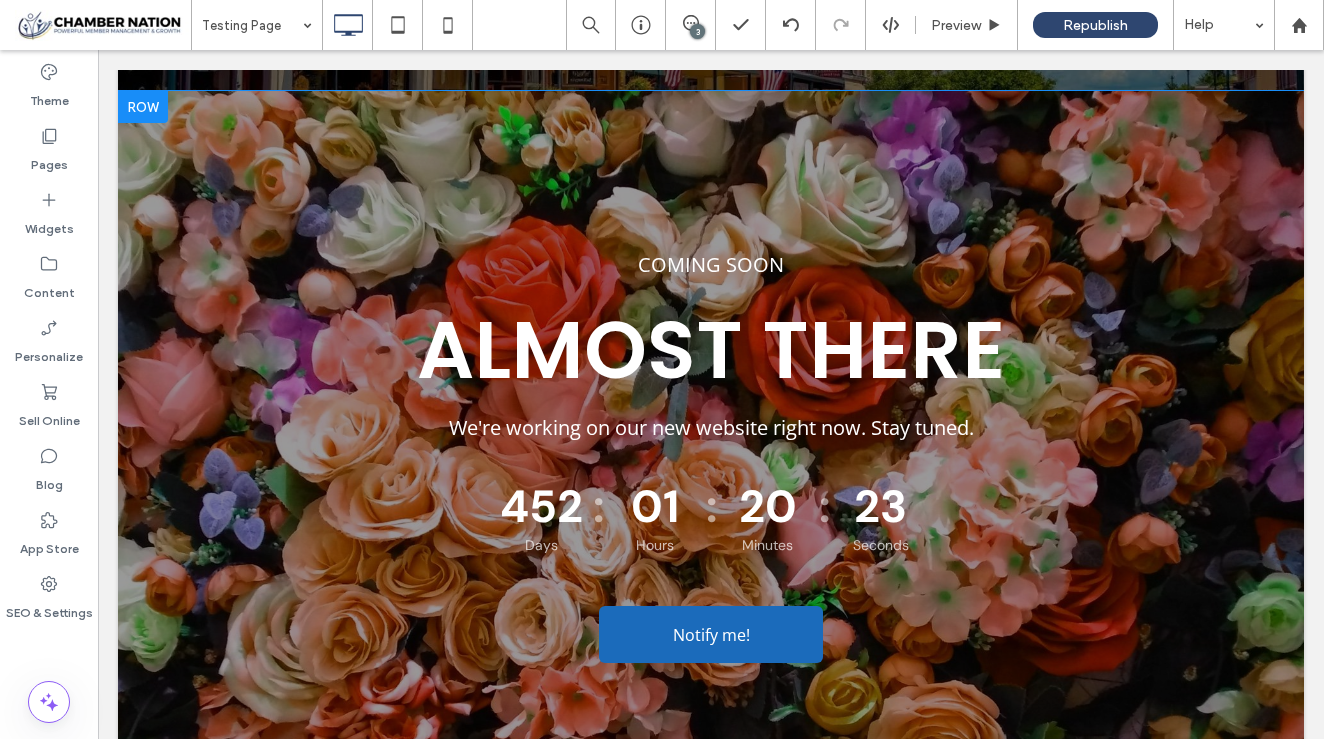 click on "COMING SOON
ALMOST THERE
We're working on our new website right now. Stay tuned.
[NUMBER]
:
[NUMBER]
:
[NUMBER]
:
[NUMBER]
Days
Hours
Minutes
Seconds
Countdown finished!
Notify me!
Click To Paste
Row + Add Section" at bounding box center (711, 457) 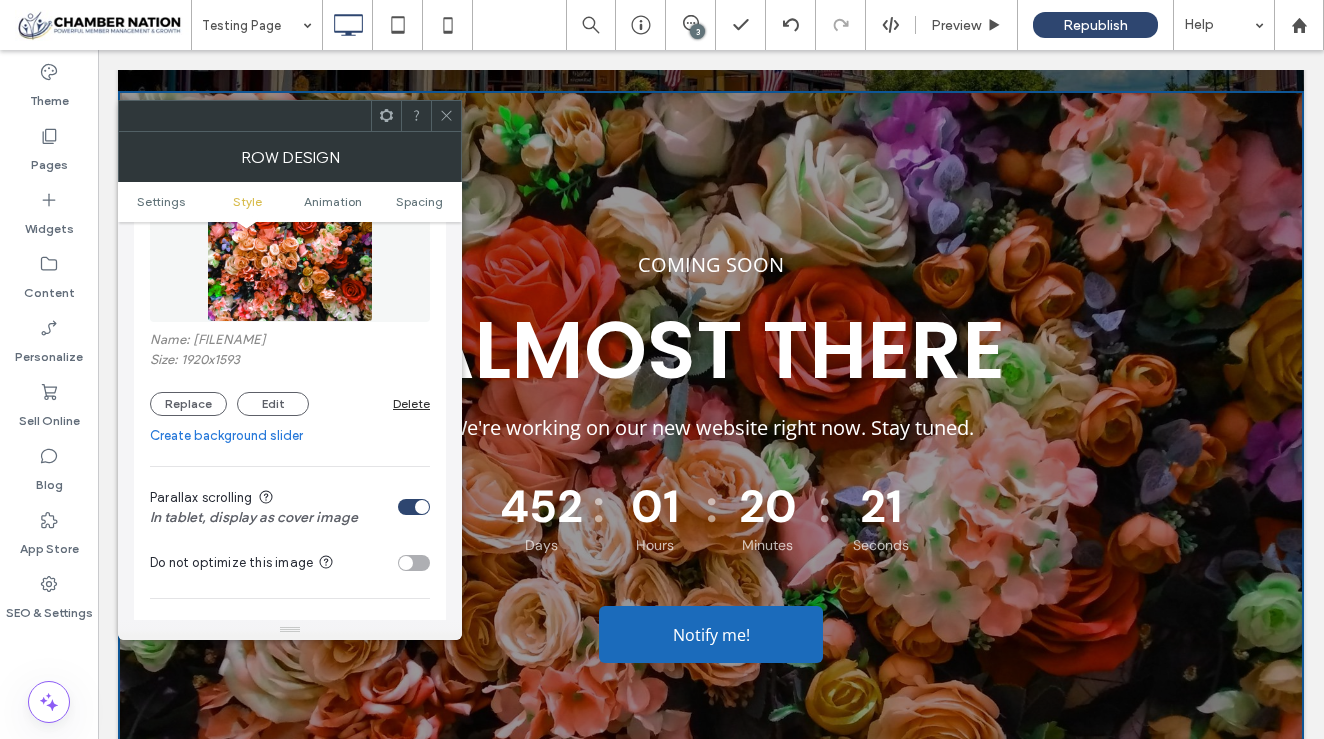 scroll, scrollTop: 397, scrollLeft: 0, axis: vertical 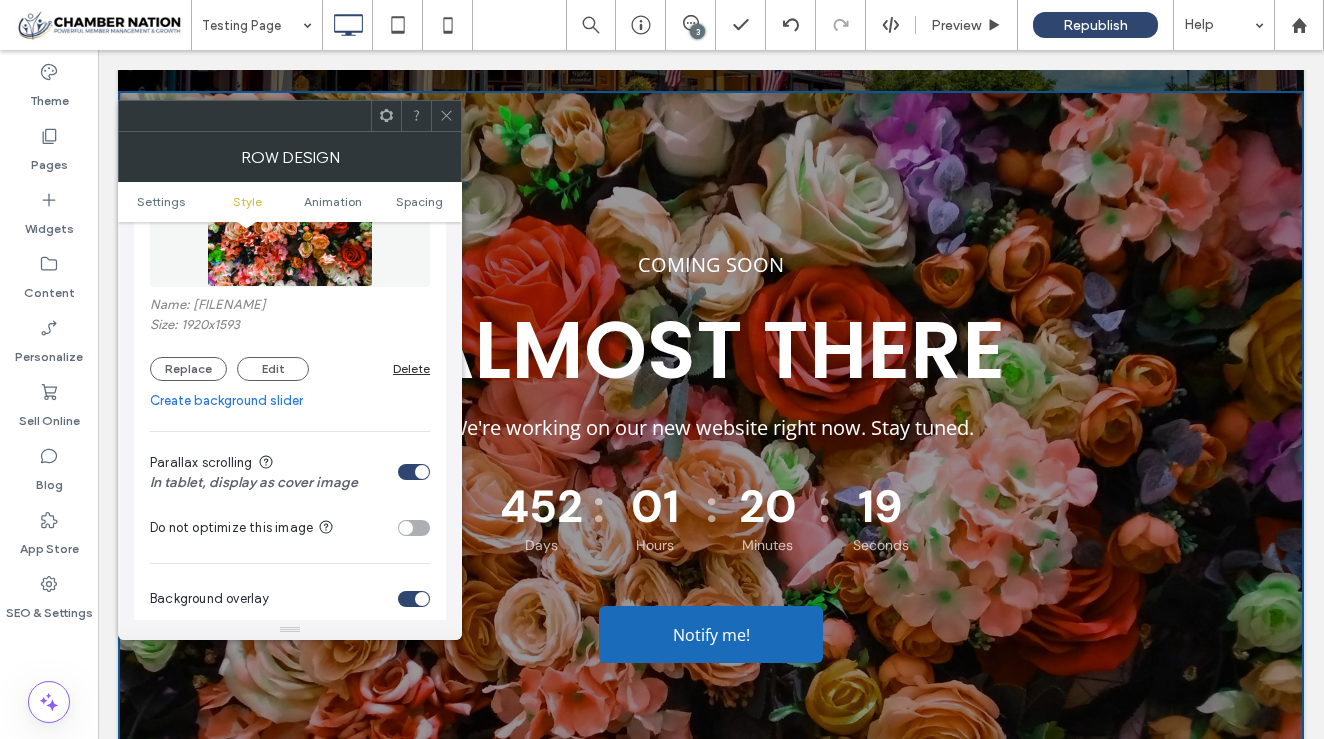 click at bounding box center [414, 472] 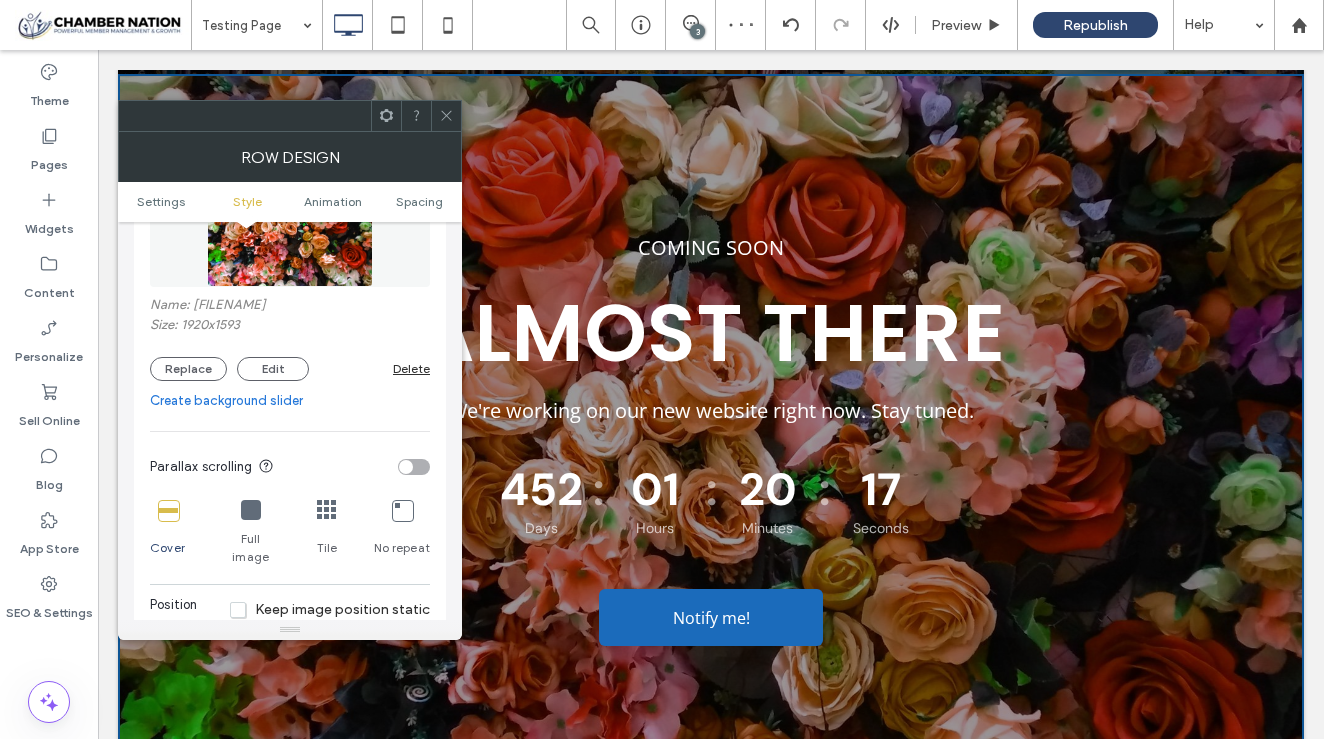 scroll, scrollTop: 330, scrollLeft: 0, axis: vertical 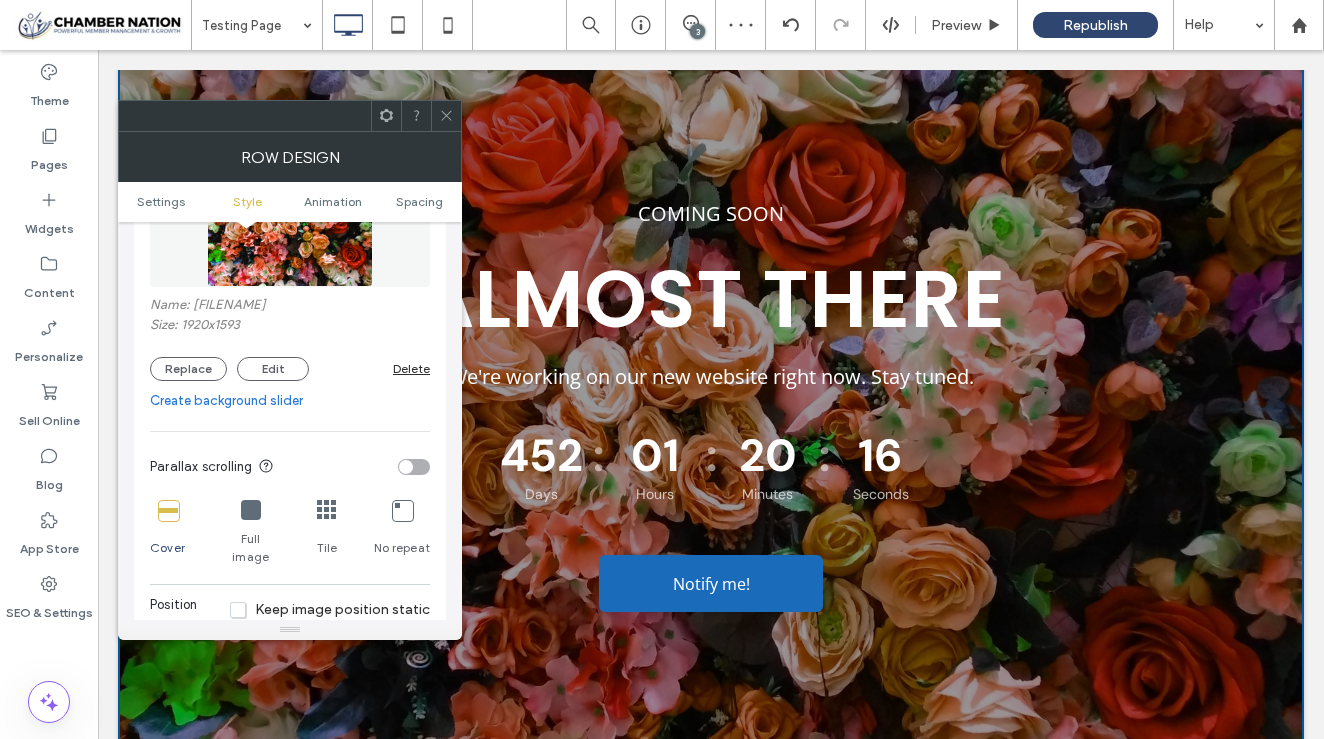 click at bounding box center [414, 467] 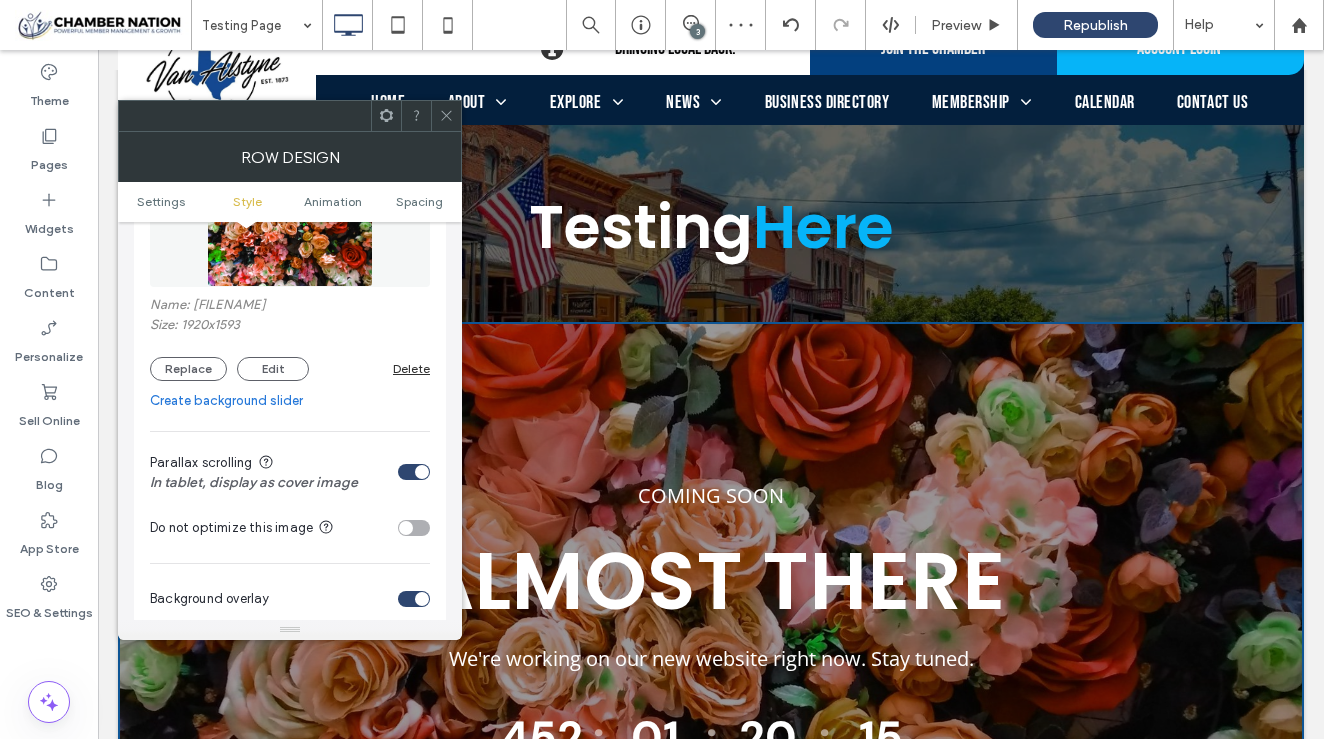 scroll, scrollTop: 43, scrollLeft: 0, axis: vertical 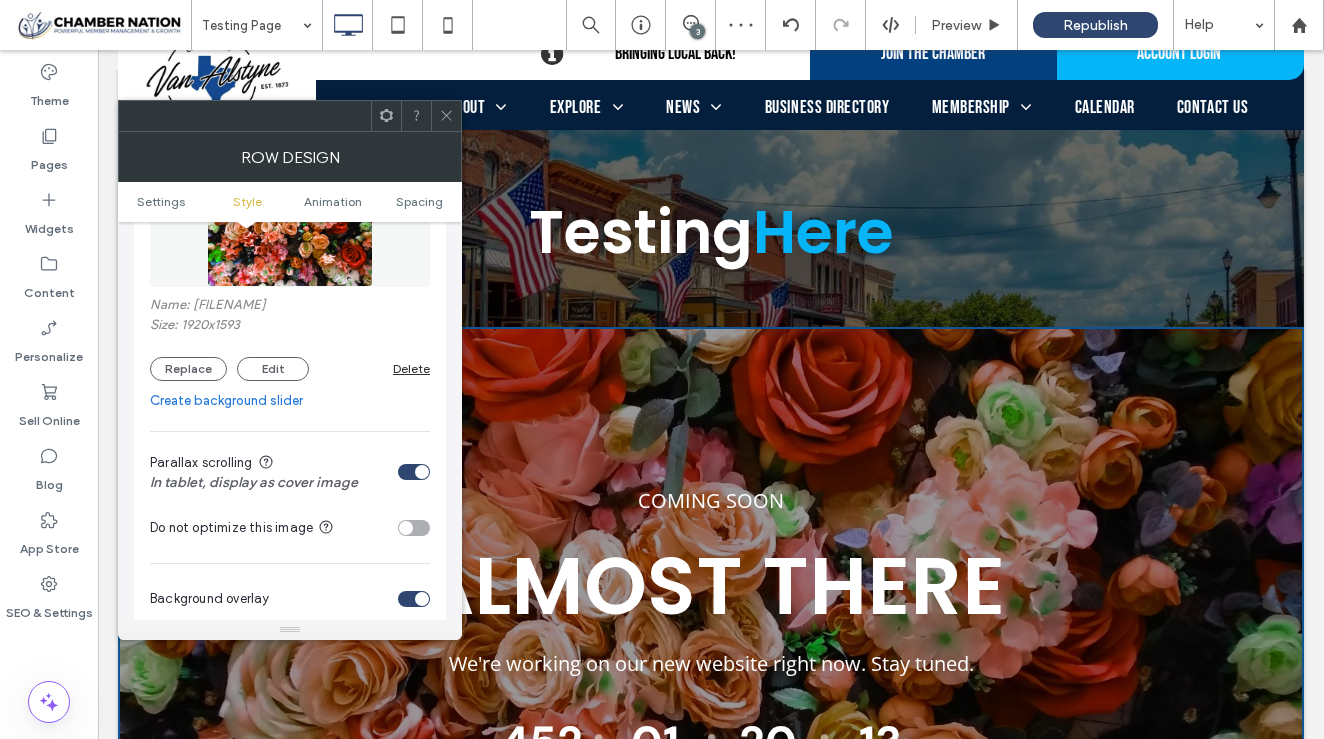 click 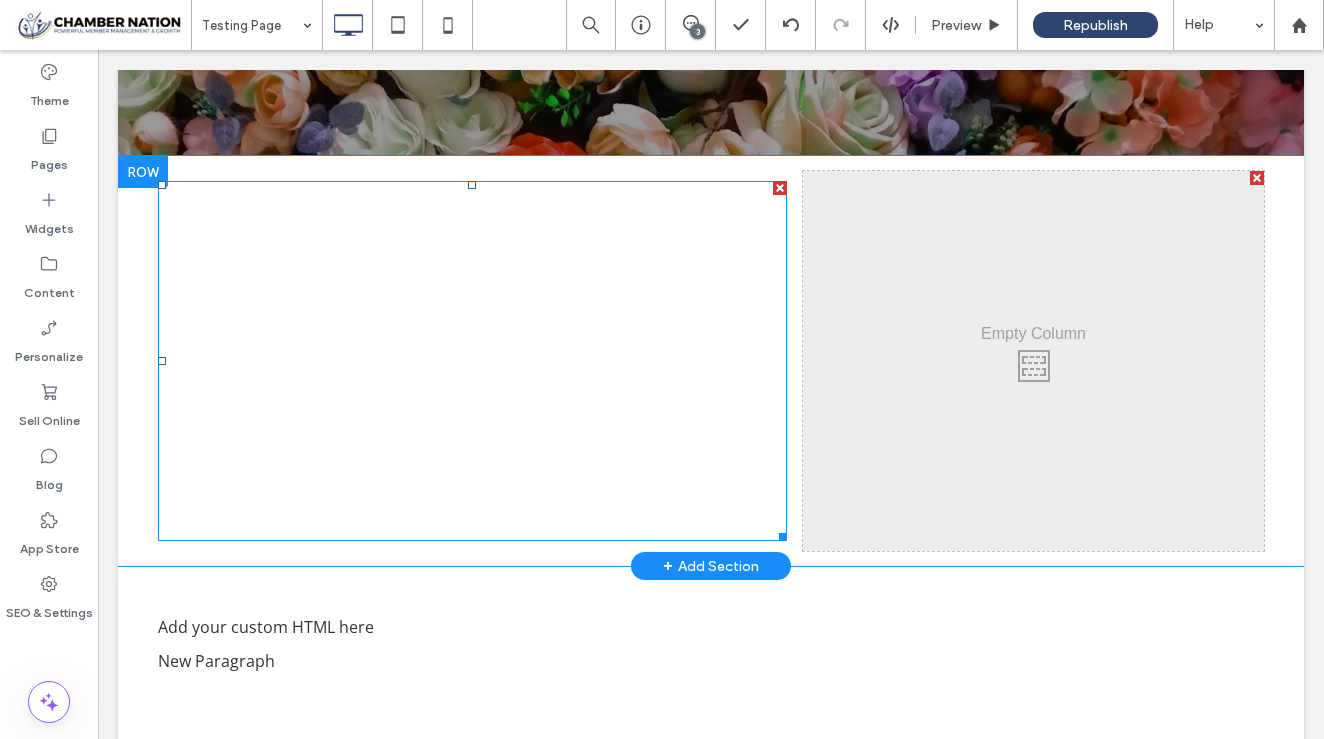 scroll, scrollTop: 950, scrollLeft: 0, axis: vertical 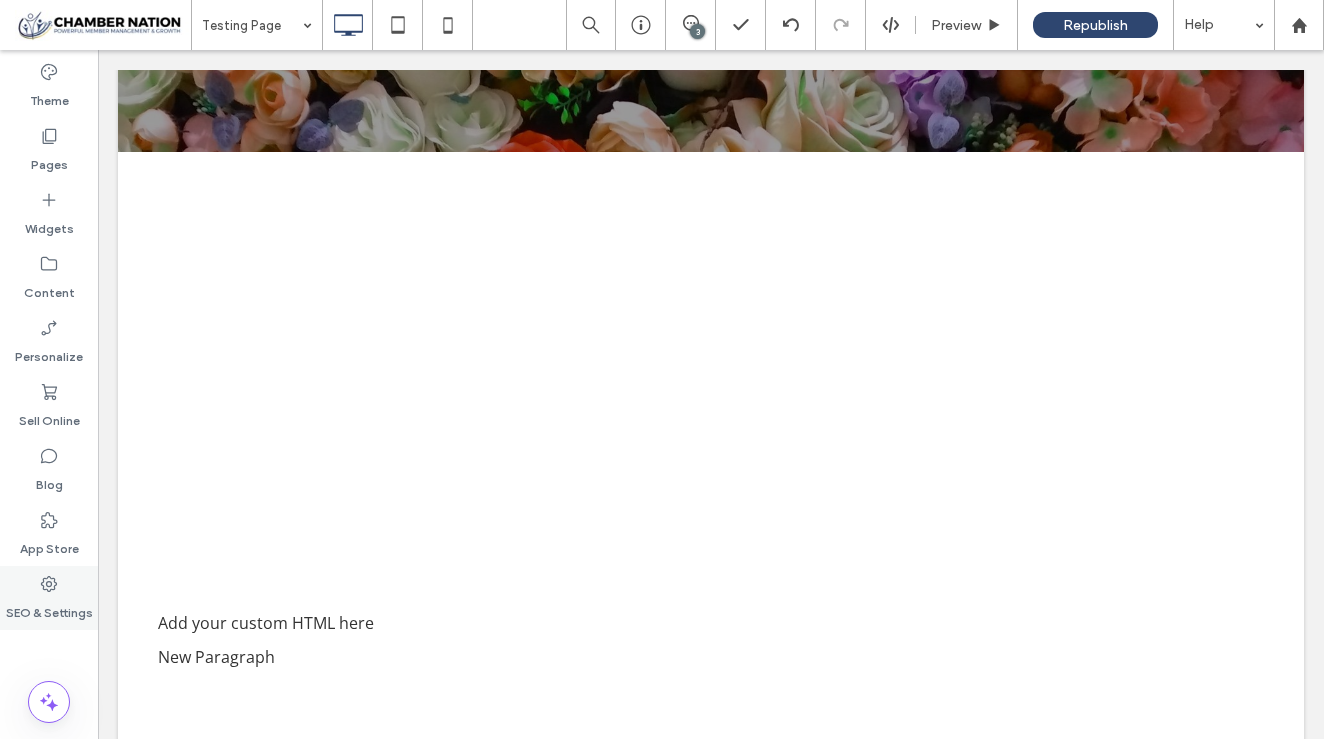 click 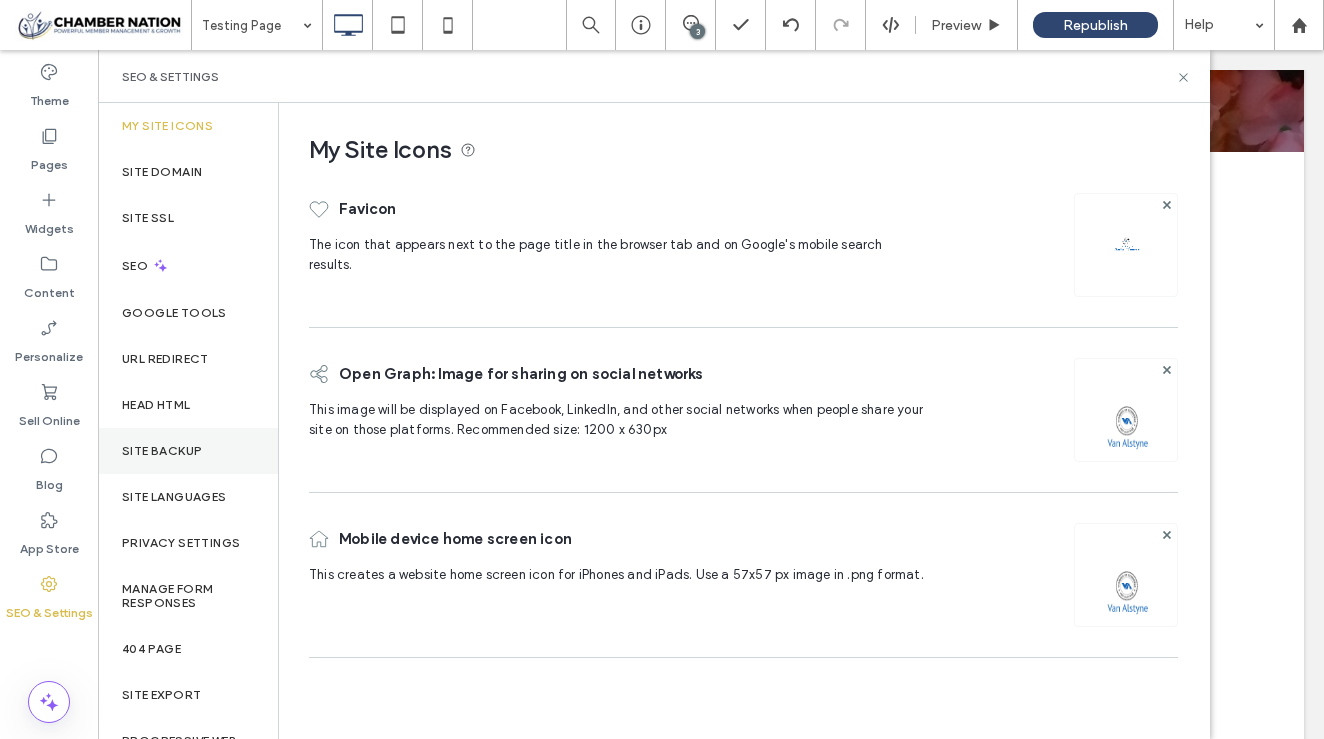 click on "Site Backup" at bounding box center [162, 451] 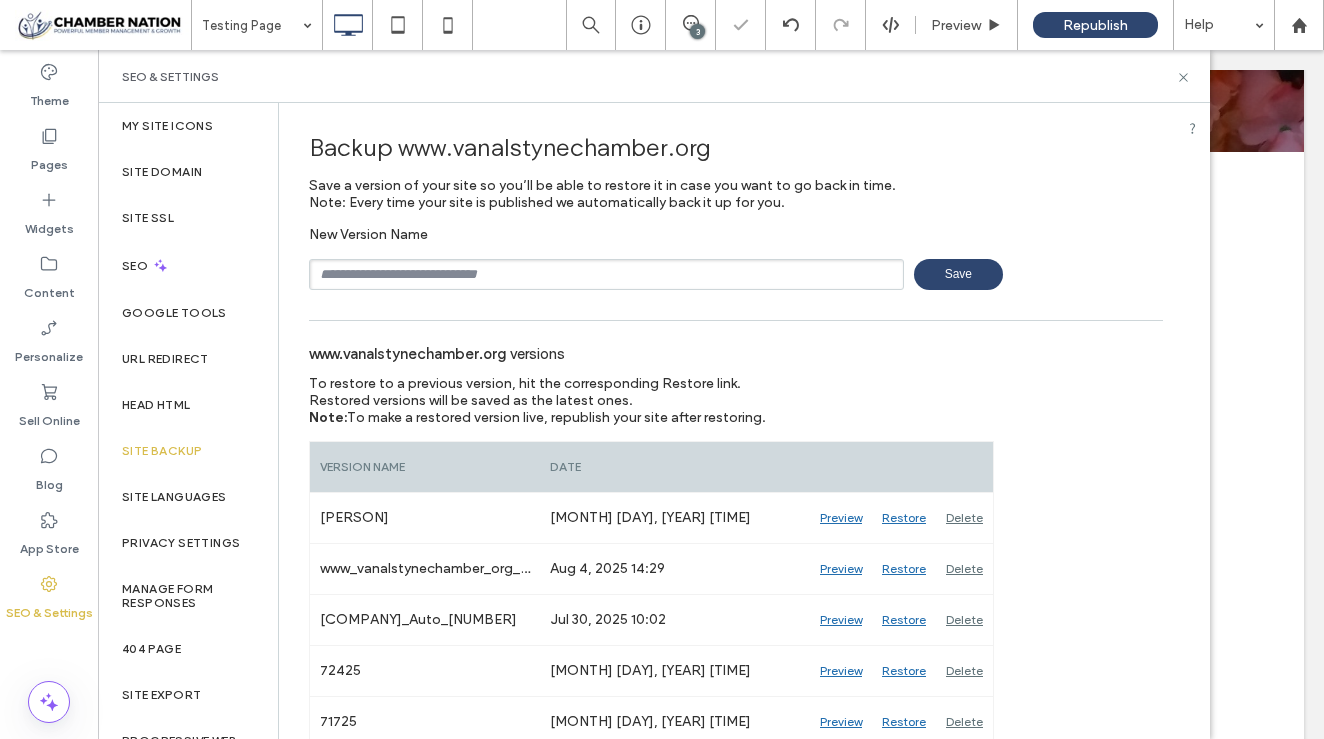 click at bounding box center [606, 274] 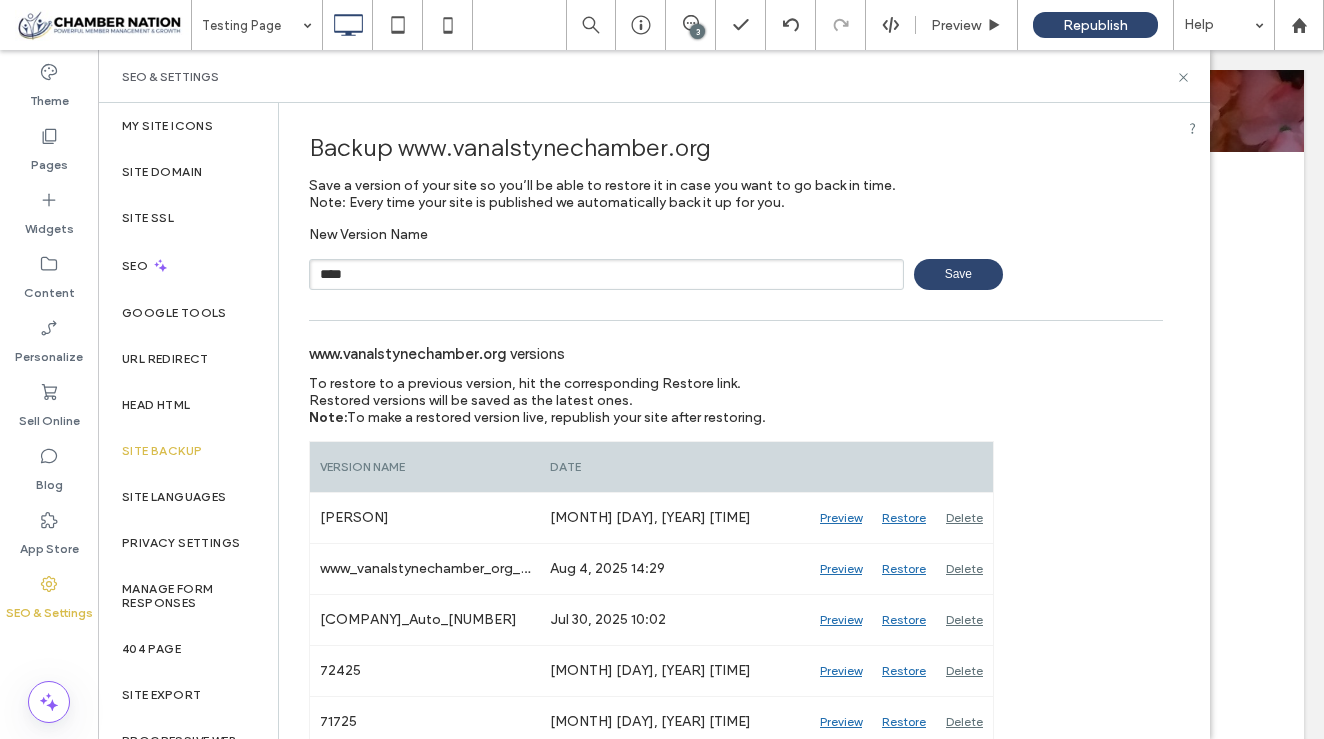 type on "****" 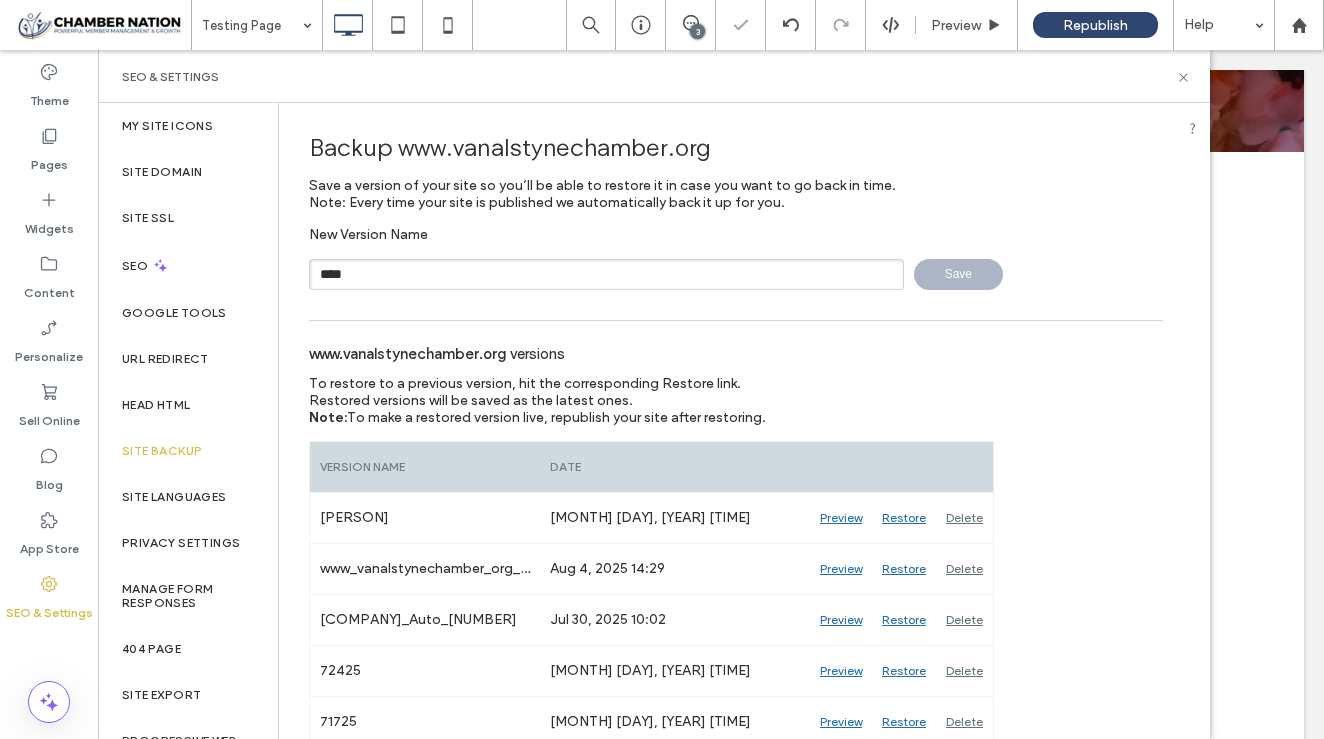 type 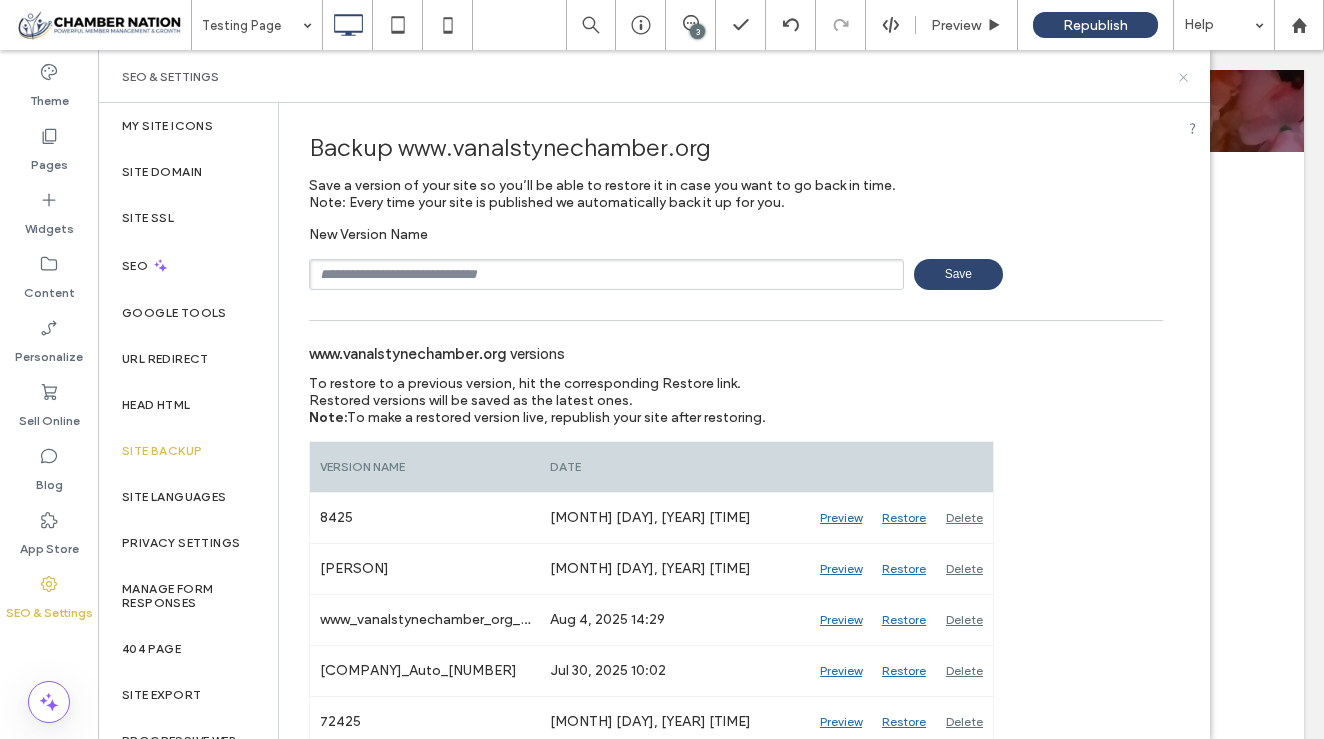 click 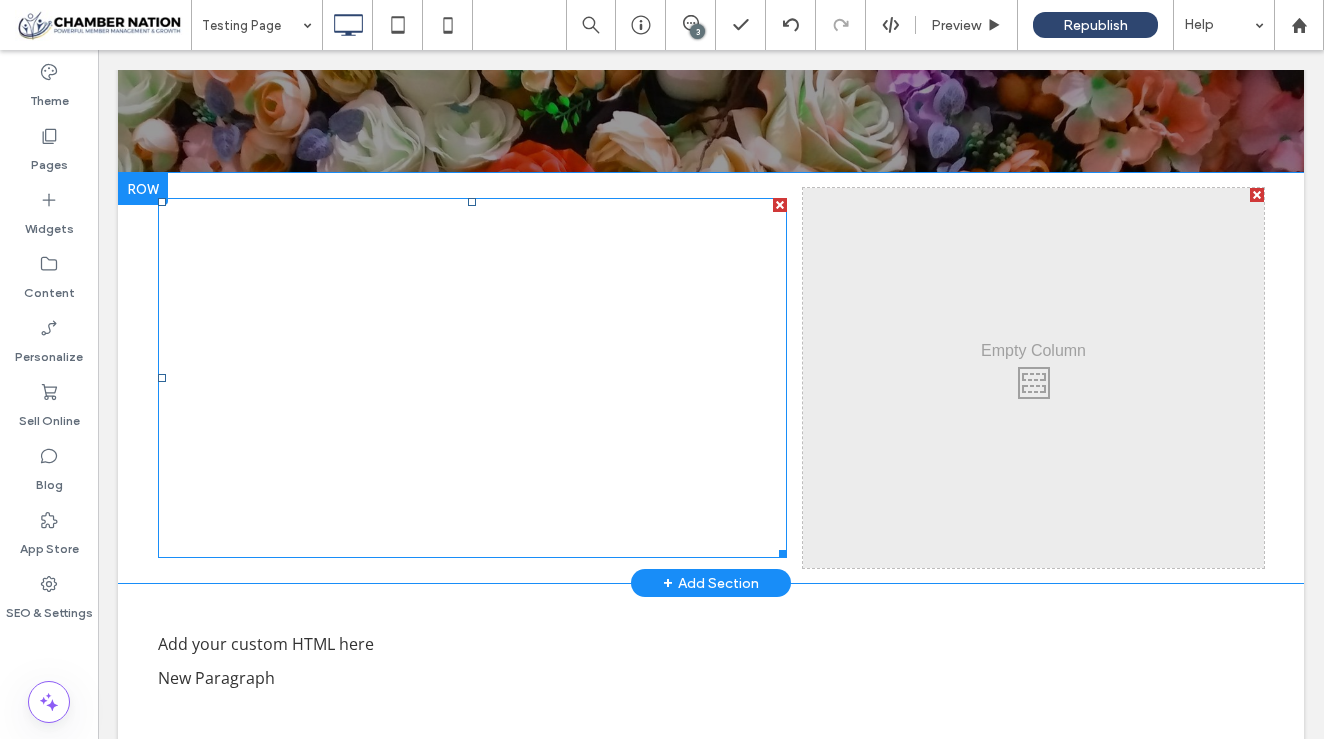 scroll, scrollTop: 933, scrollLeft: 0, axis: vertical 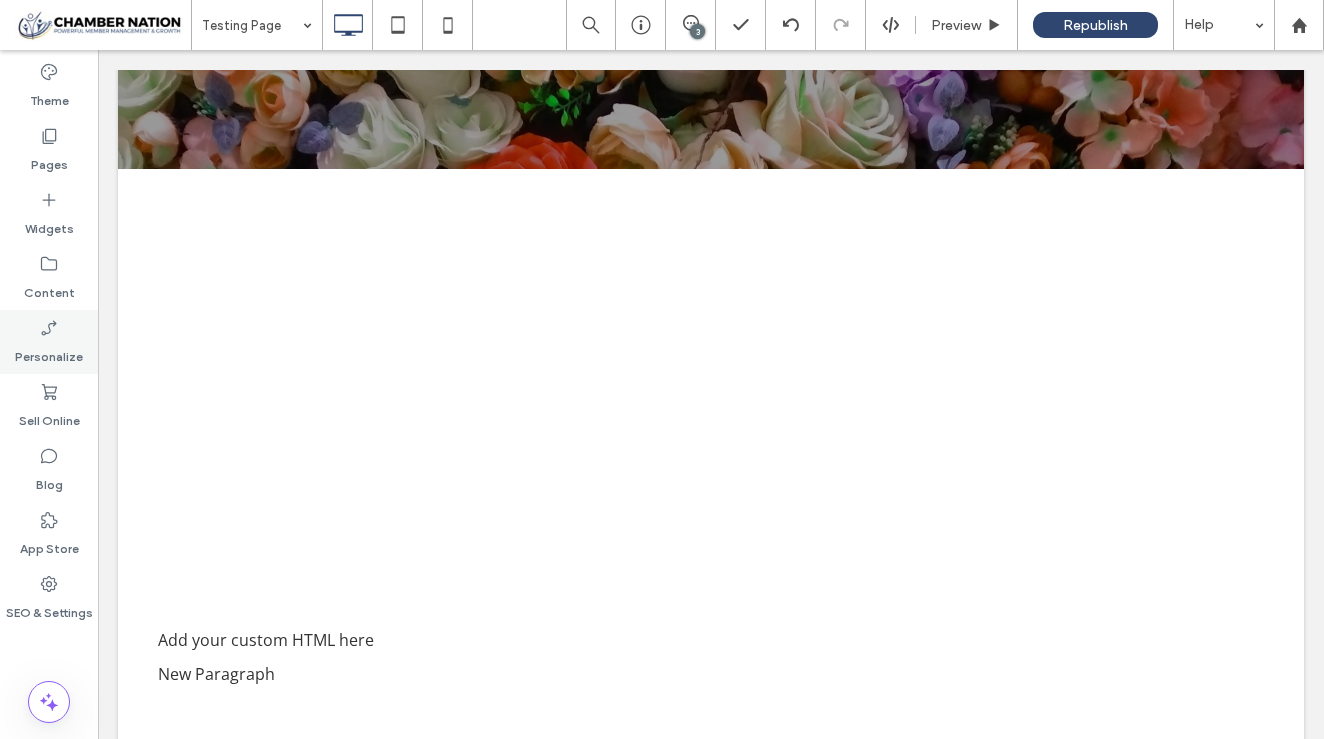 click on "Personalize" at bounding box center (49, 352) 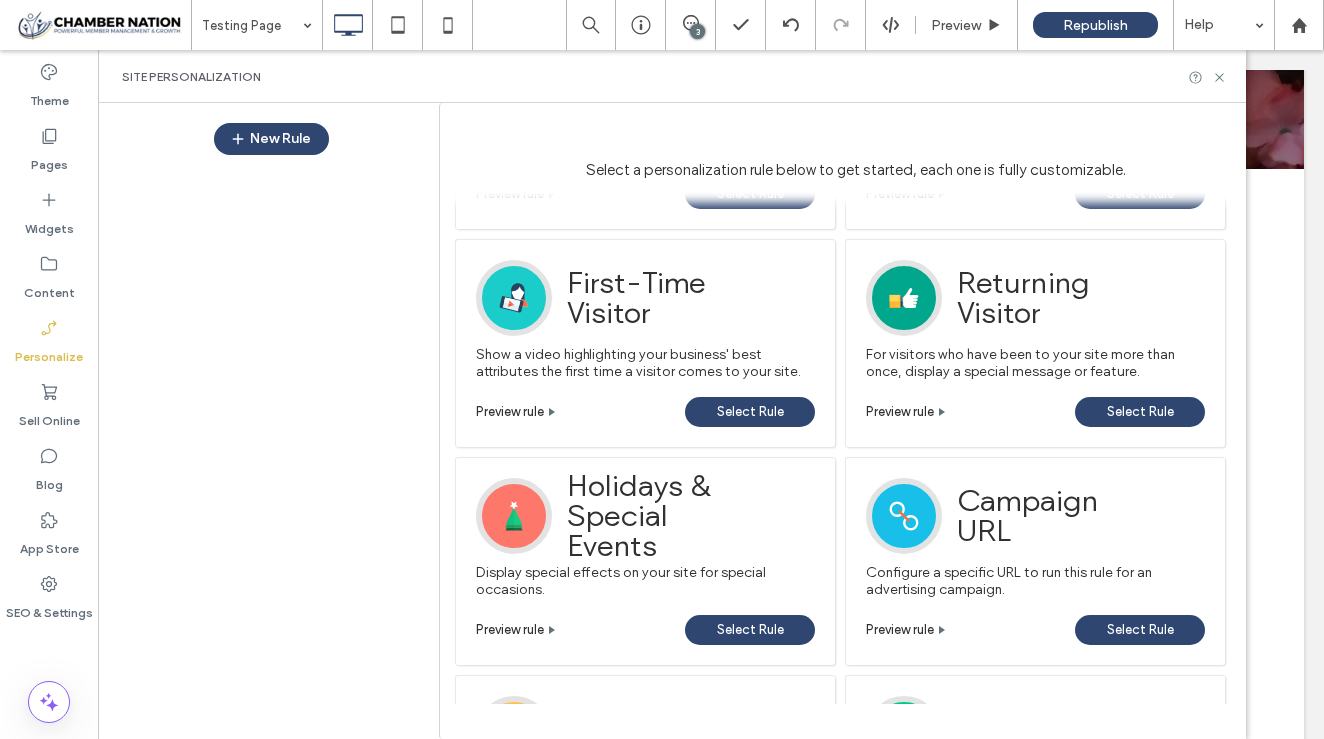 scroll, scrollTop: 645, scrollLeft: 0, axis: vertical 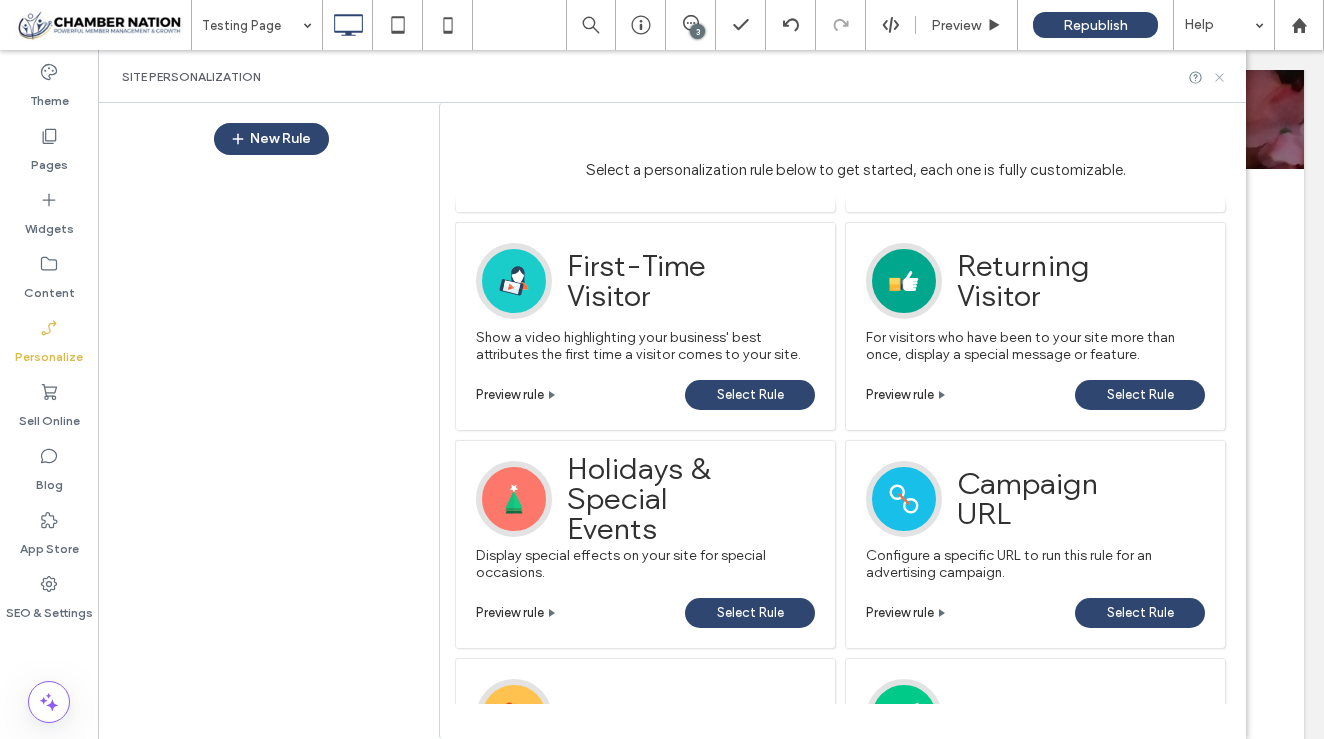 click 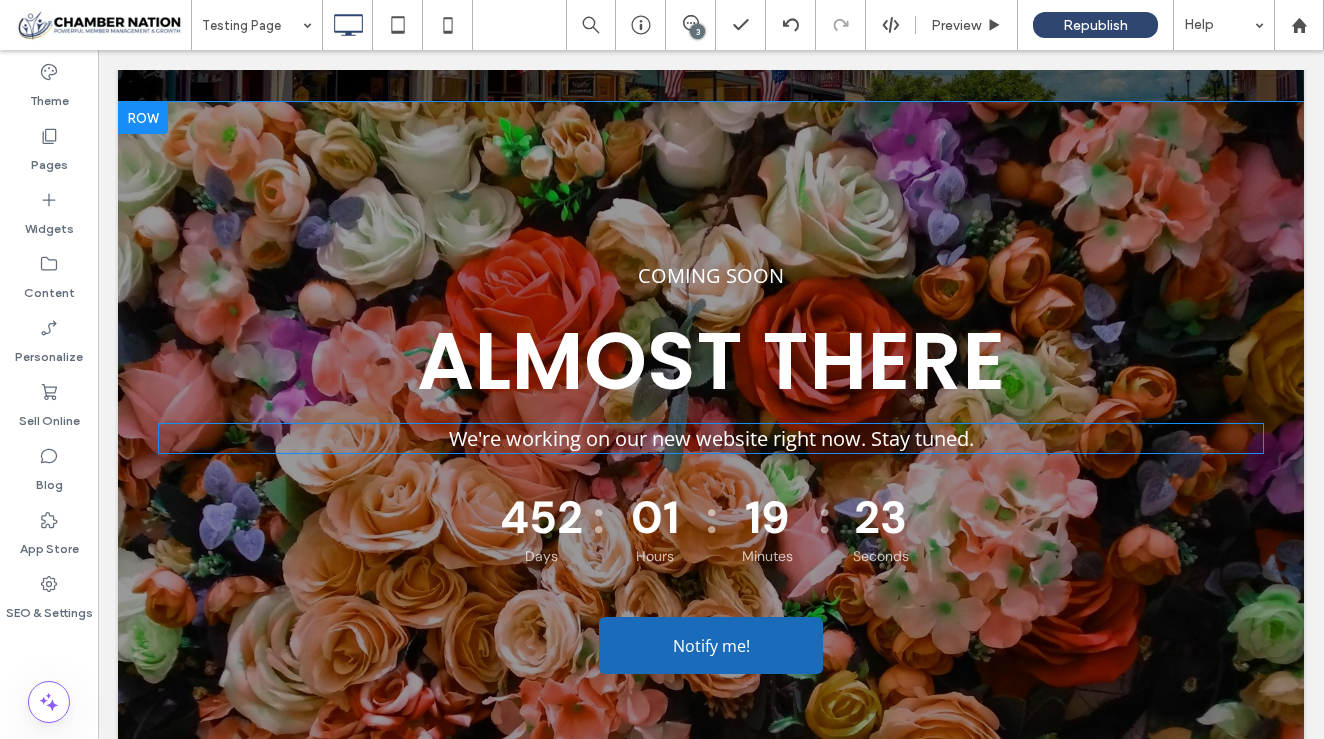 scroll, scrollTop: 269, scrollLeft: 0, axis: vertical 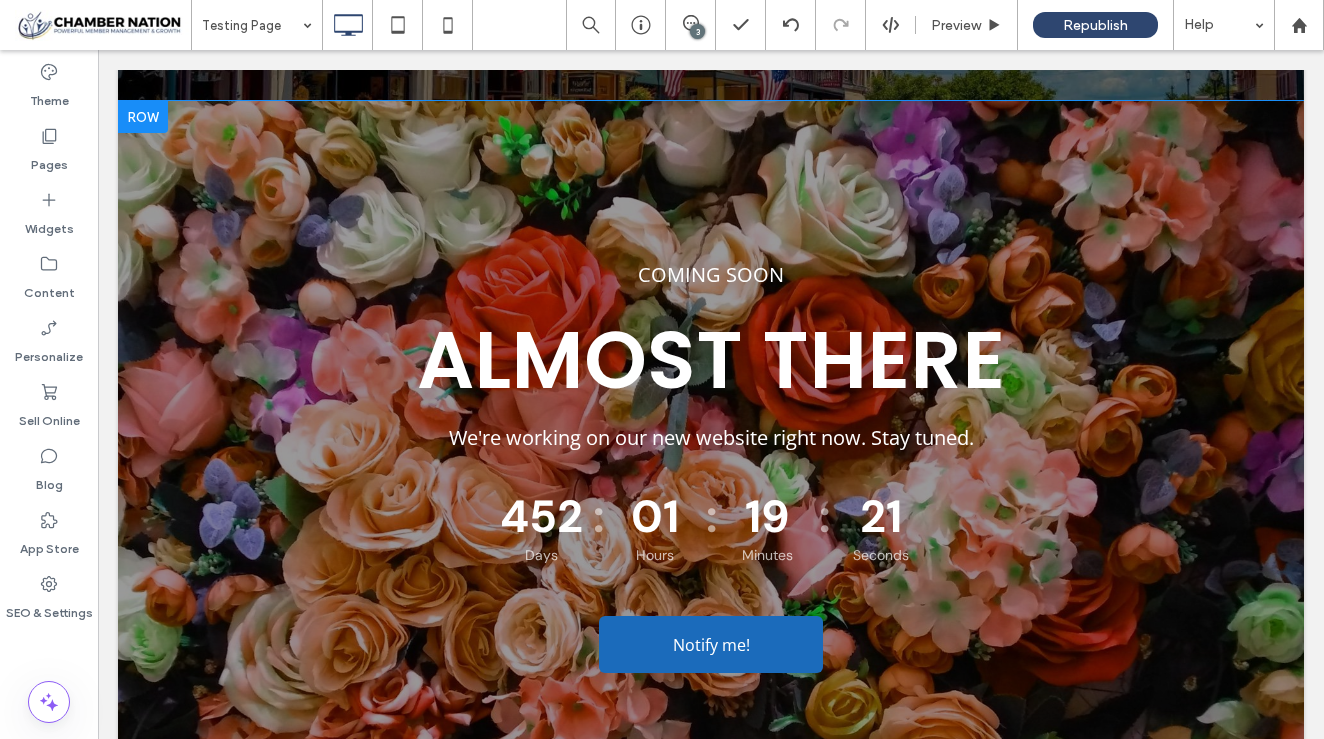 click at bounding box center [143, 117] 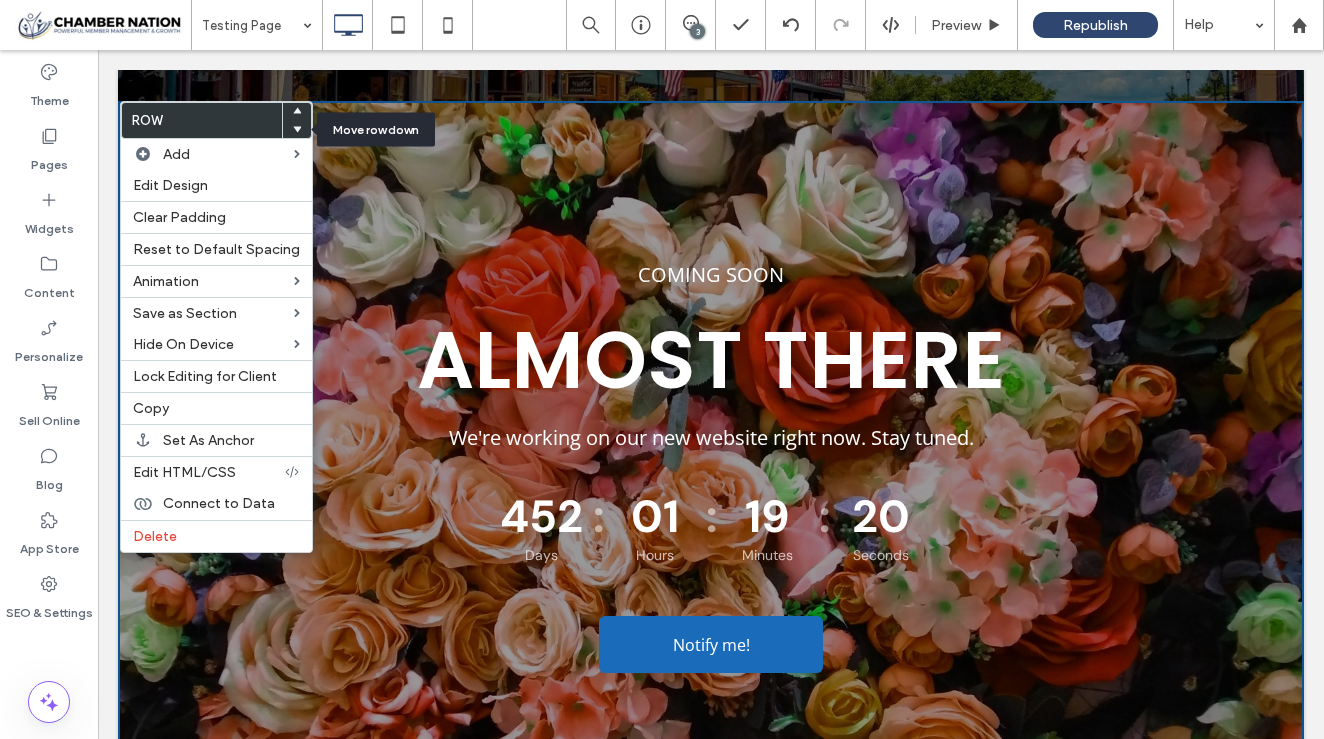 click 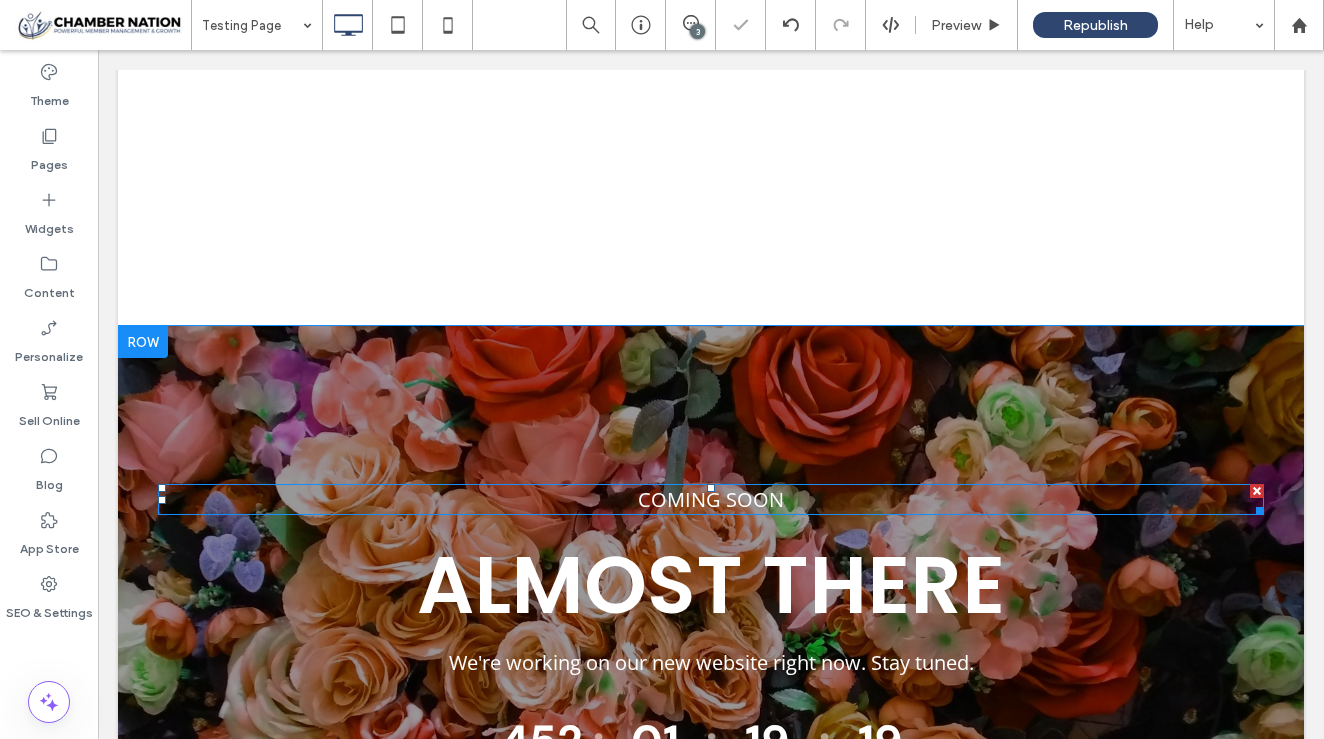 scroll, scrollTop: 456, scrollLeft: 0, axis: vertical 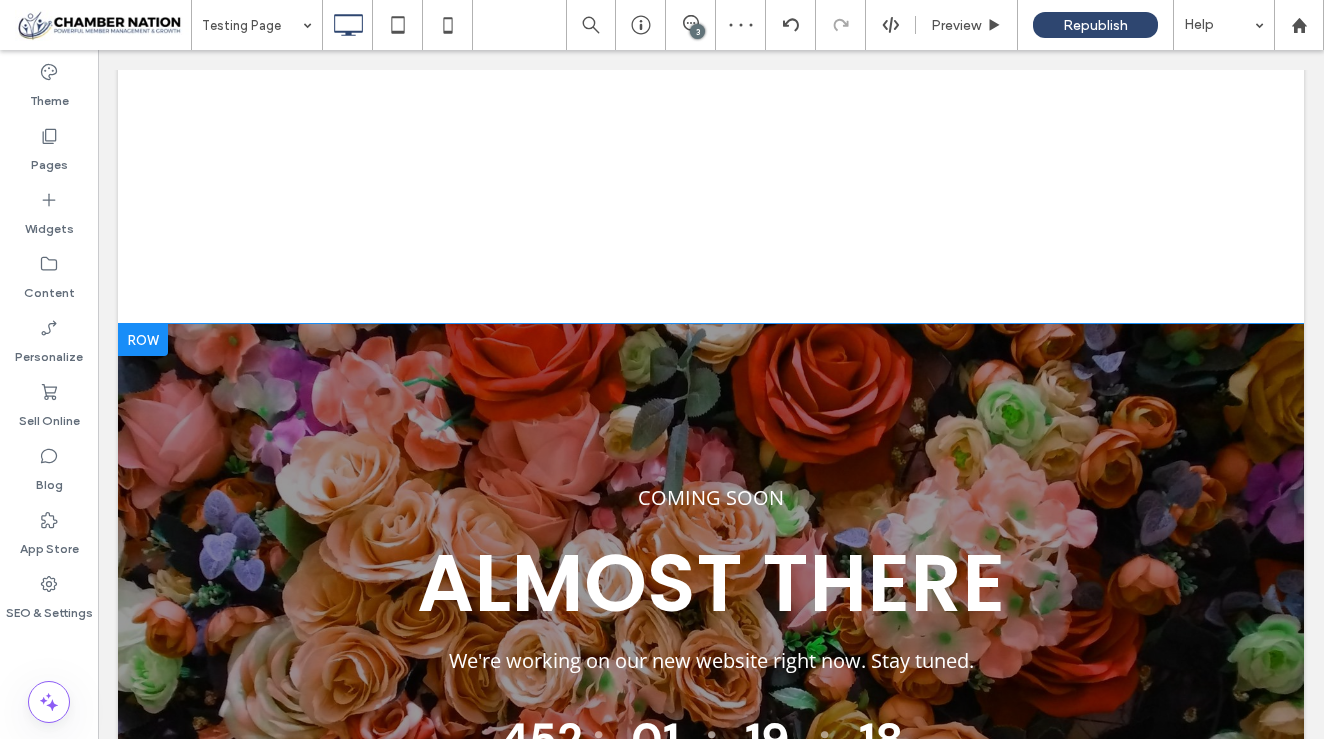 click at bounding box center (143, 340) 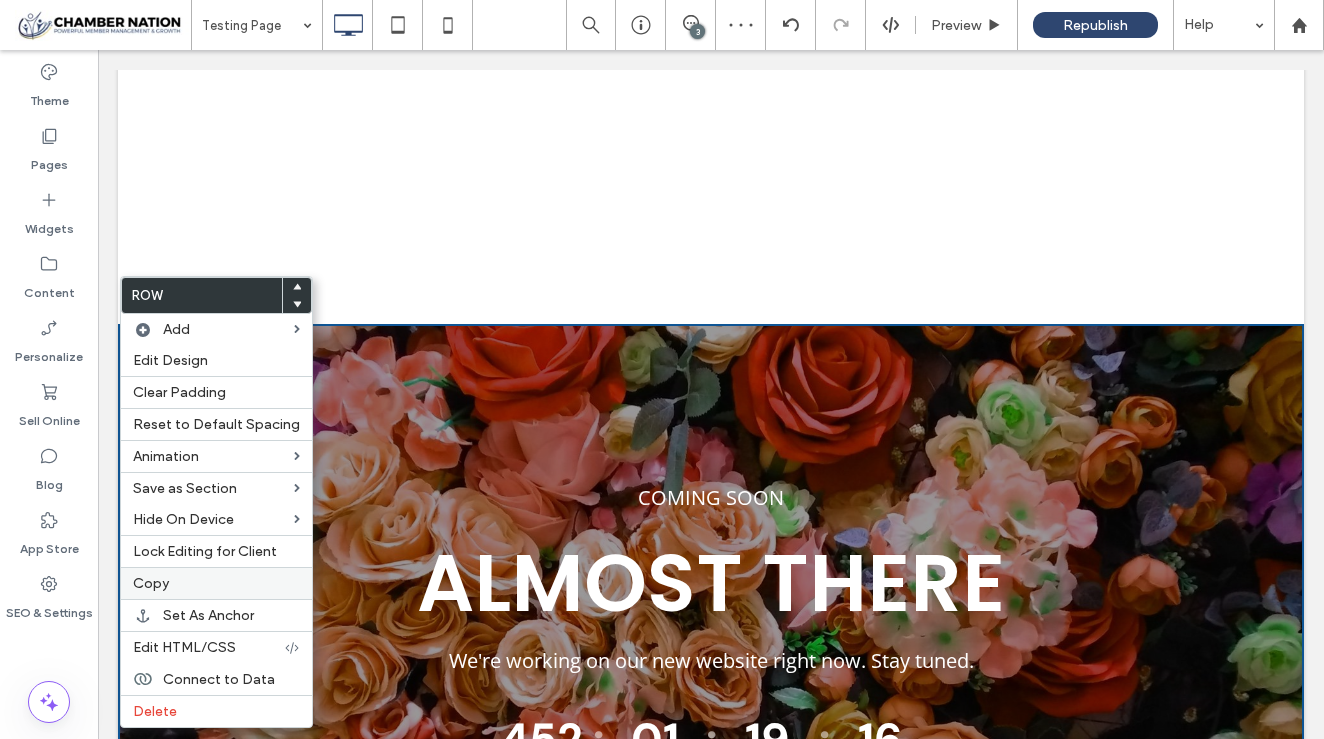 click on "Copy" at bounding box center (216, 583) 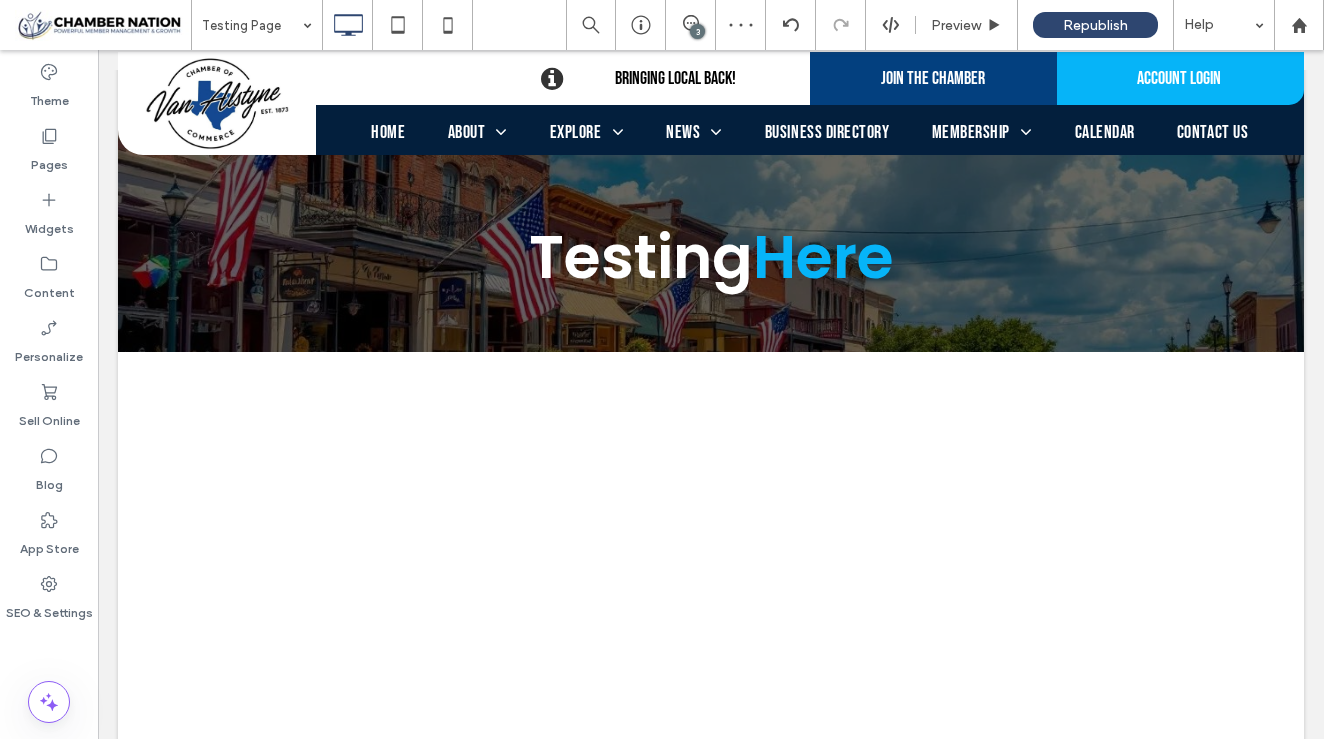 scroll, scrollTop: 0, scrollLeft: 0, axis: both 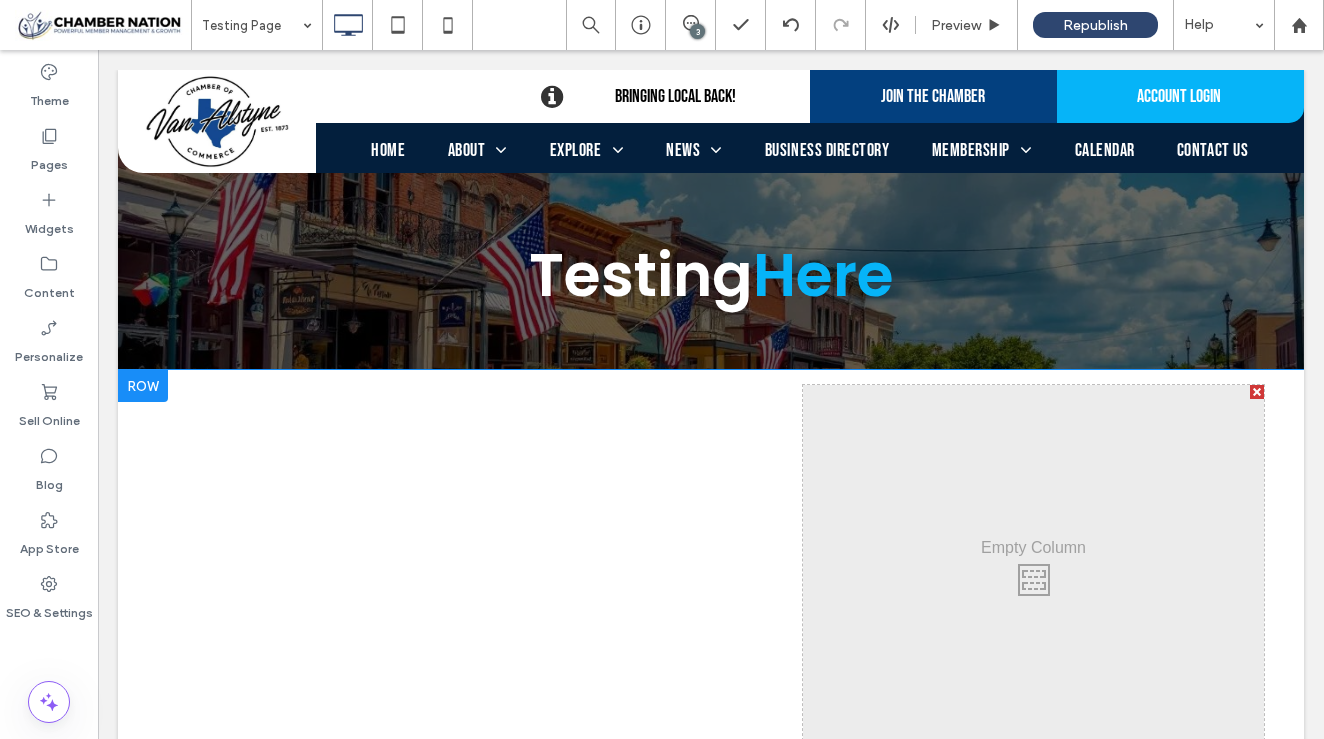 click at bounding box center [143, 386] 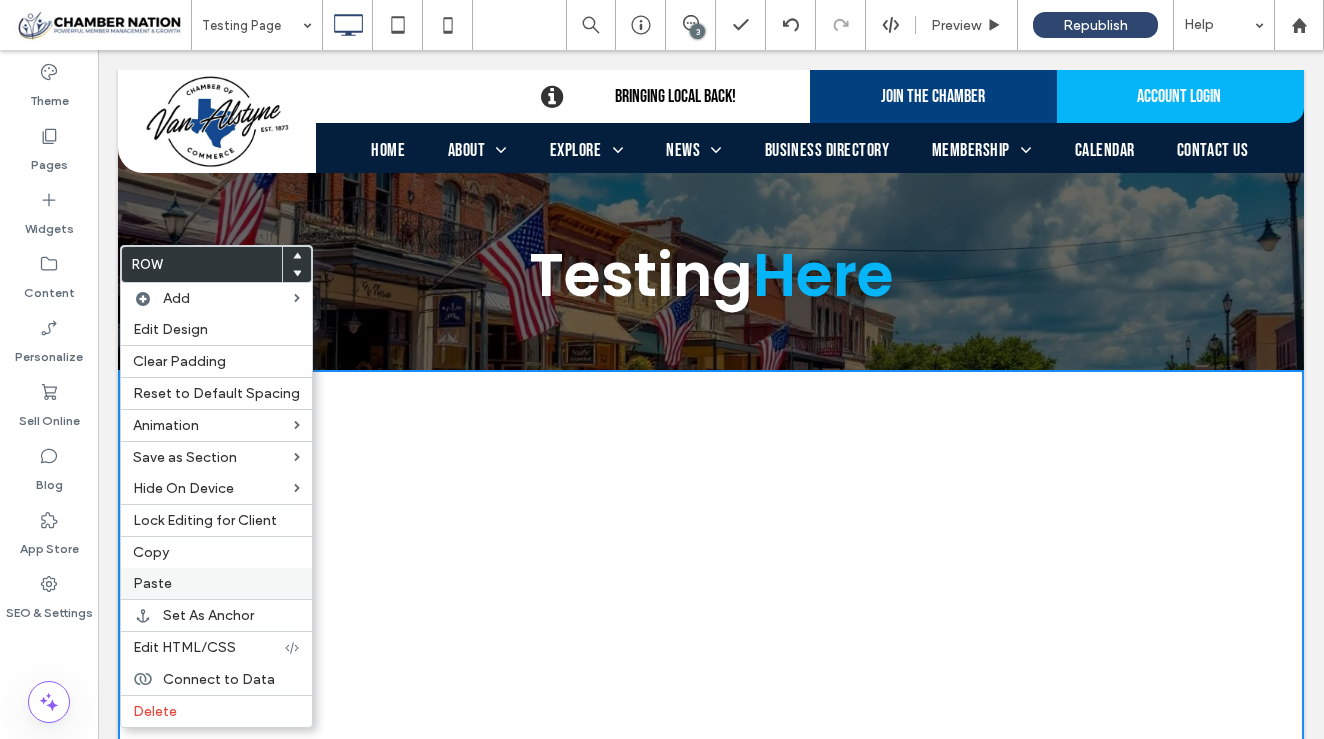 click on "Paste" at bounding box center (216, 583) 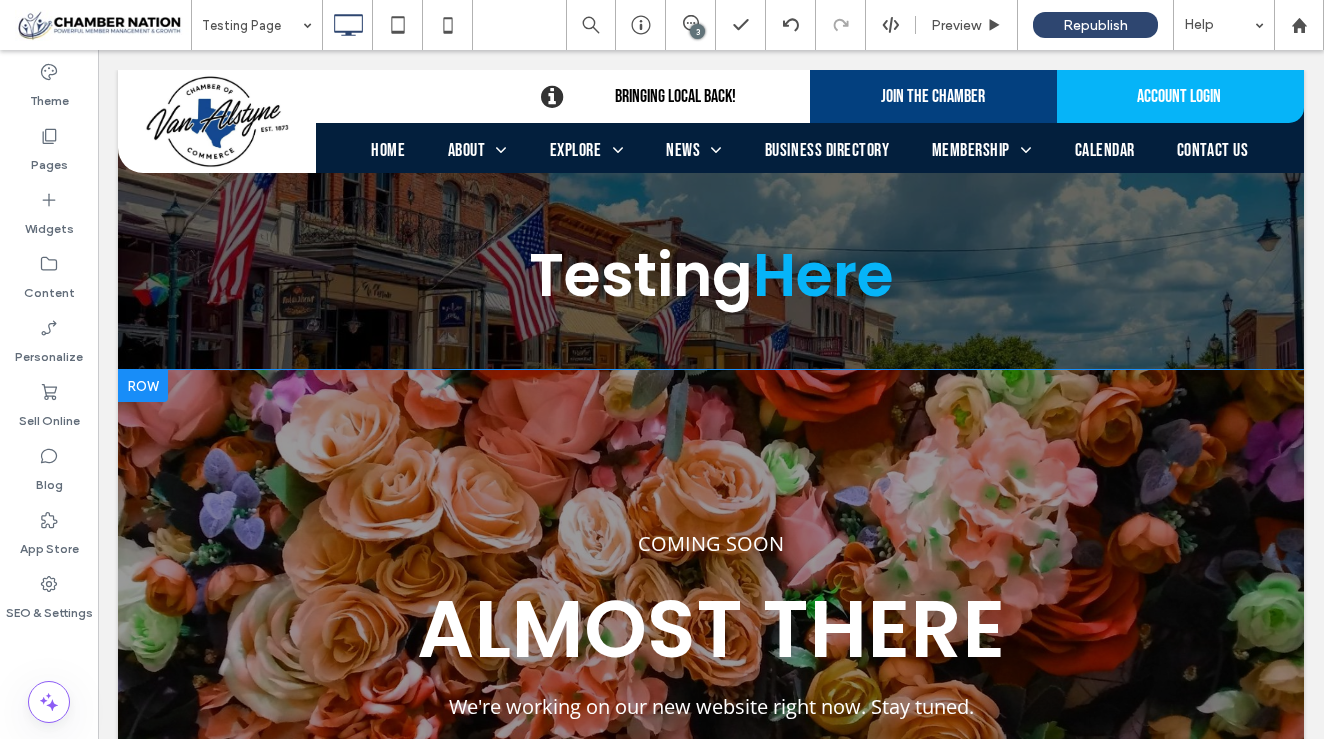 scroll, scrollTop: 0, scrollLeft: 0, axis: both 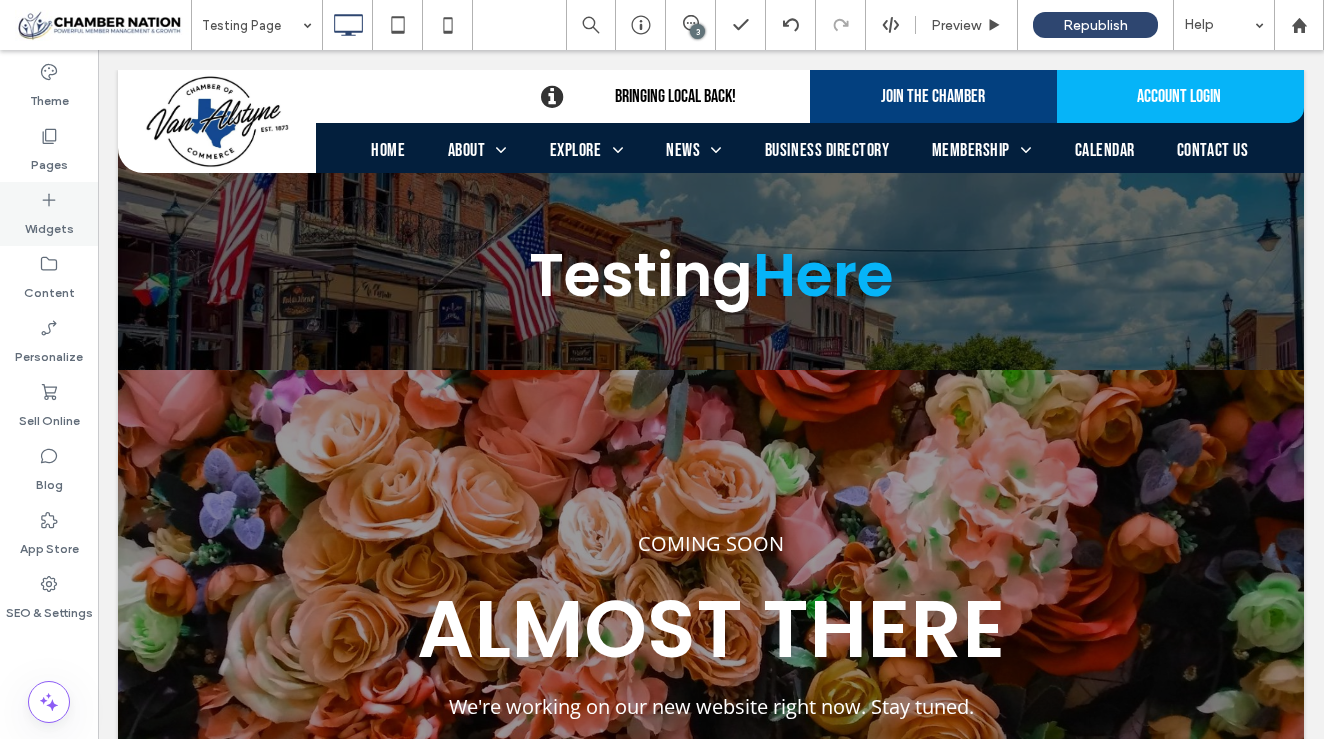 click on "Widgets" at bounding box center [49, 224] 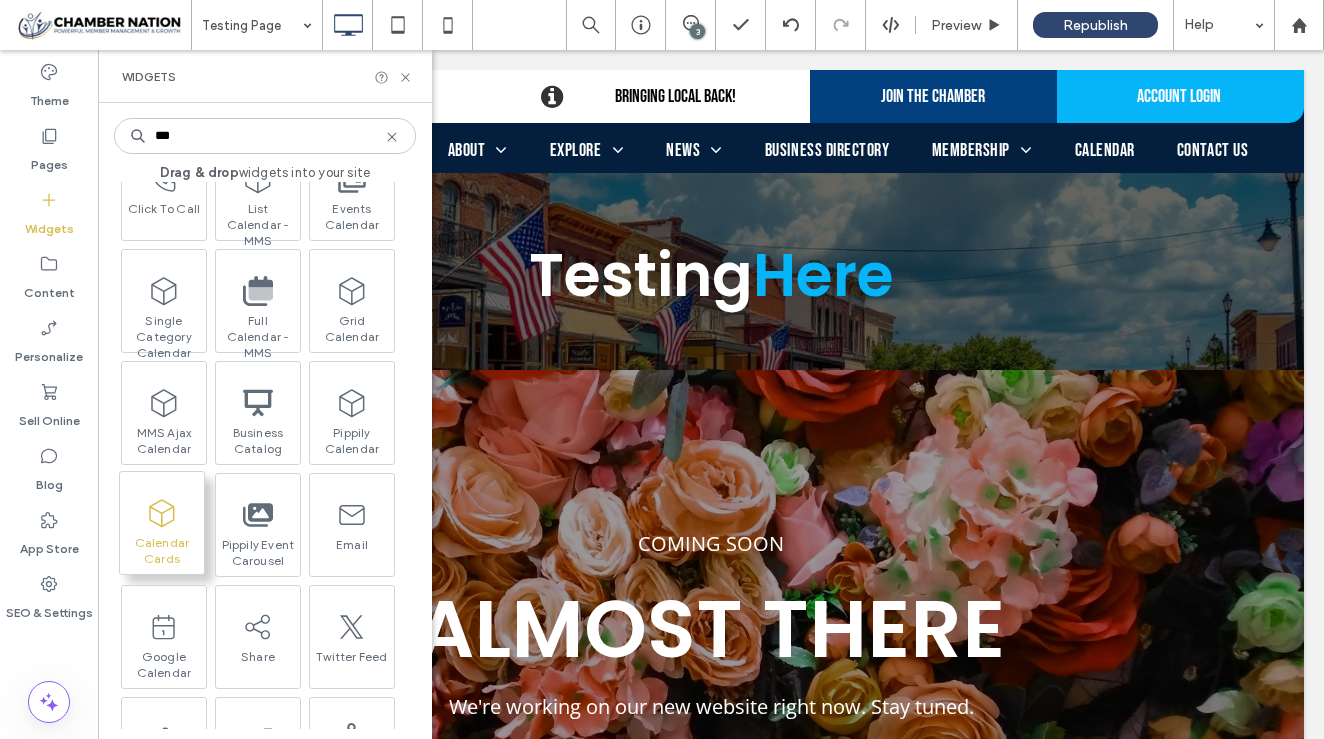 scroll, scrollTop: 98, scrollLeft: 0, axis: vertical 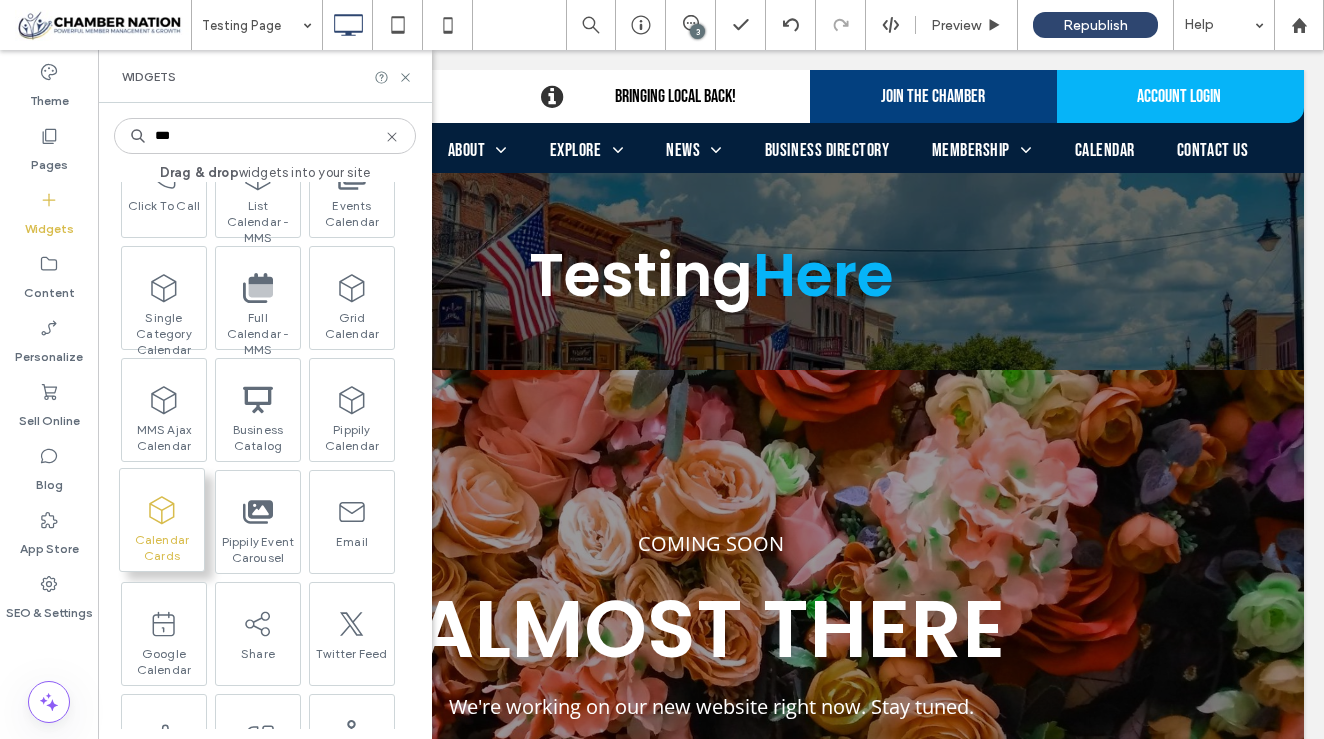 type on "***" 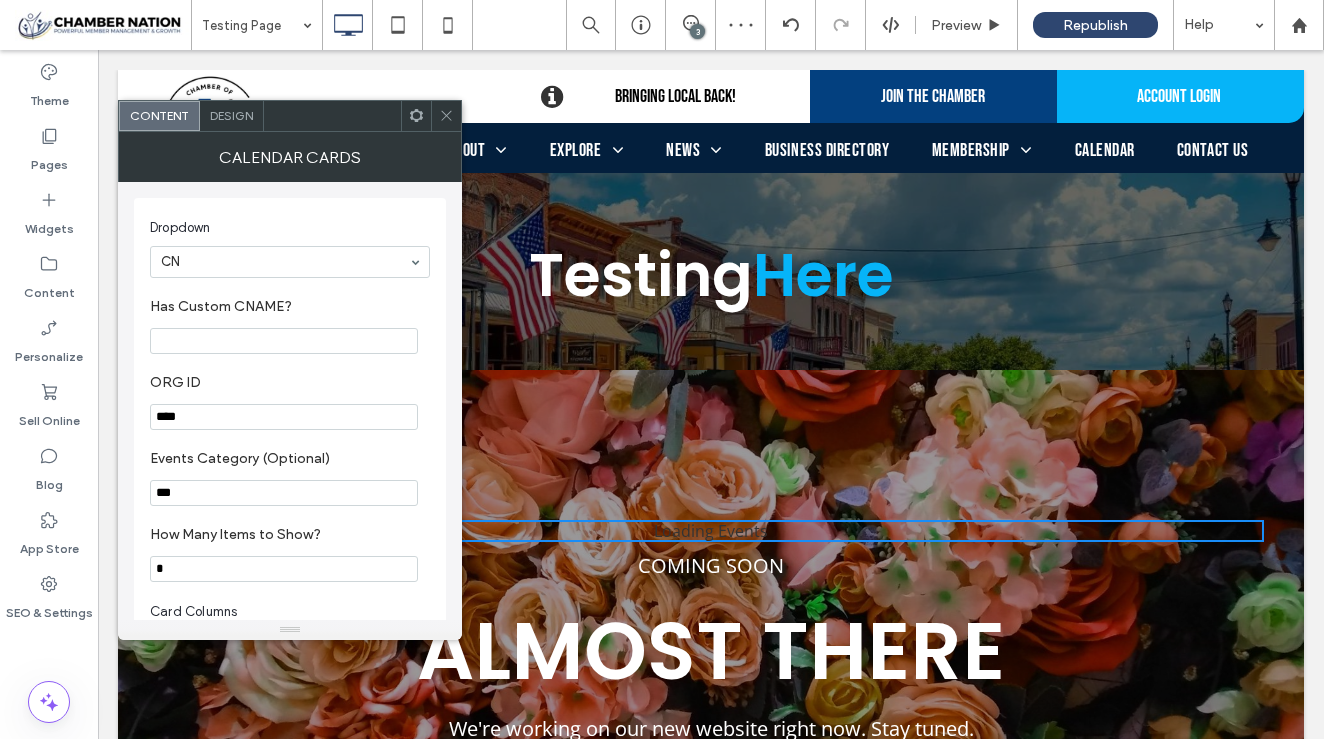 click 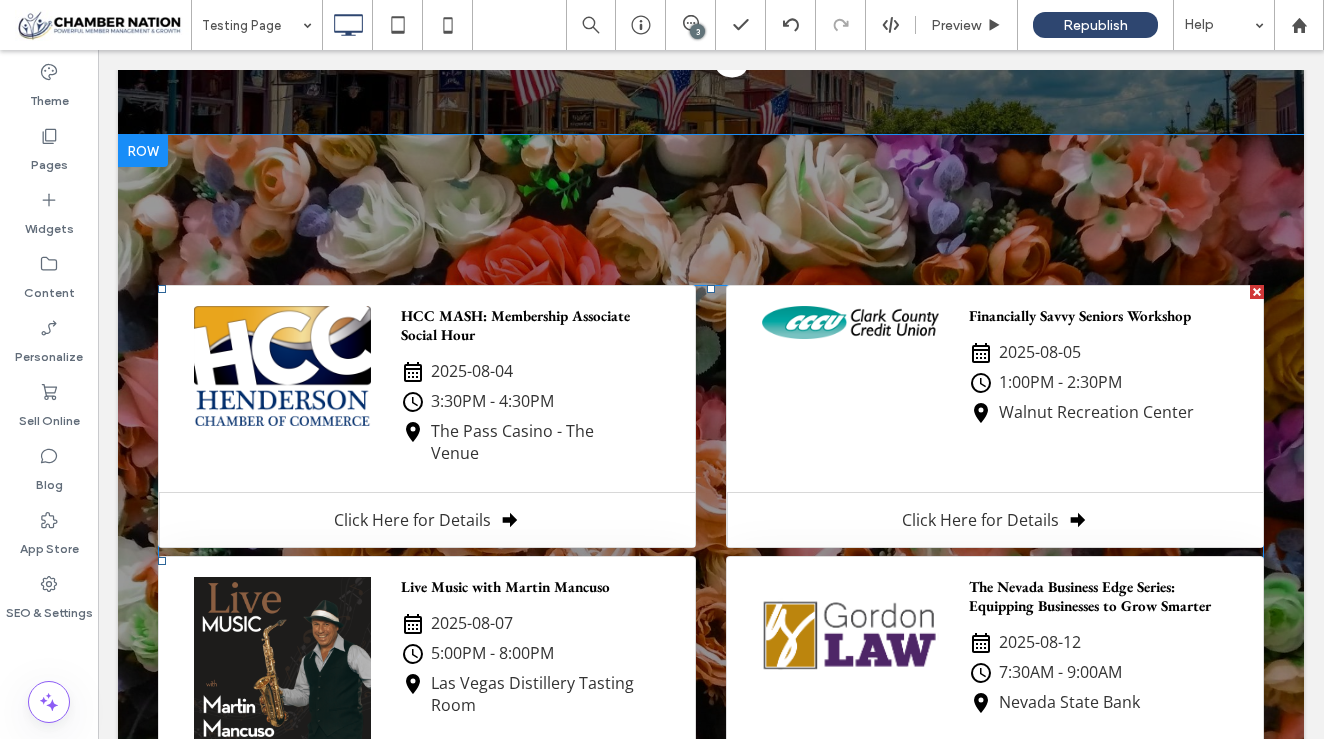 scroll, scrollTop: 235, scrollLeft: 0, axis: vertical 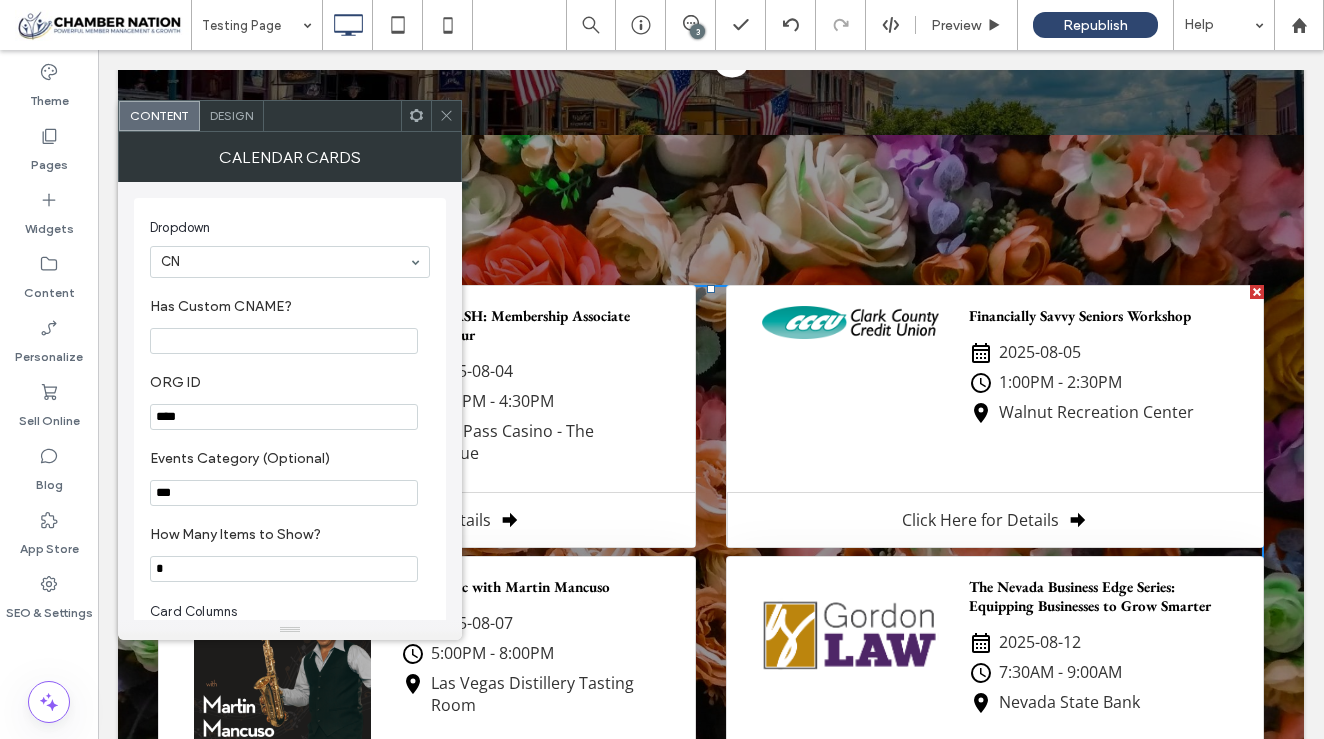 click on "****" at bounding box center (284, 417) 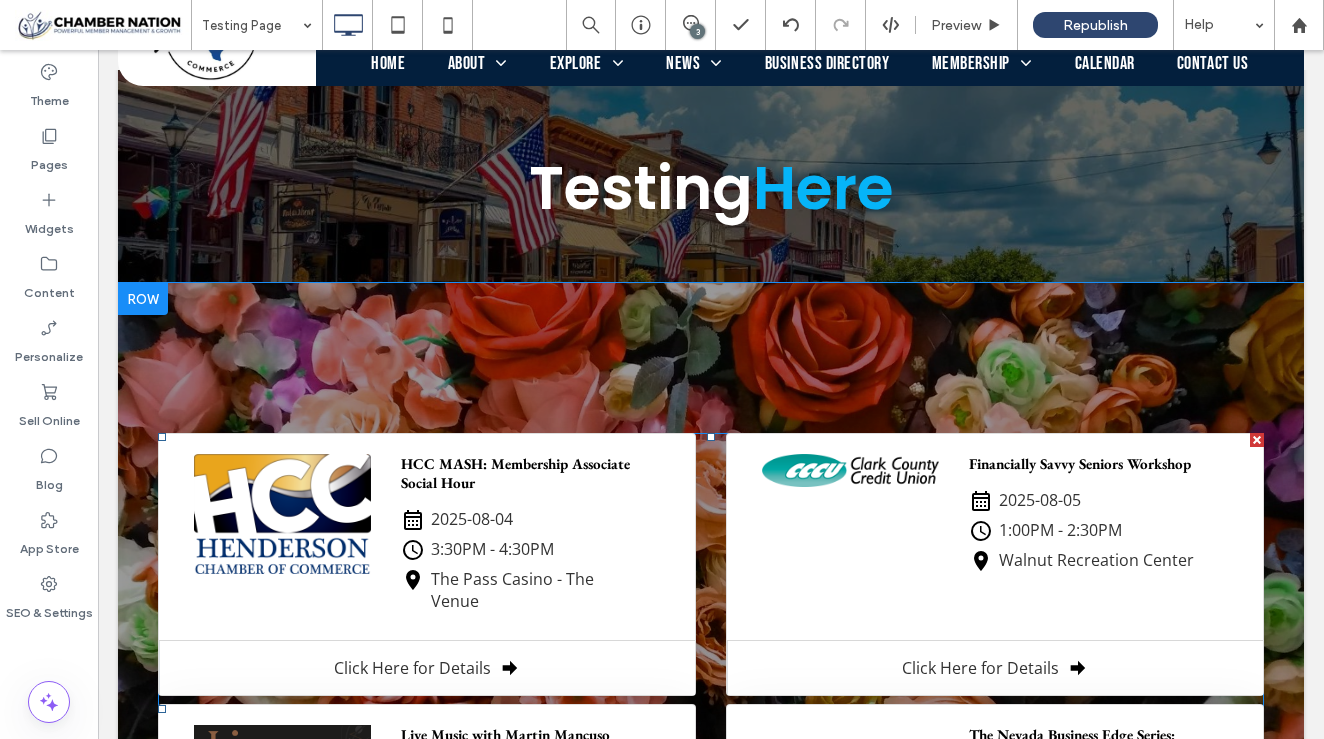 scroll, scrollTop: 83, scrollLeft: 0, axis: vertical 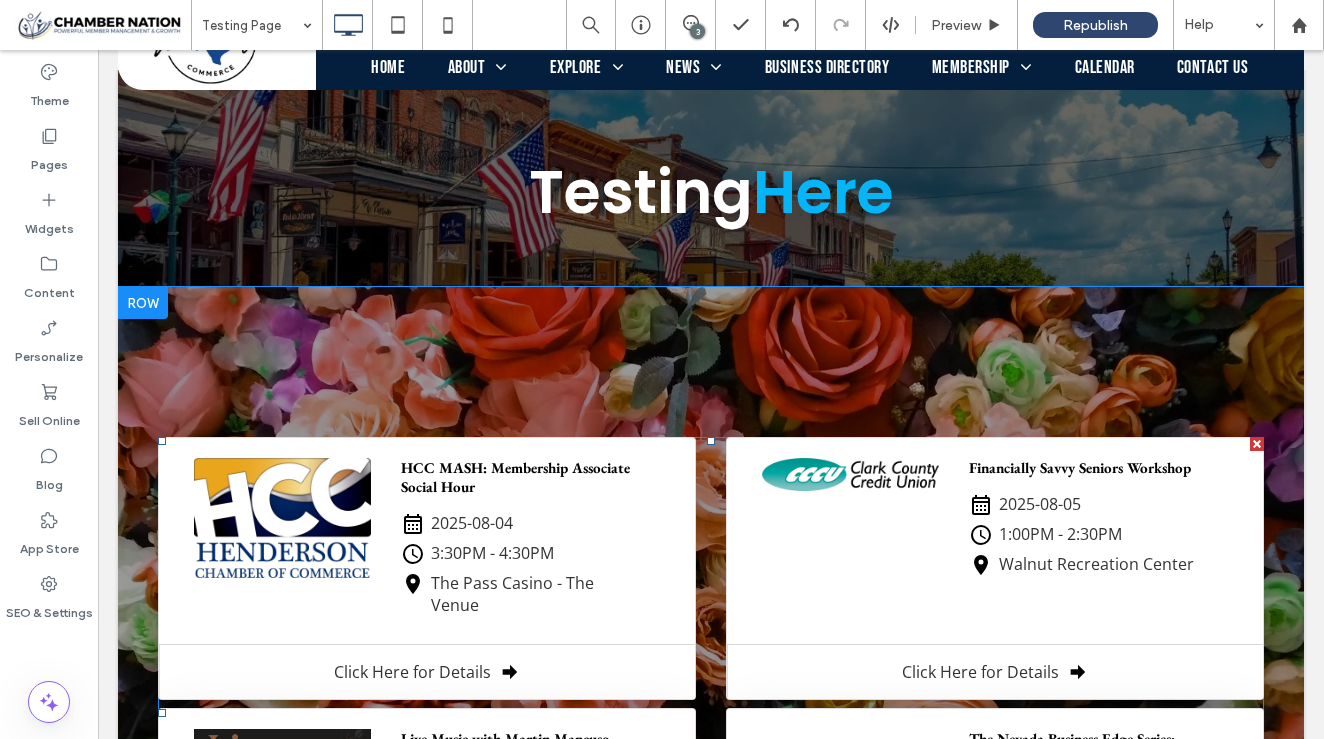 click at bounding box center [711, 713] 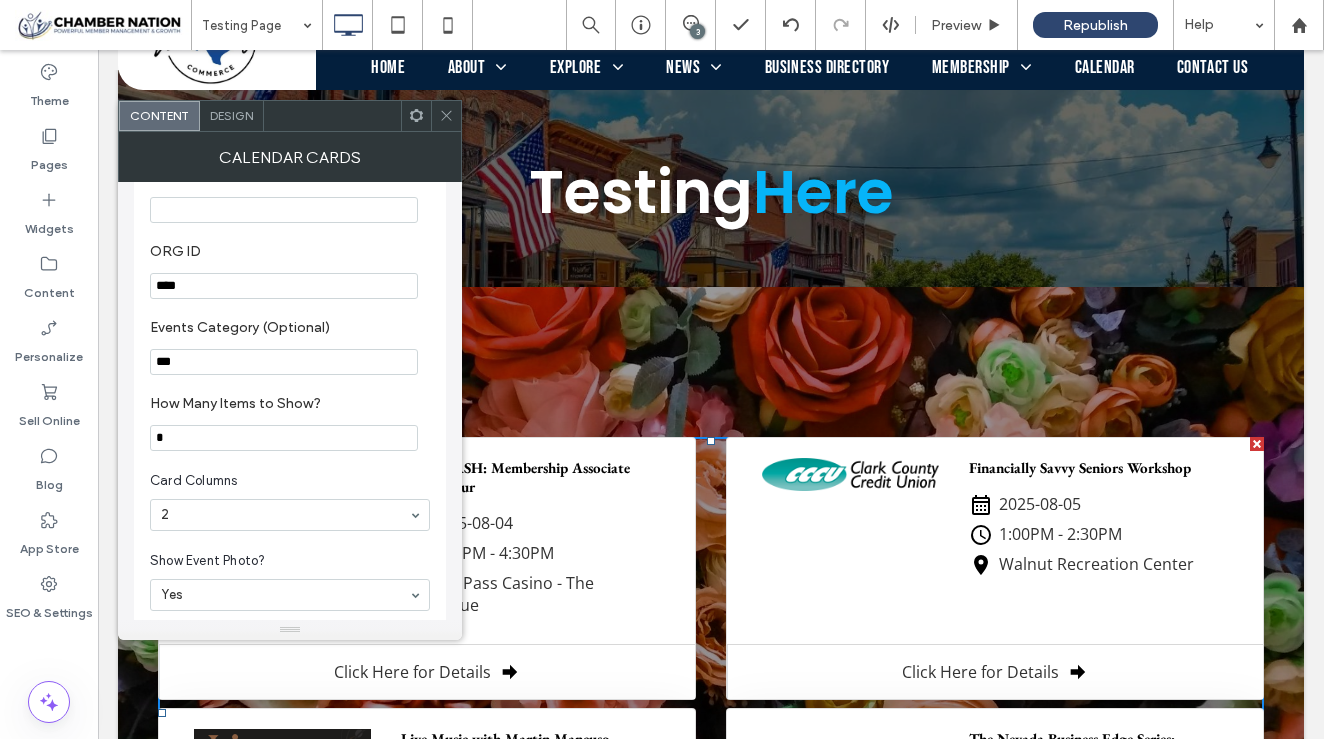 scroll, scrollTop: 170, scrollLeft: 0, axis: vertical 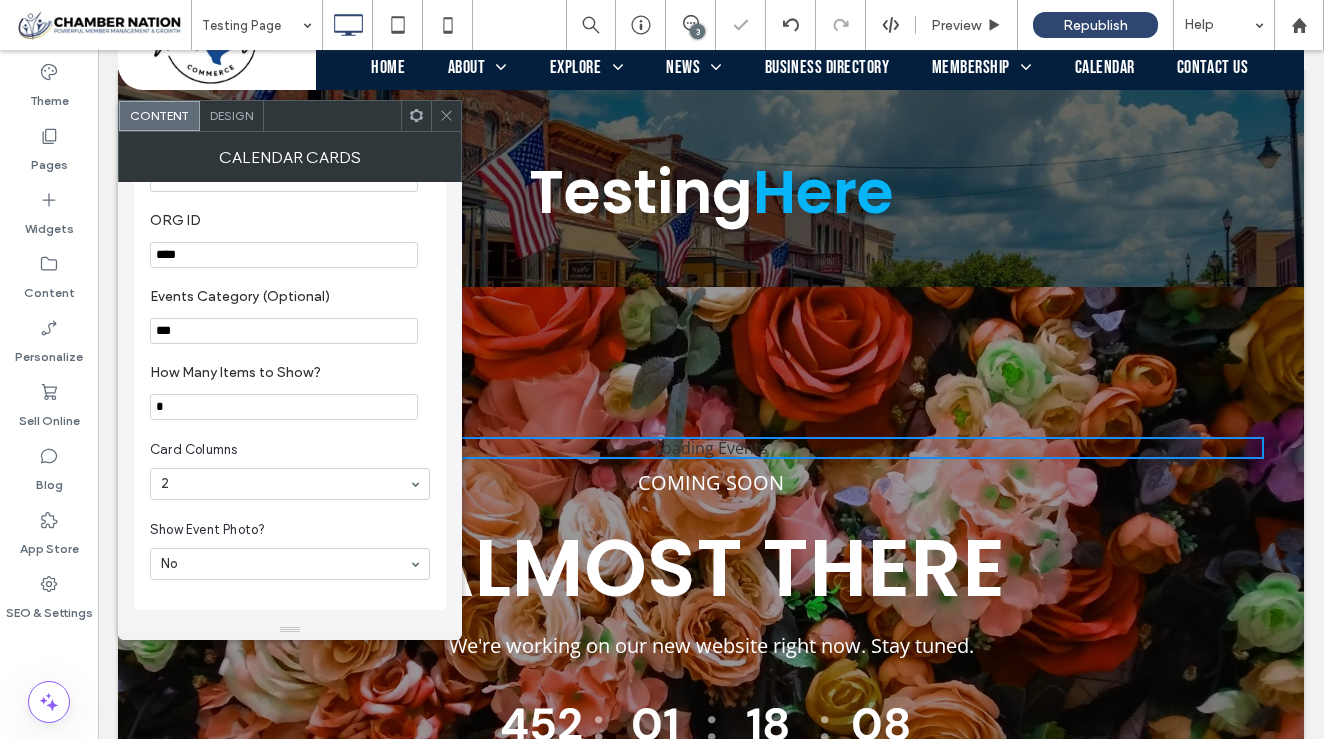 click 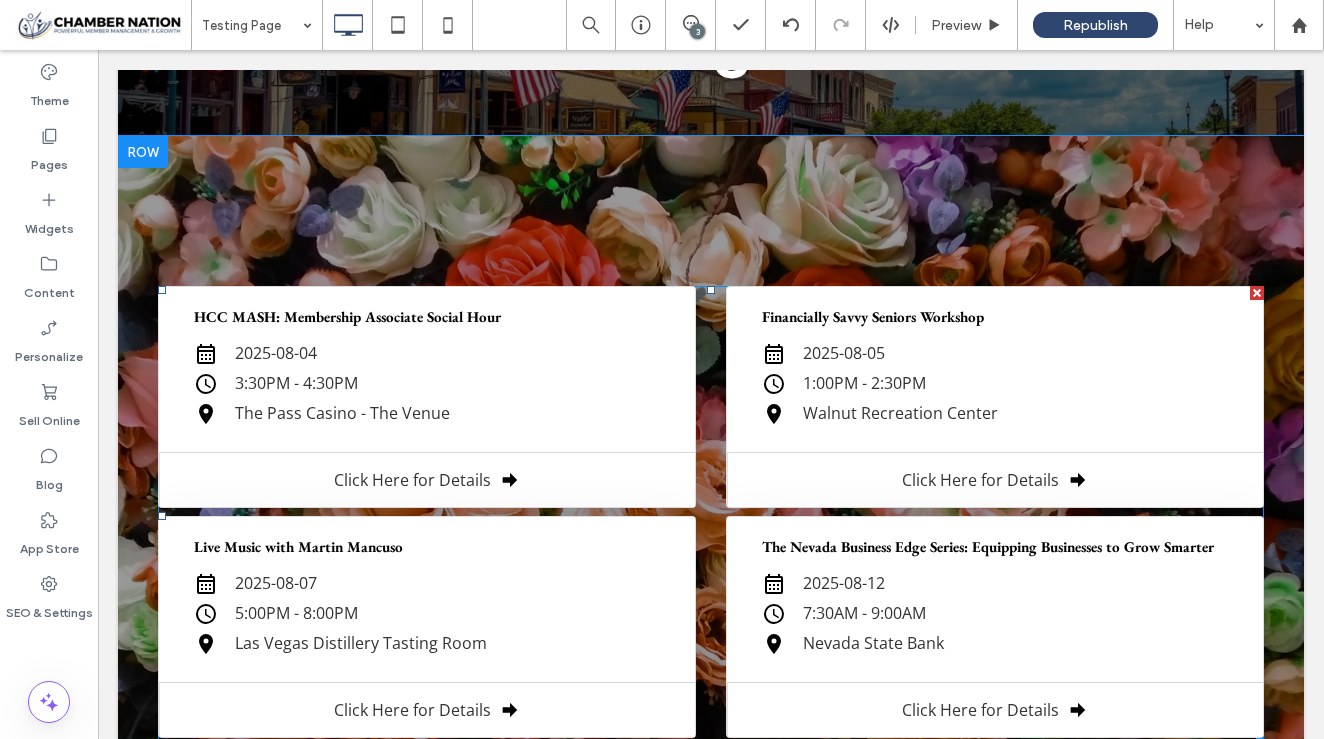 scroll, scrollTop: 238, scrollLeft: 0, axis: vertical 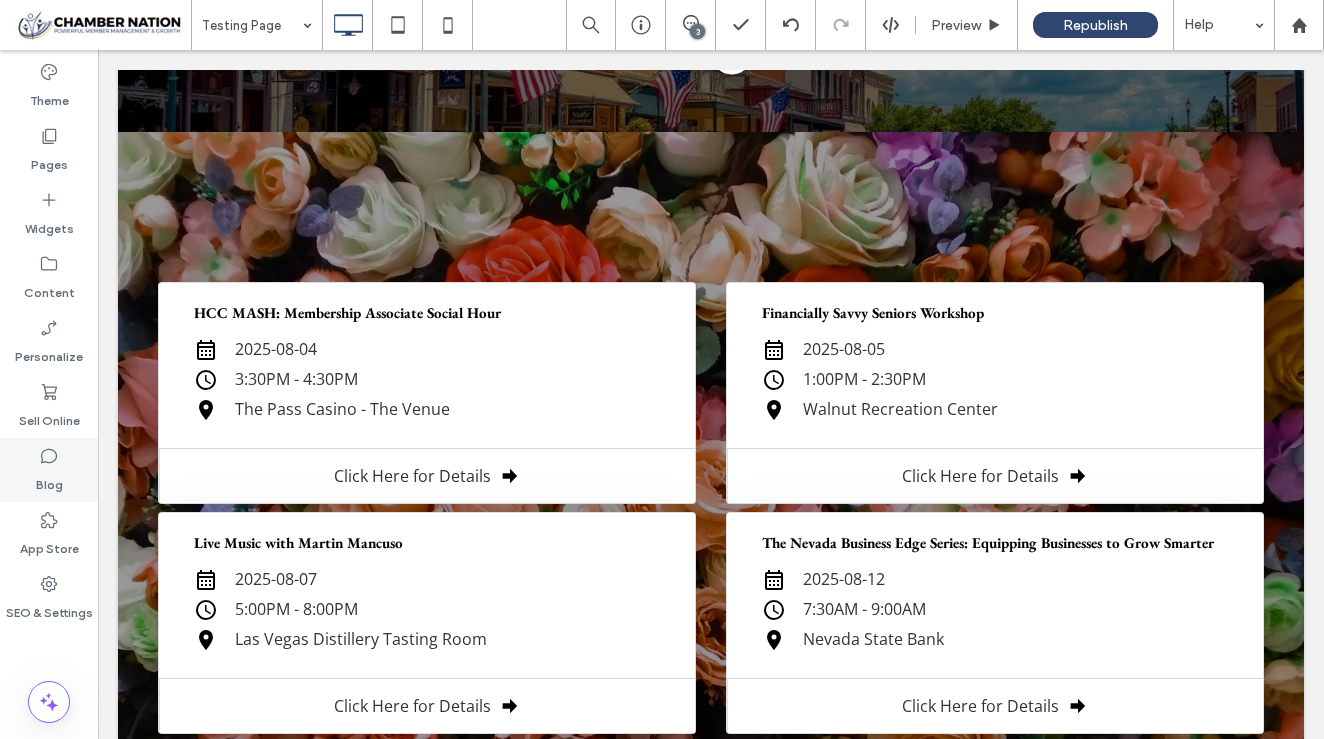 click on "Blog" at bounding box center (49, 480) 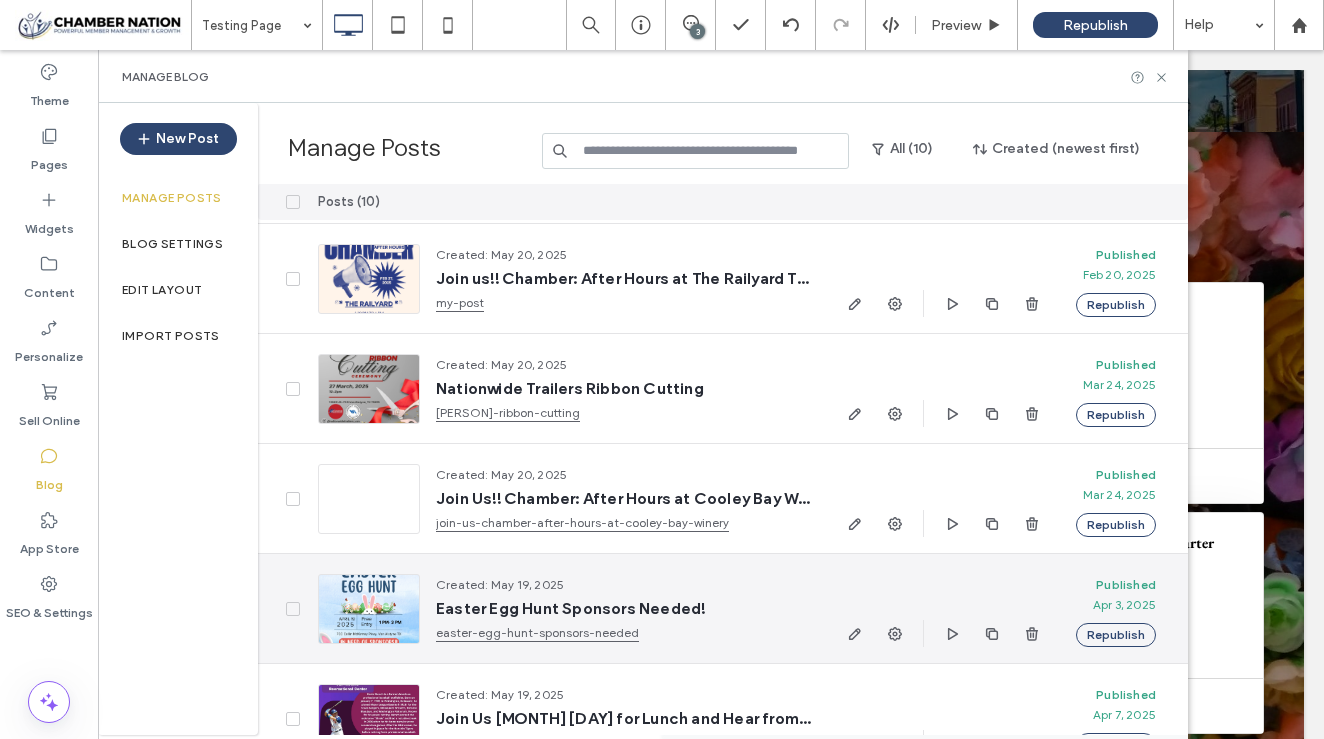 scroll, scrollTop: 0, scrollLeft: 0, axis: both 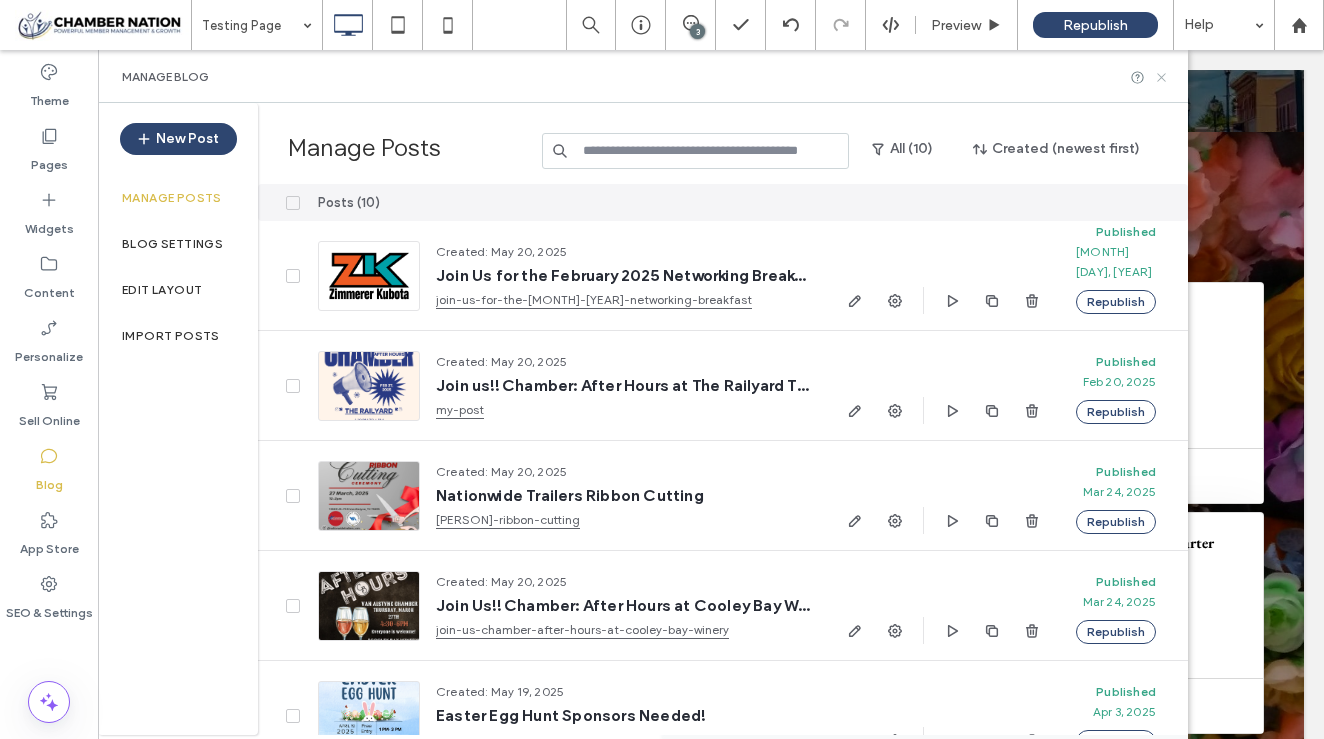 click 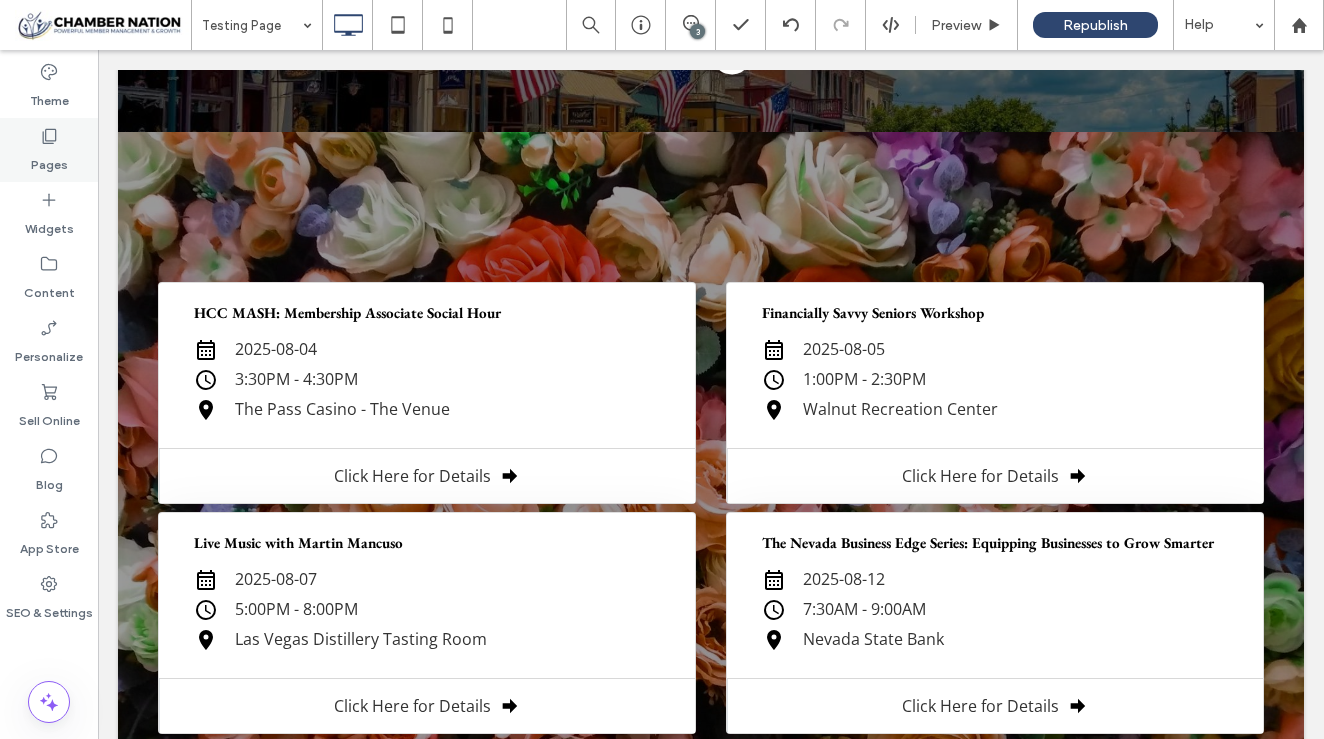 click 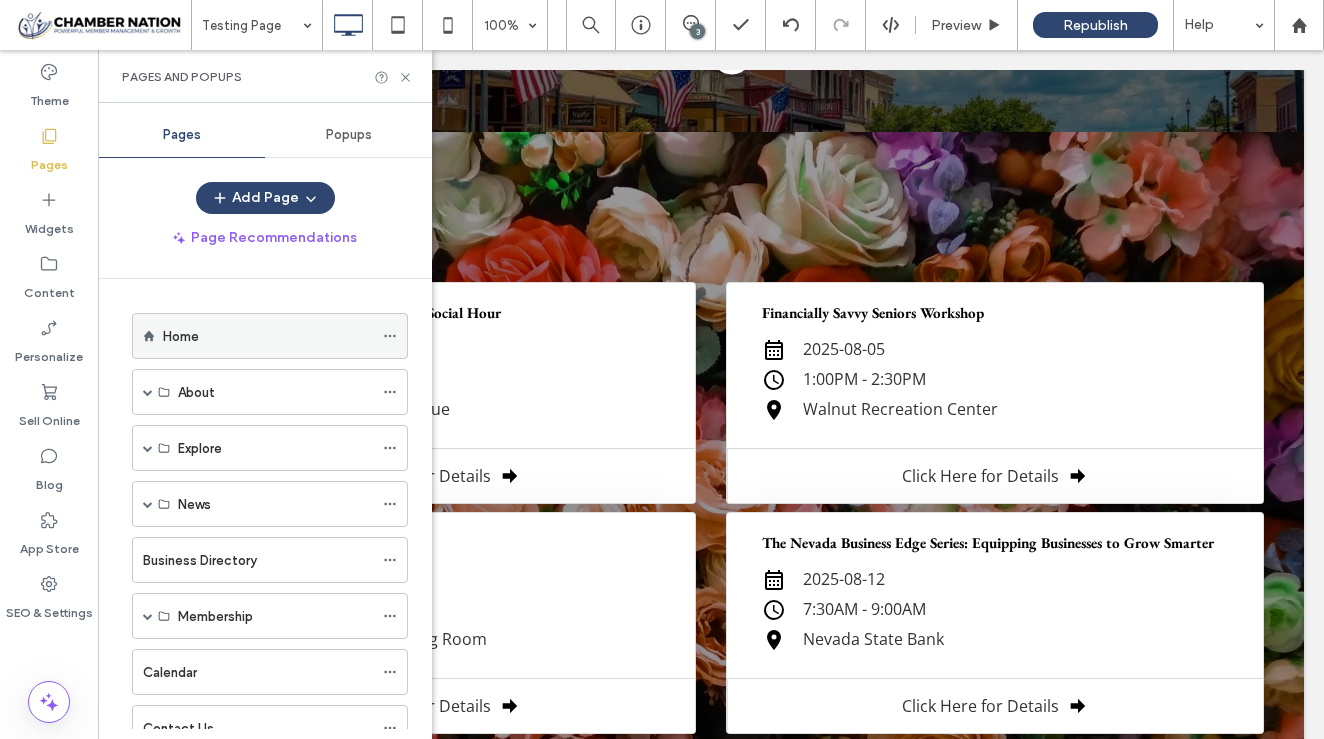 click on "Home" at bounding box center [181, 336] 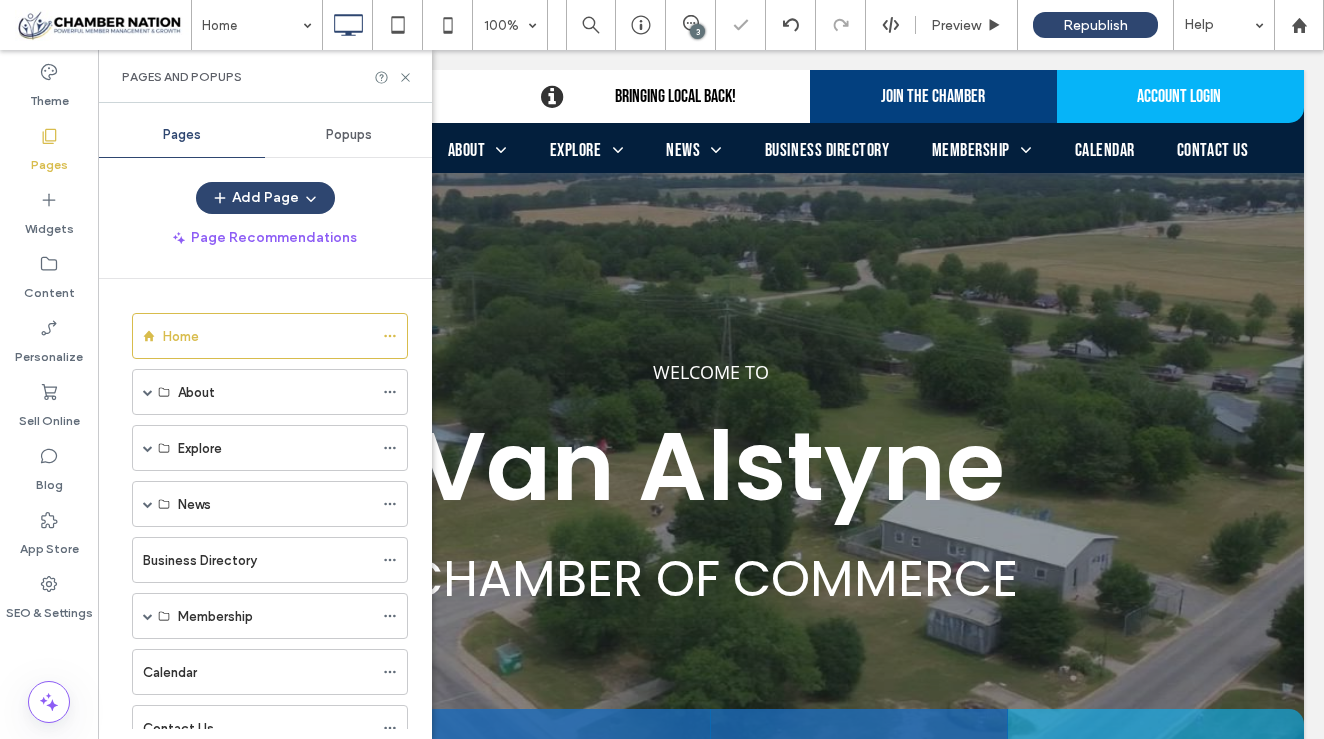 scroll, scrollTop: 0, scrollLeft: 0, axis: both 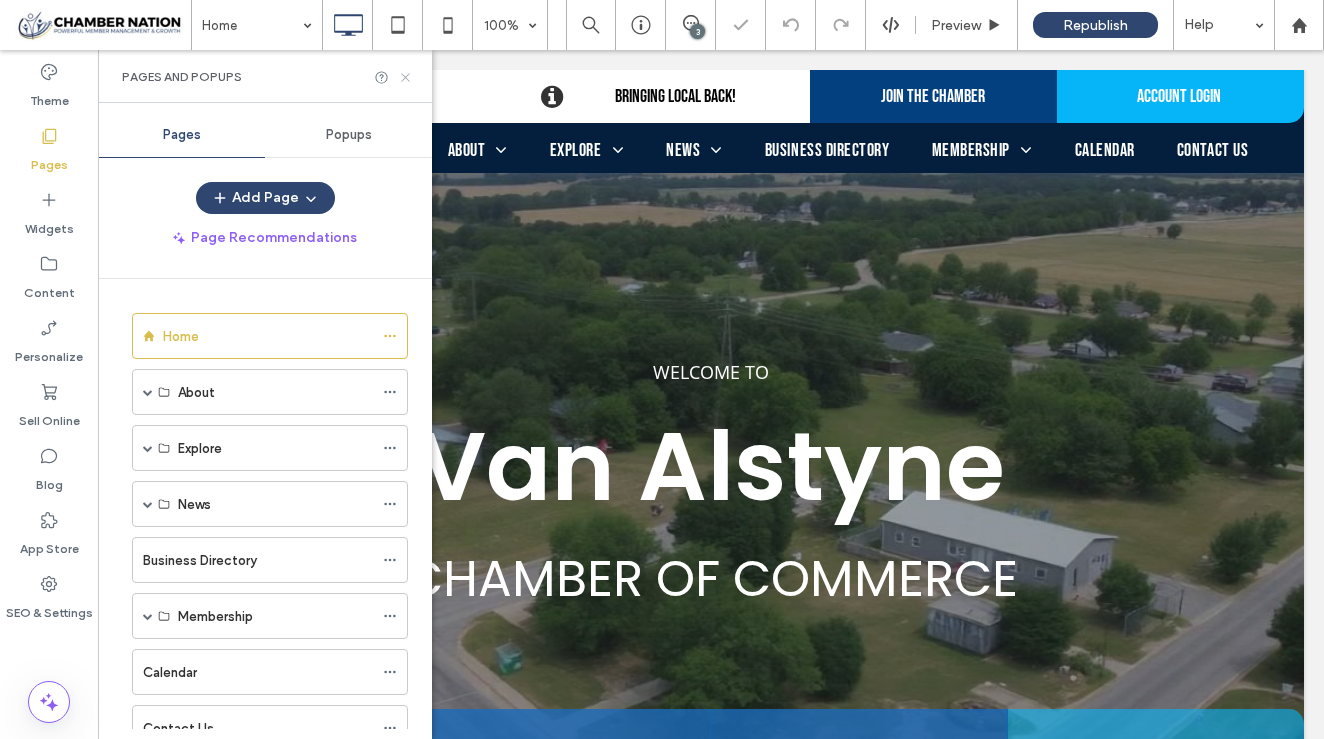 click 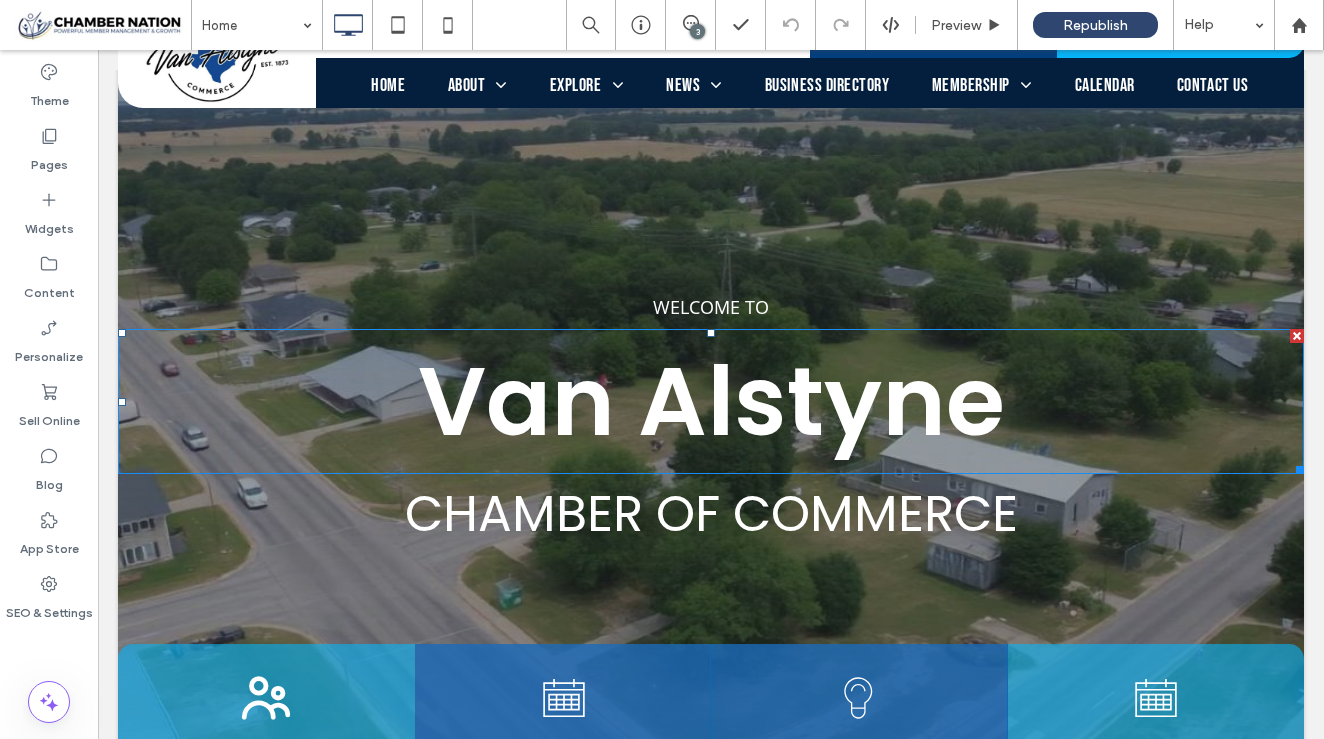 scroll, scrollTop: 0, scrollLeft: 0, axis: both 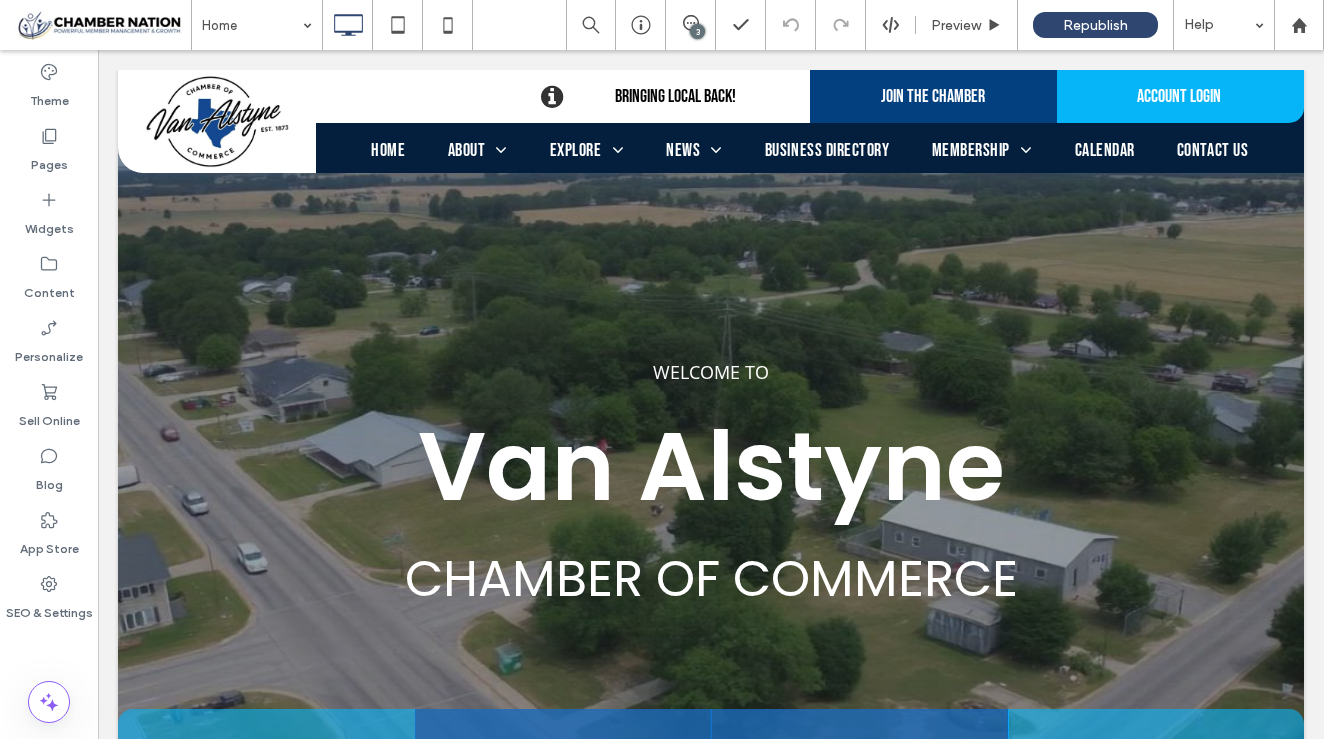 click at bounding box center [711, 480] 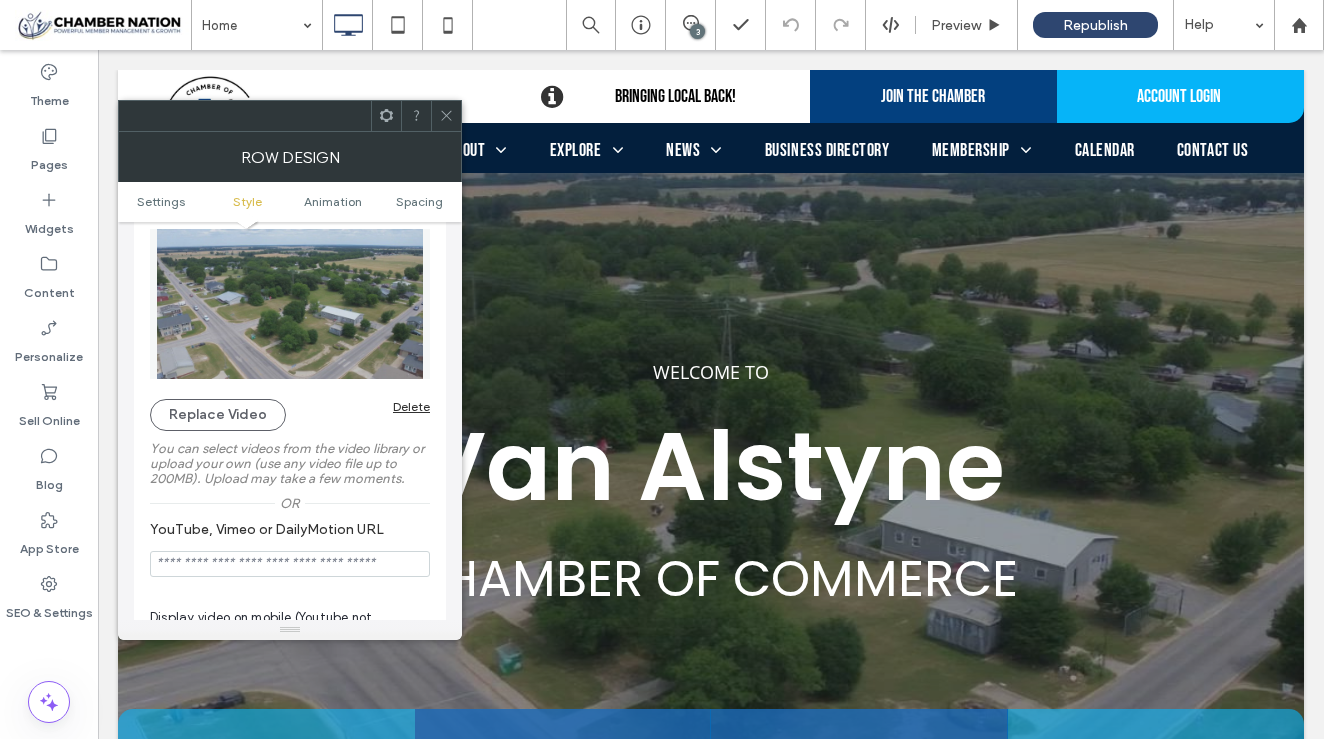 scroll, scrollTop: 302, scrollLeft: 0, axis: vertical 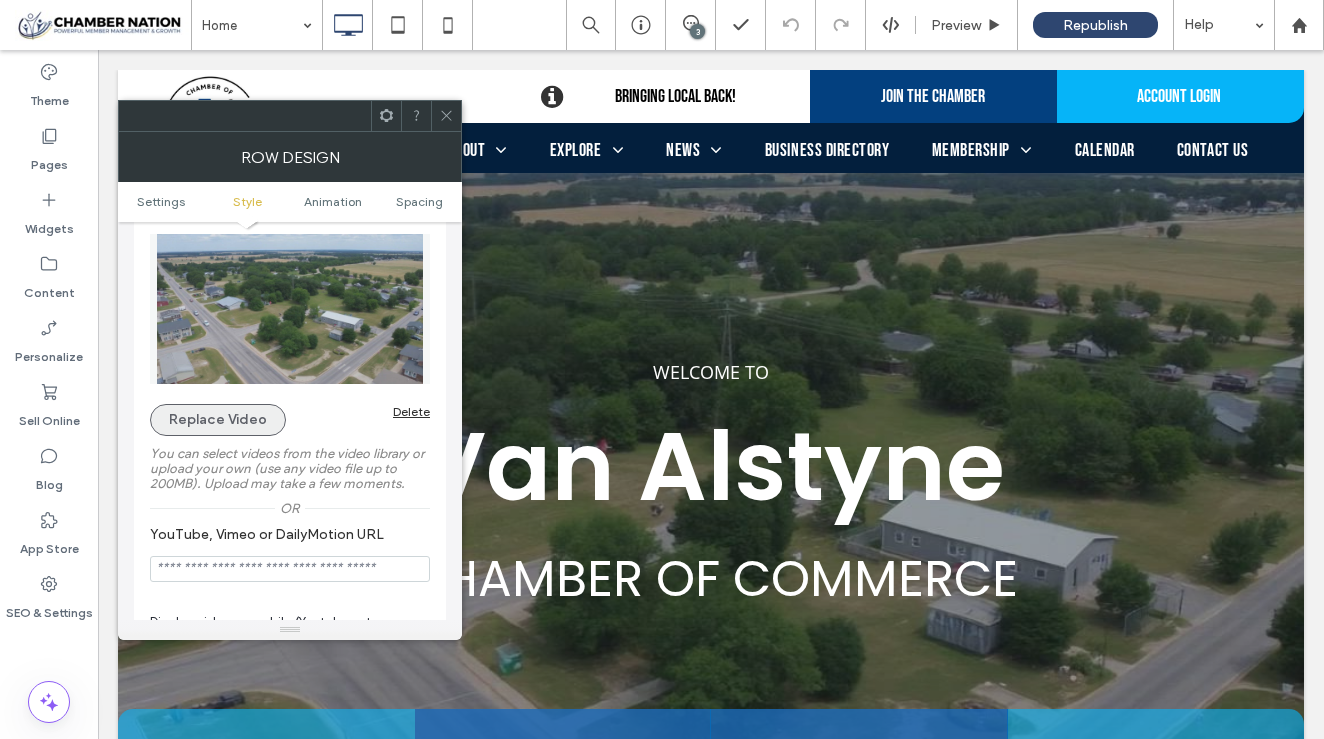 click on "Replace Video" at bounding box center [218, 420] 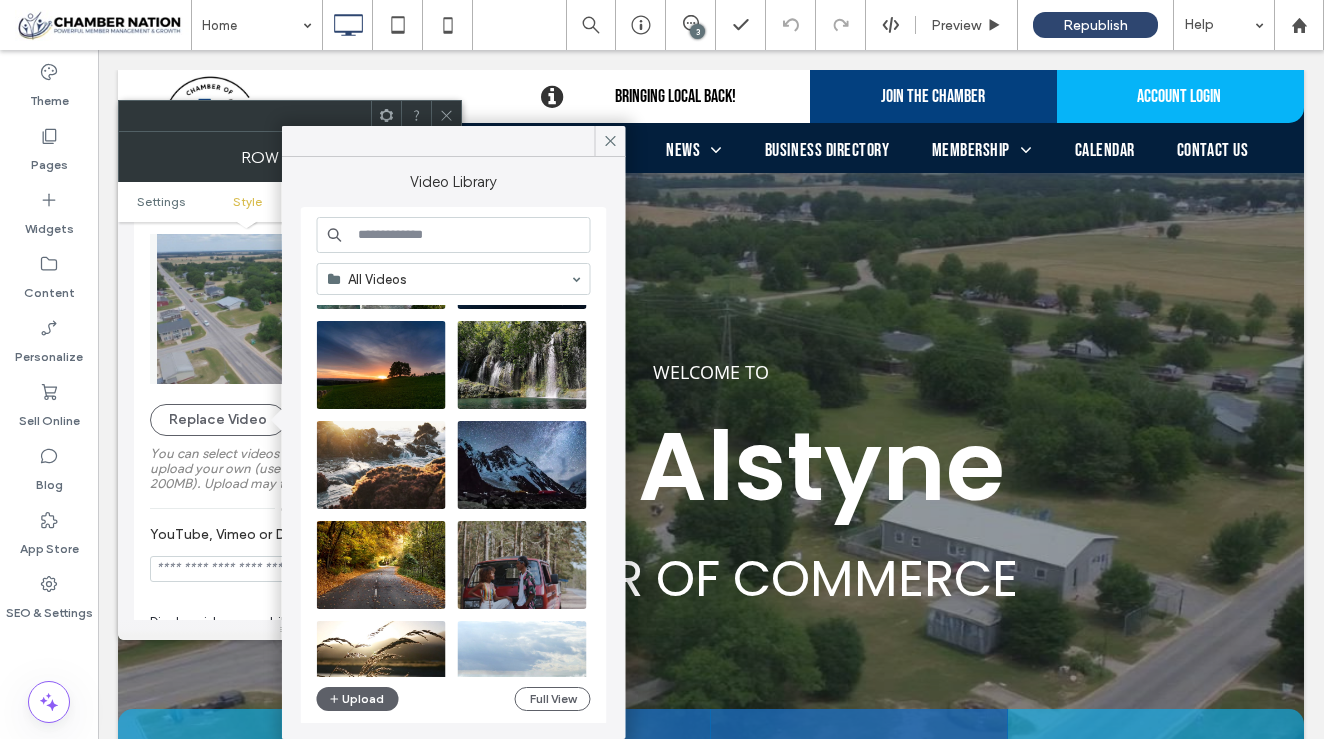 scroll, scrollTop: 554, scrollLeft: 0, axis: vertical 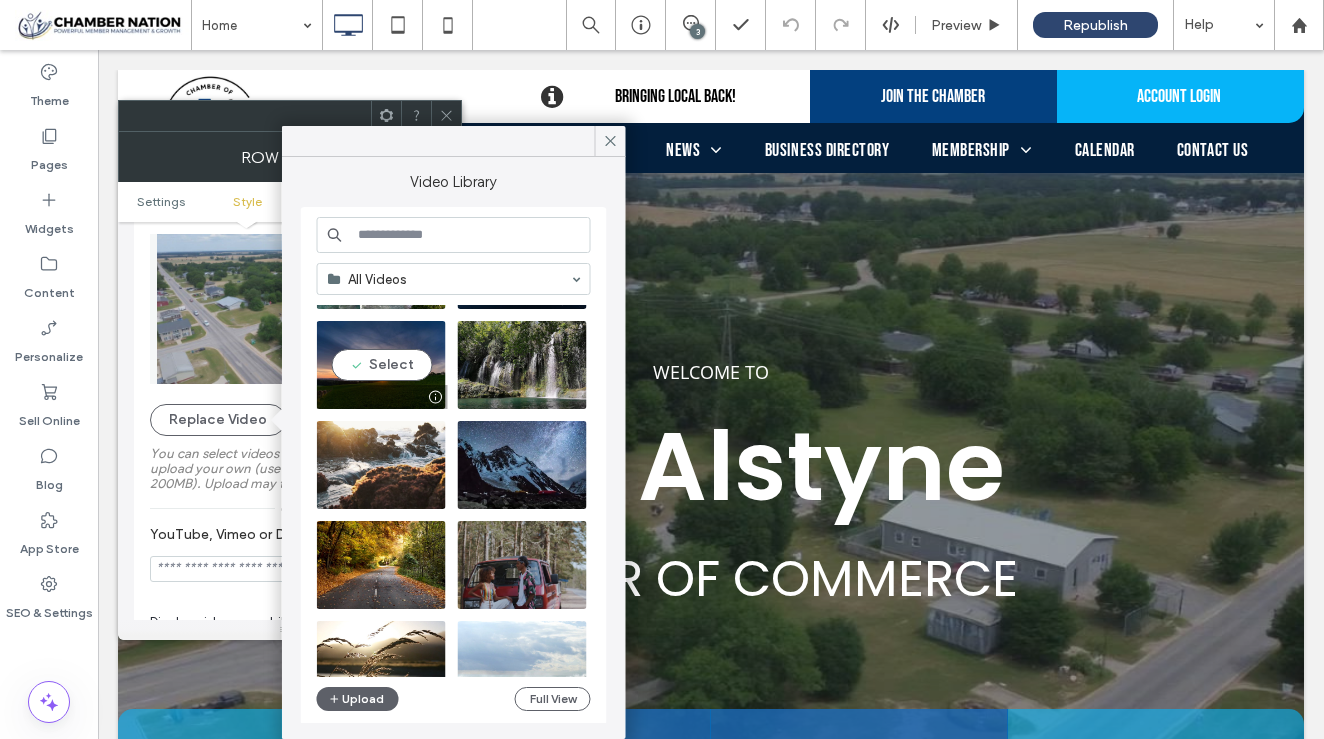 click at bounding box center (381, 365) 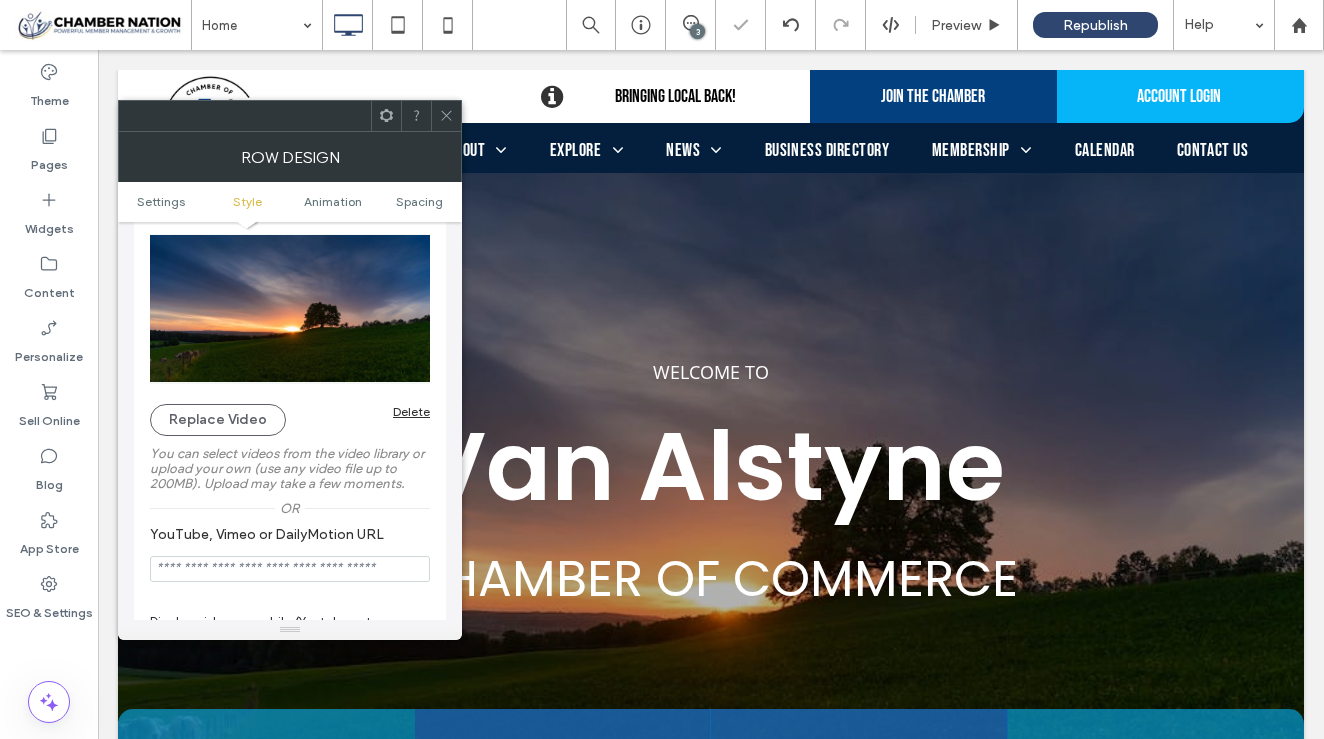 drag, startPoint x: 454, startPoint y: 108, endPoint x: 364, endPoint y: 69, distance: 98.08669 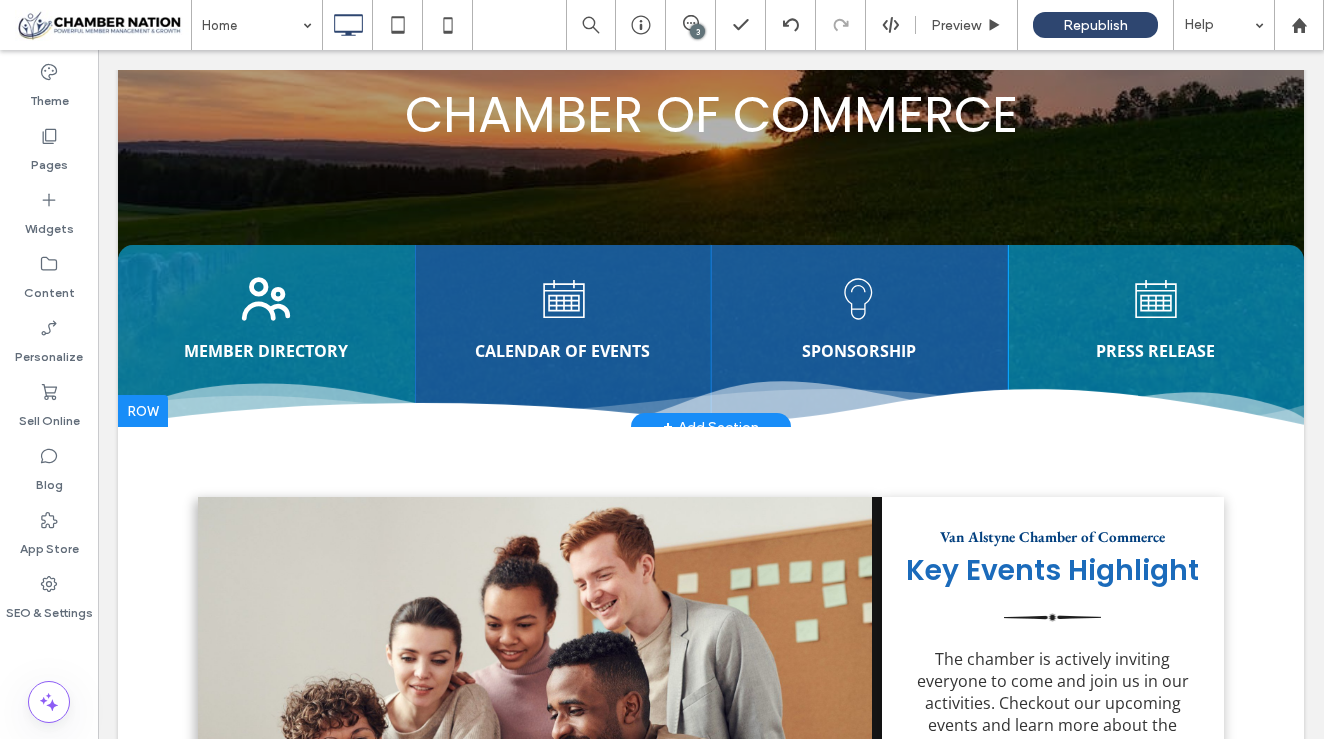 scroll, scrollTop: 0, scrollLeft: 0, axis: both 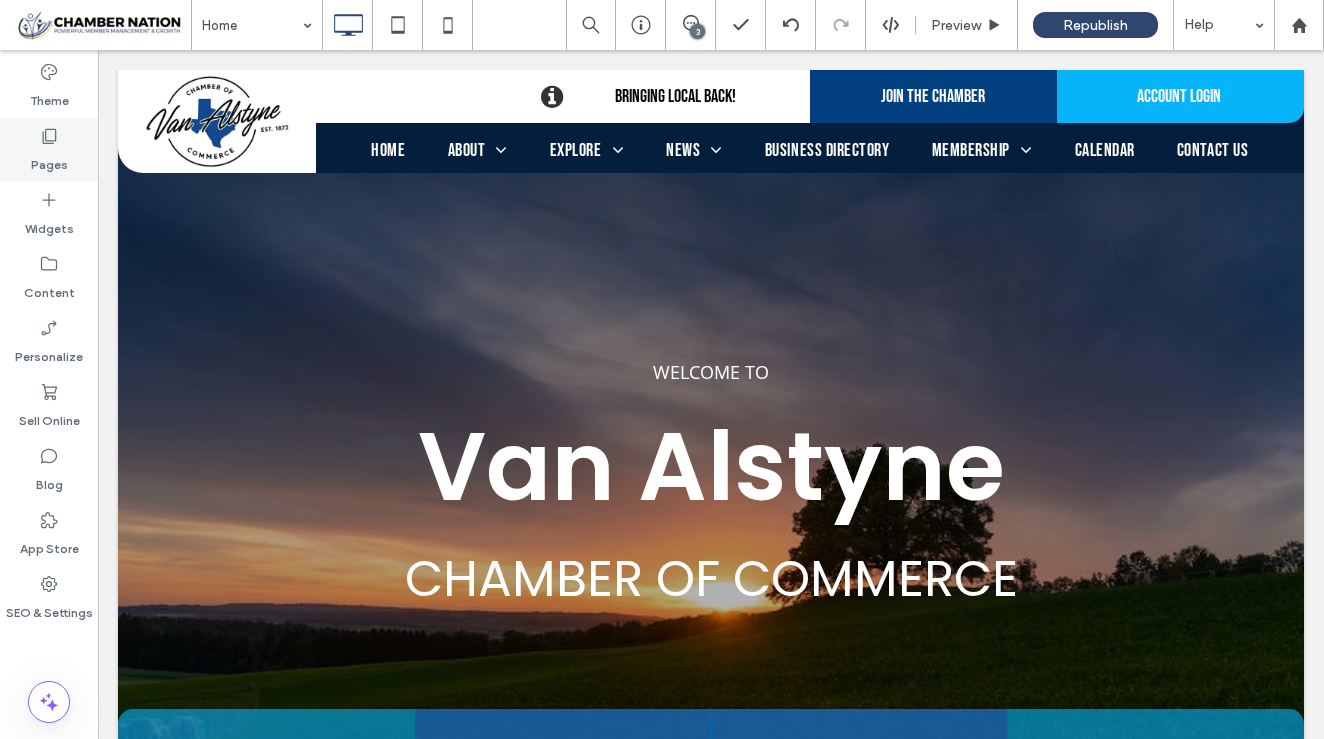 click on "Pages" at bounding box center [49, 160] 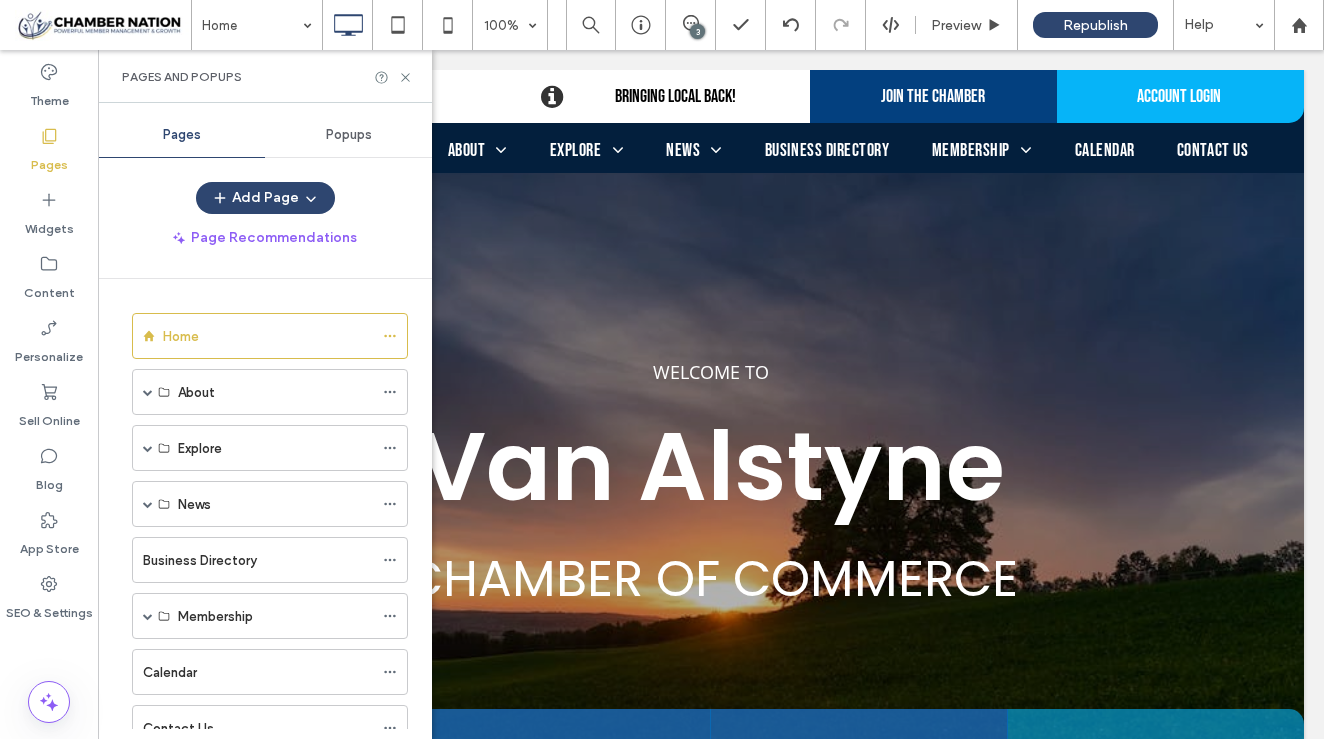 click on "Pages" at bounding box center (49, 160) 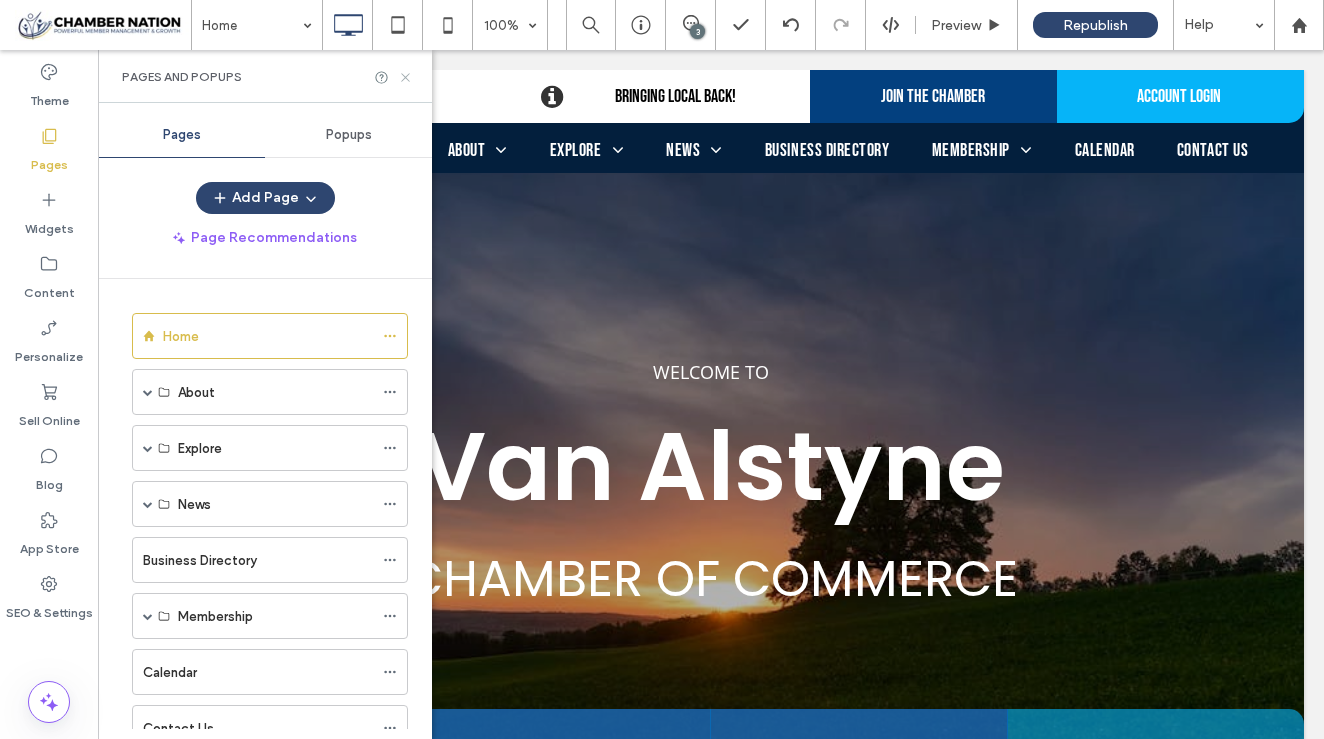 click 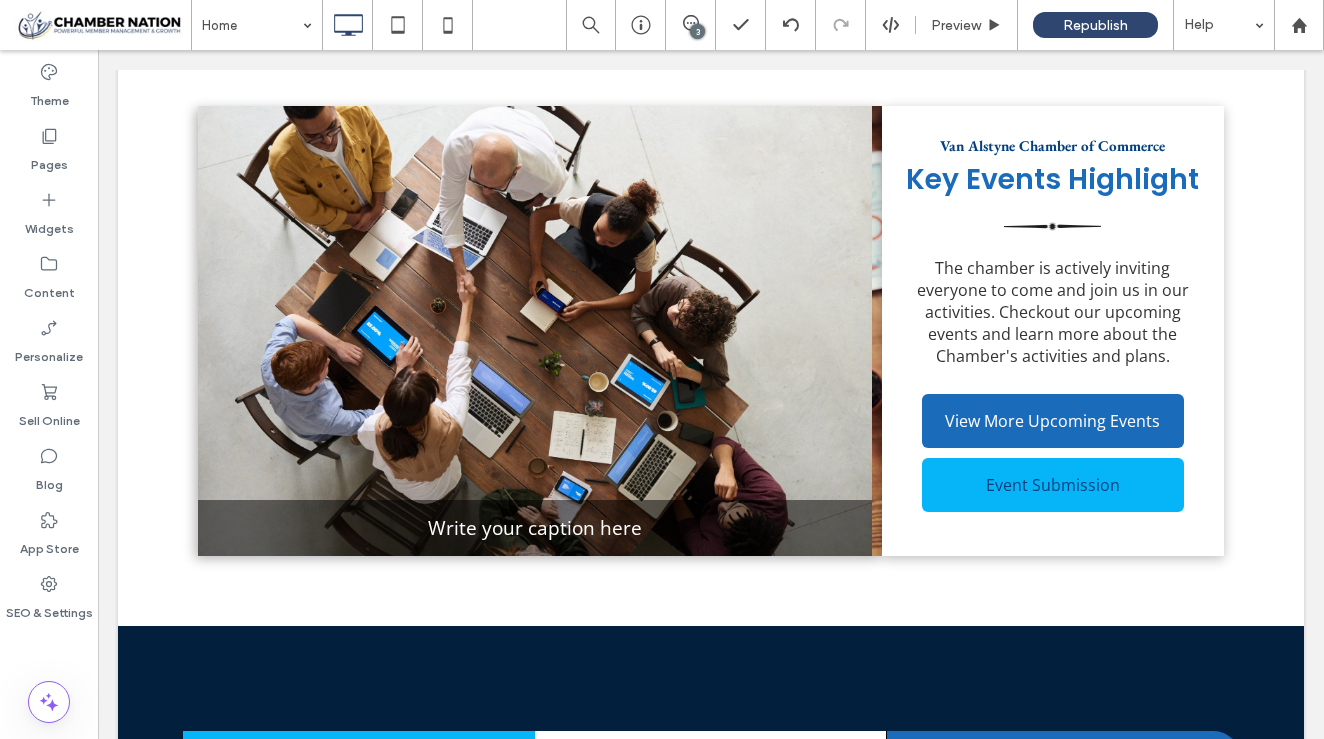 scroll, scrollTop: 856, scrollLeft: 0, axis: vertical 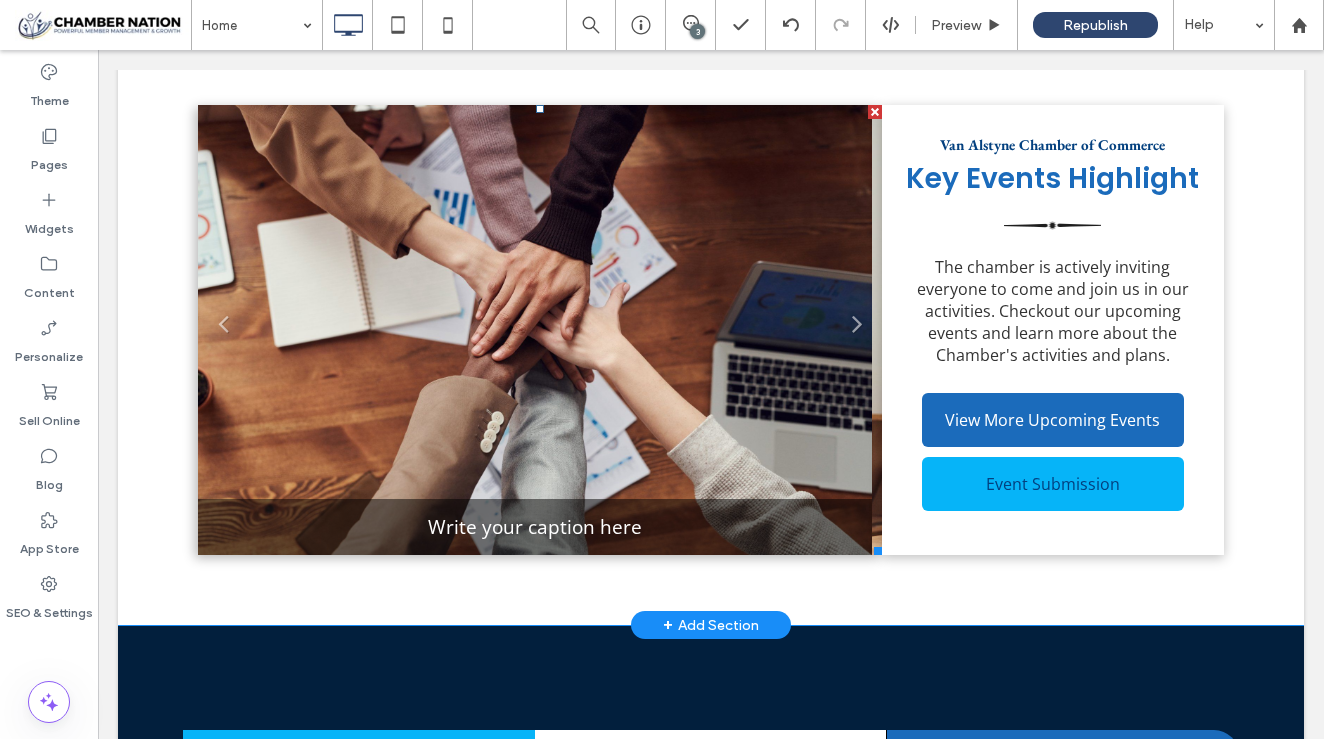 click on "Slide title
Write your caption here
Button" at bounding box center (535, 330) 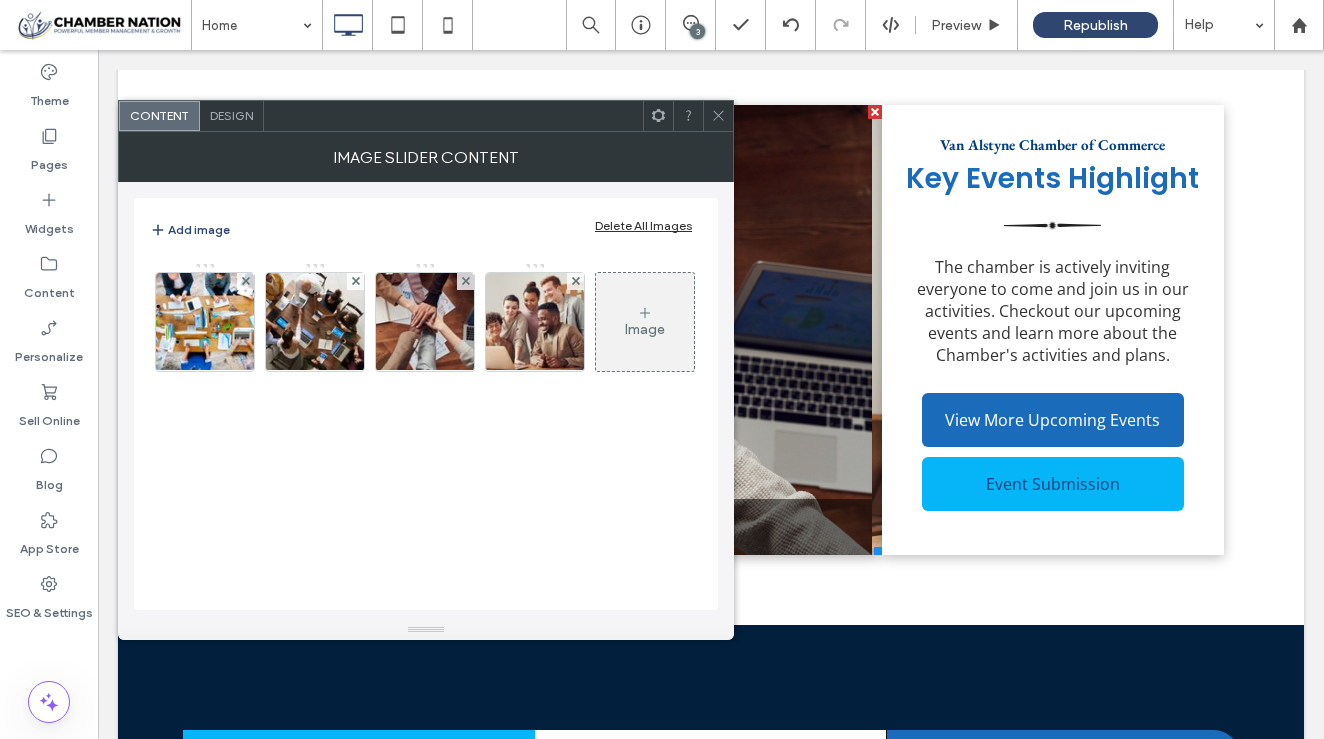 click on "Design" at bounding box center (231, 115) 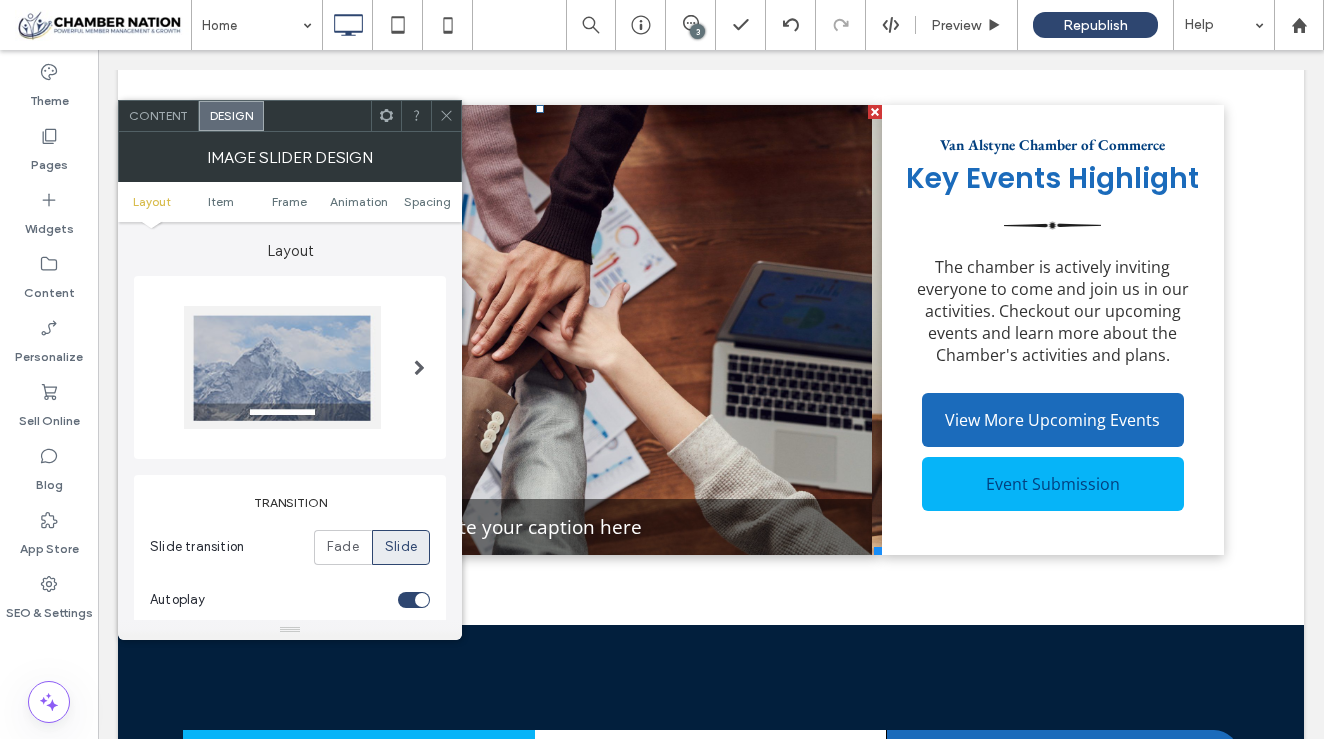 click at bounding box center [282, 367] 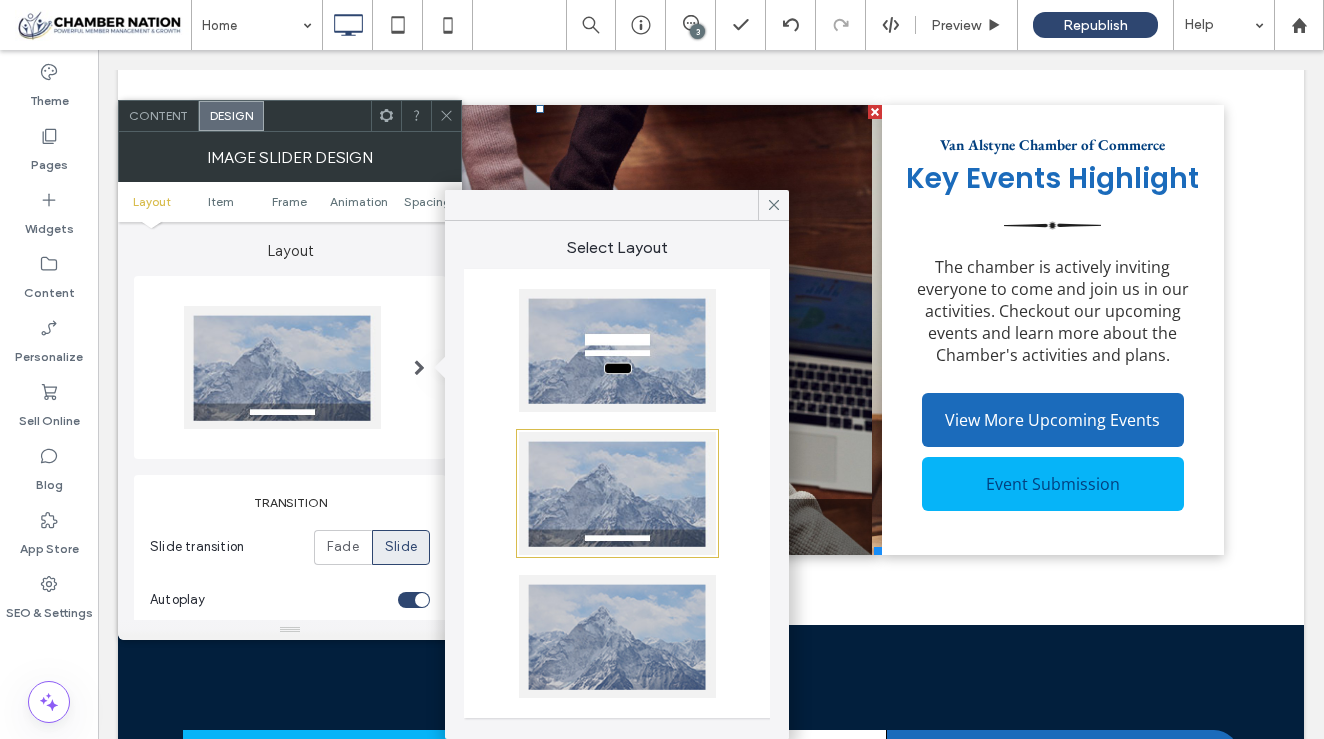 click at bounding box center [617, 636] 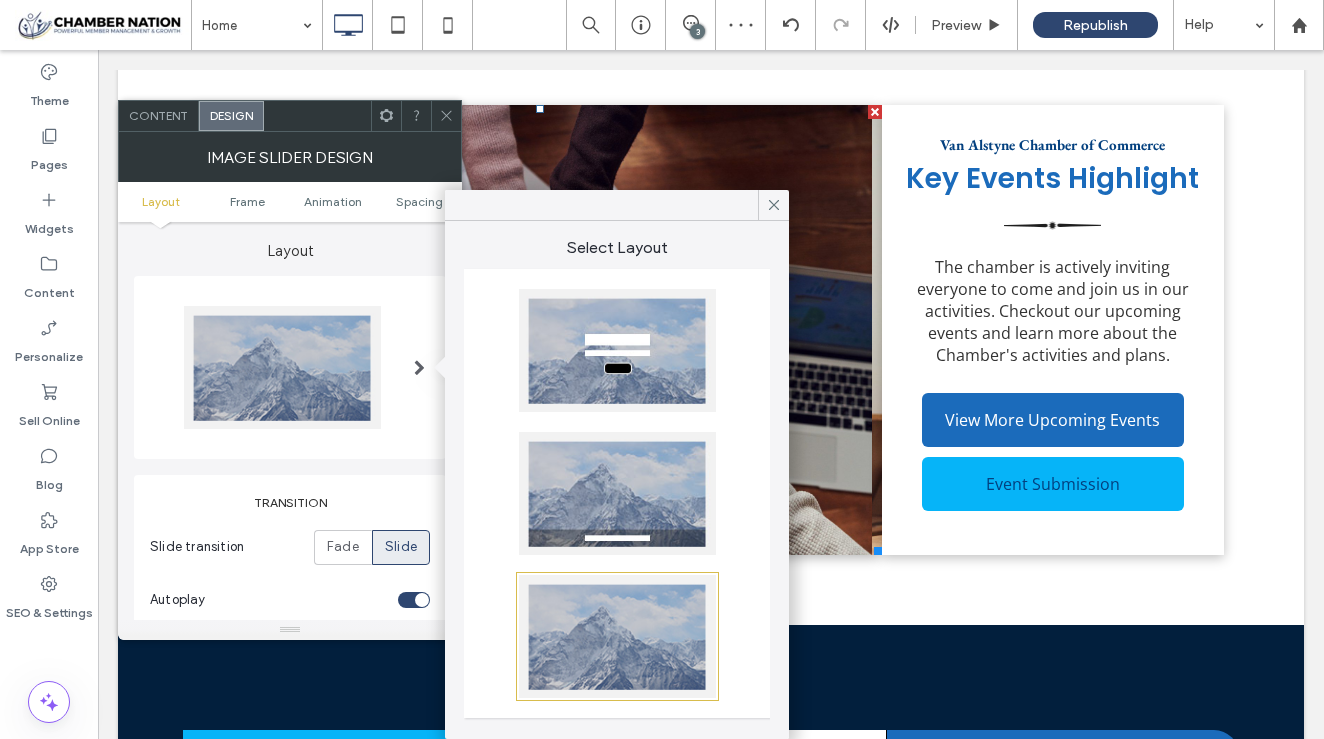 click 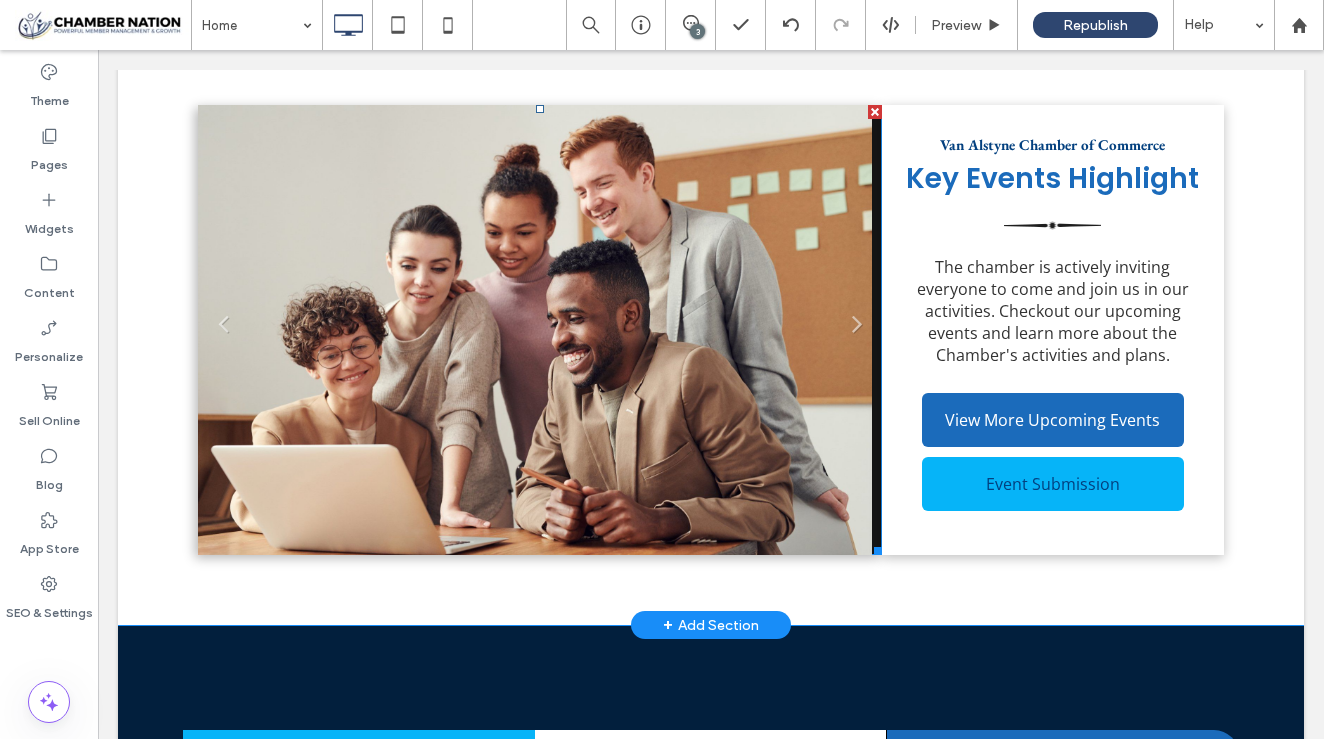 click on "Slide title
Write your caption here
Button" at bounding box center (535, 330) 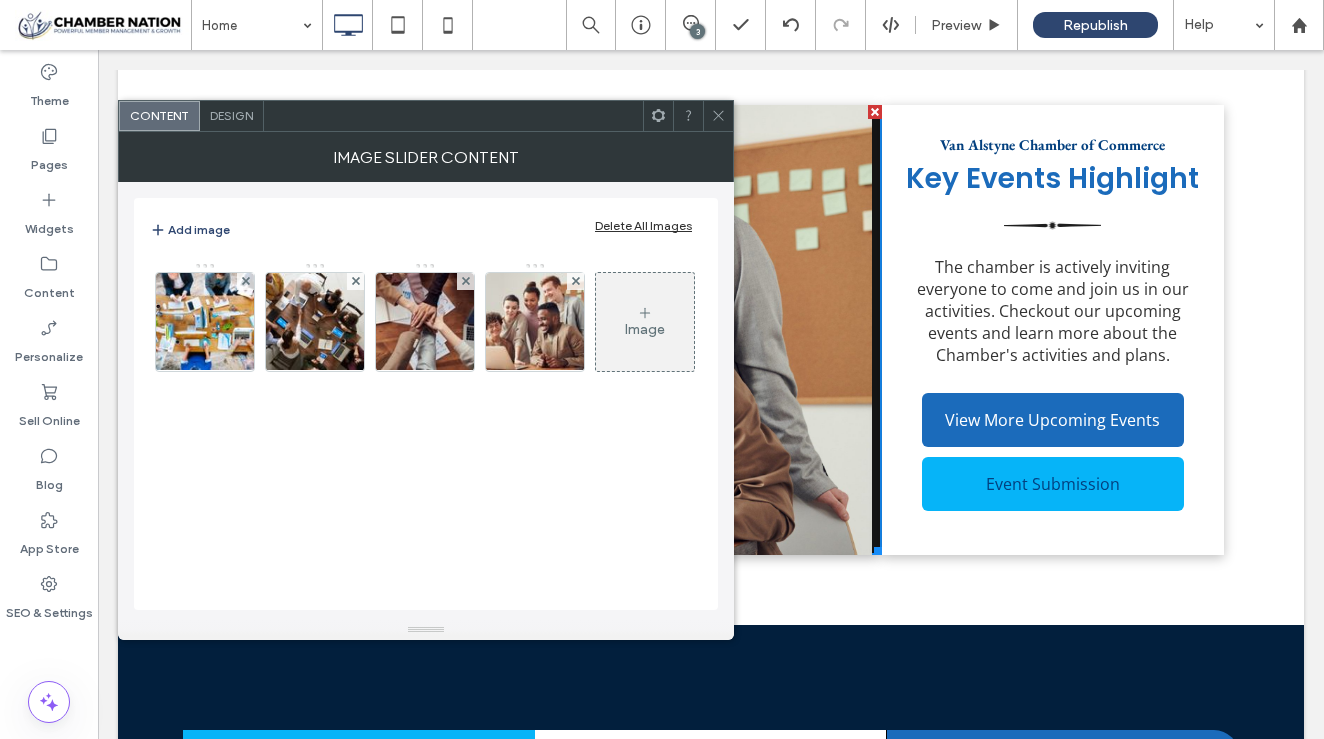 click on "Image" at bounding box center [645, 329] 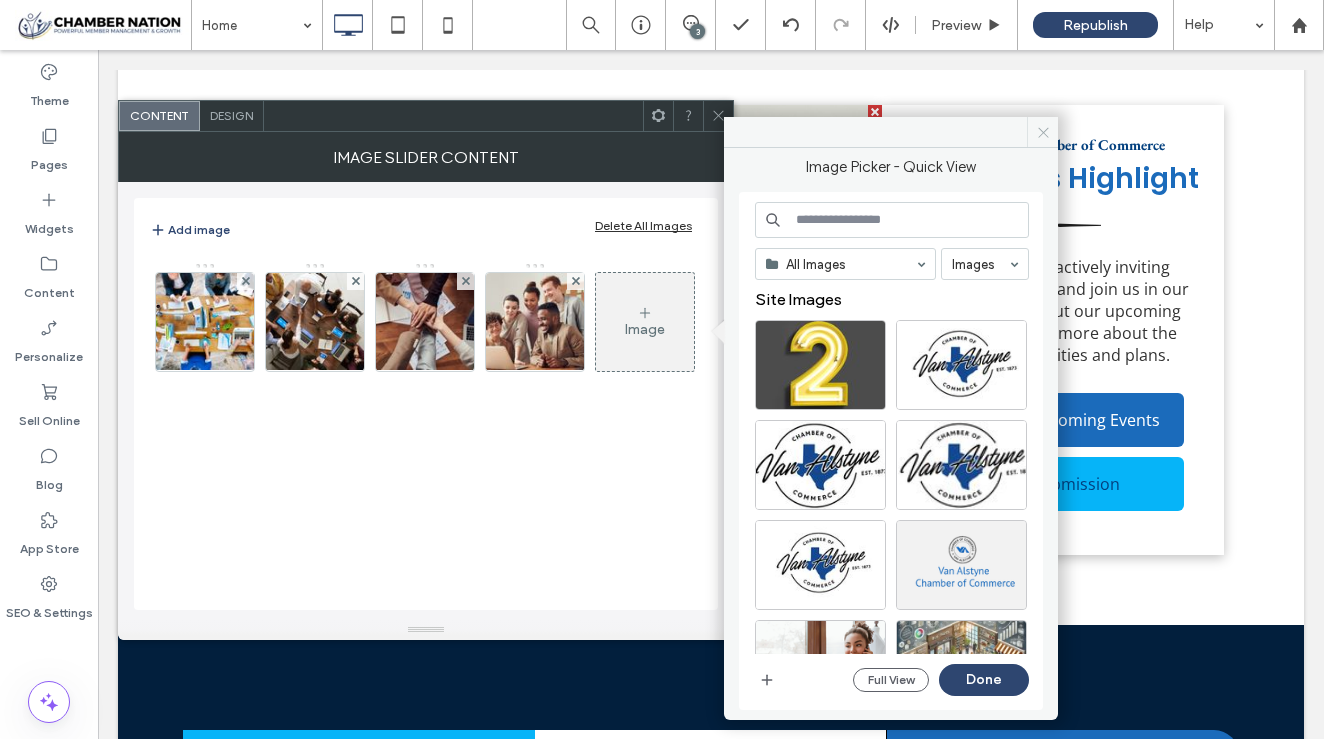 drag, startPoint x: 1046, startPoint y: 130, endPoint x: 771, endPoint y: 105, distance: 276.13403 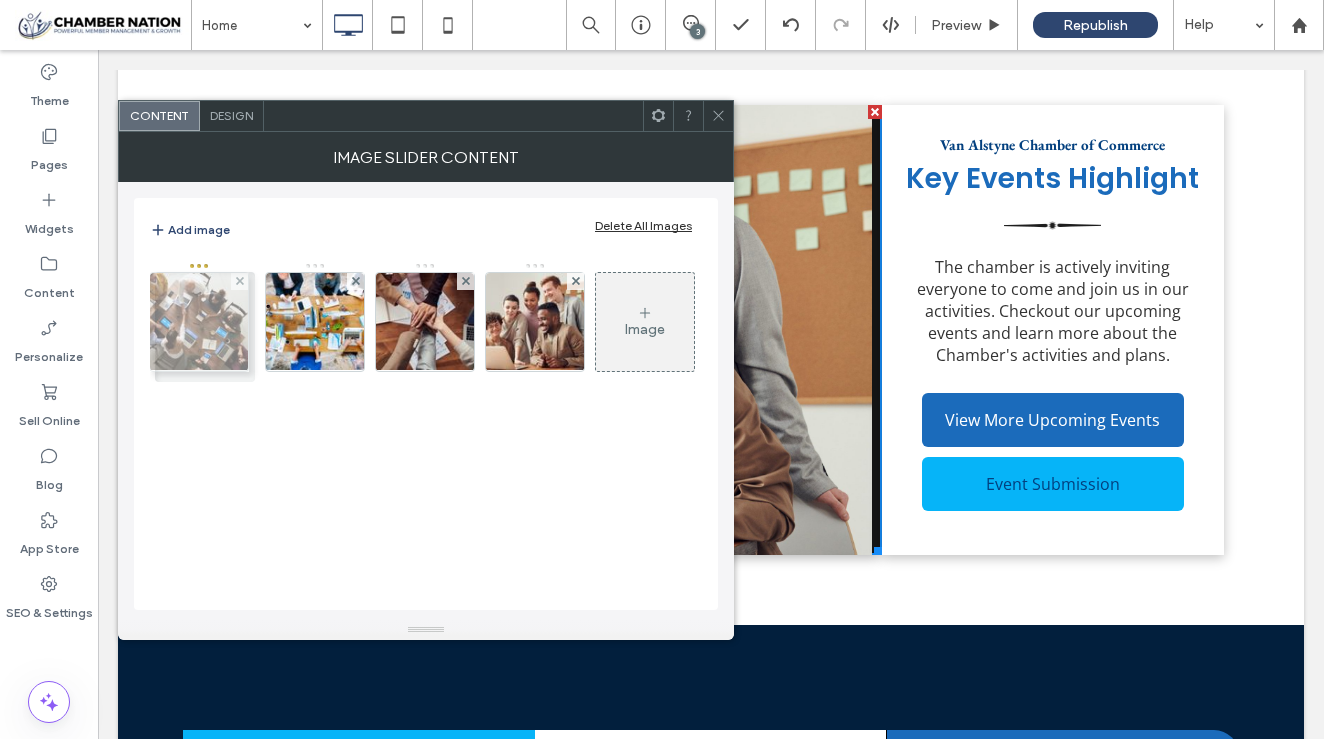 drag, startPoint x: 295, startPoint y: 314, endPoint x: 174, endPoint y: 314, distance: 121 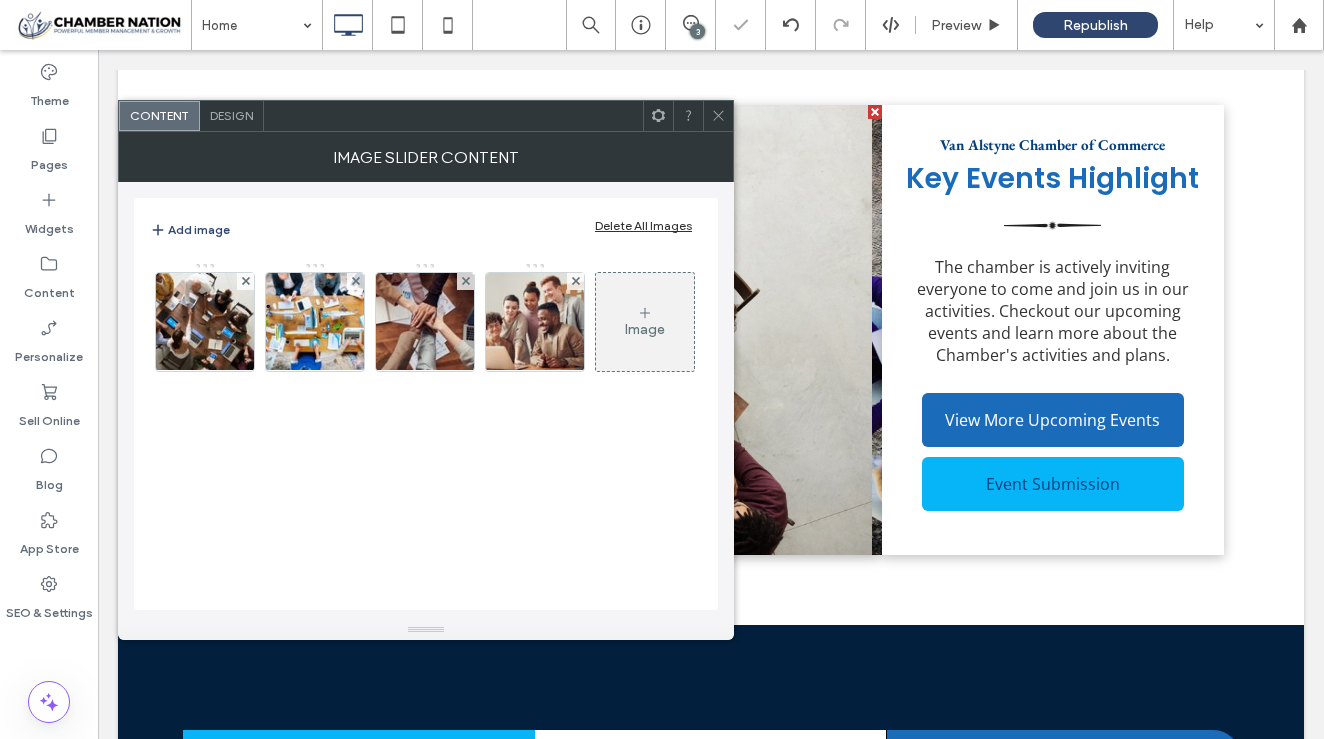 click 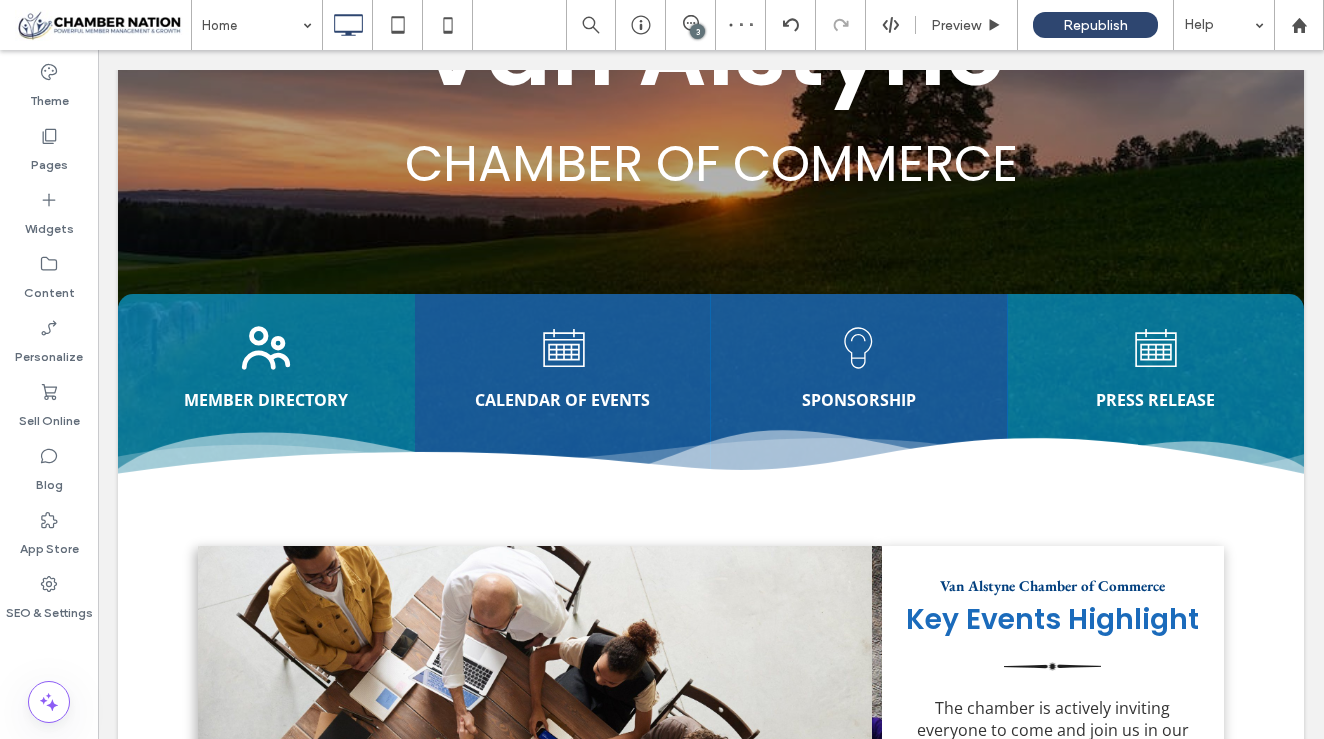 scroll, scrollTop: 0, scrollLeft: 0, axis: both 